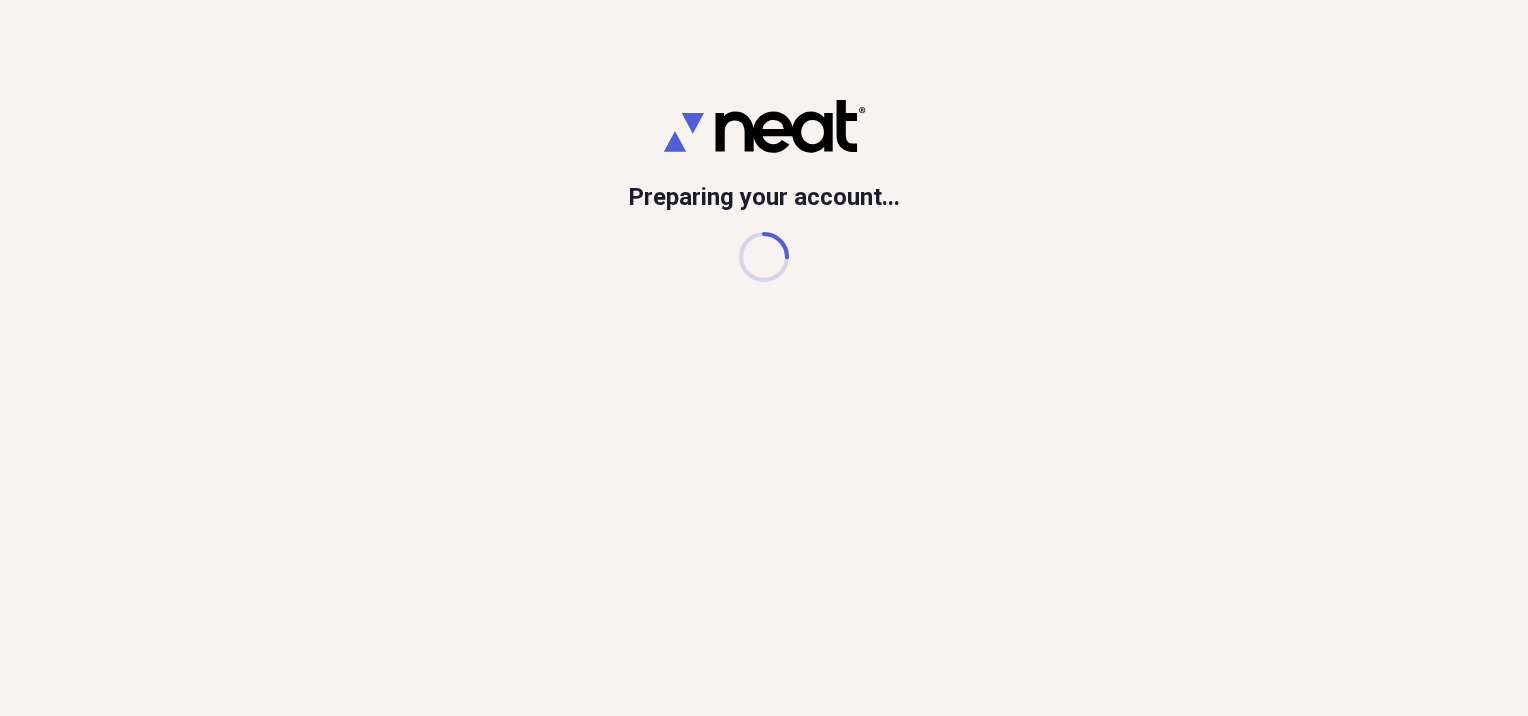 scroll, scrollTop: 0, scrollLeft: 0, axis: both 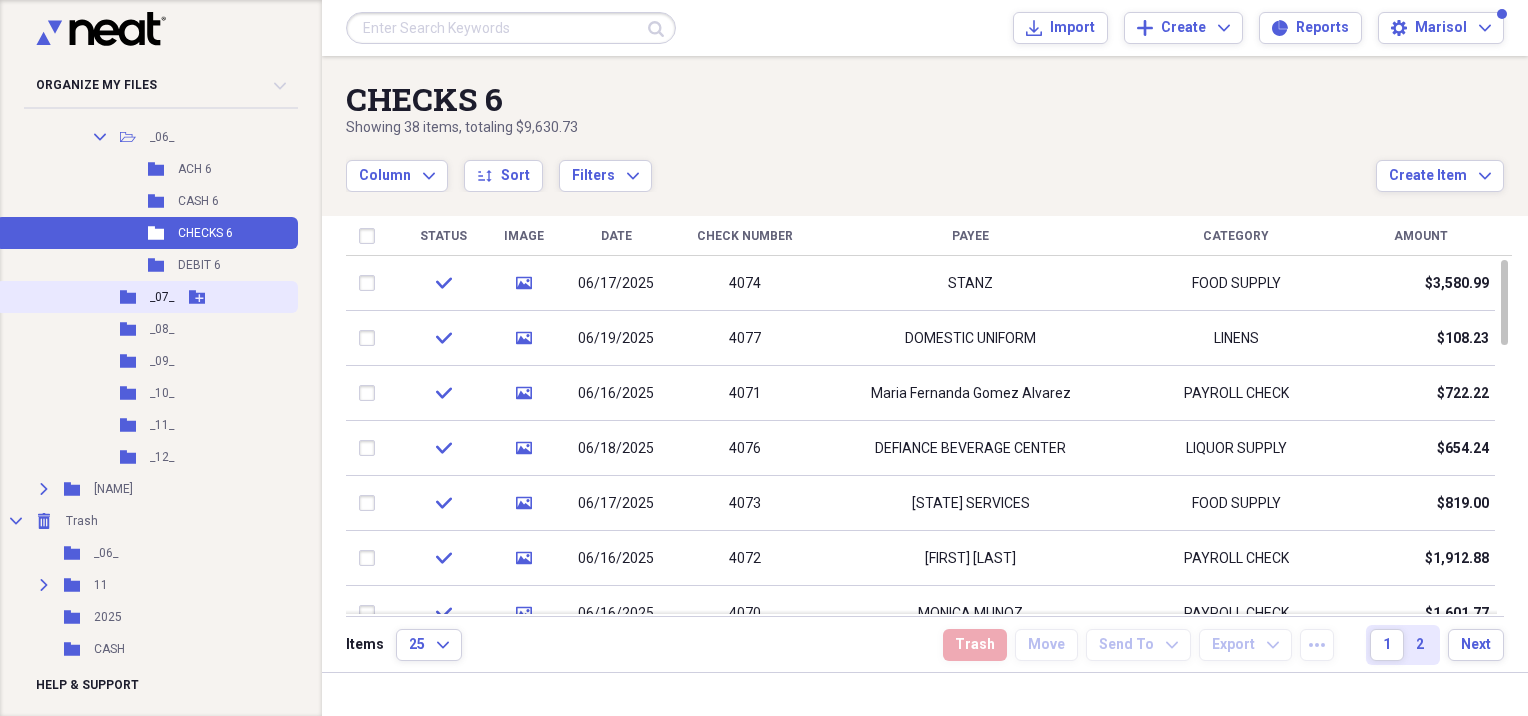 click 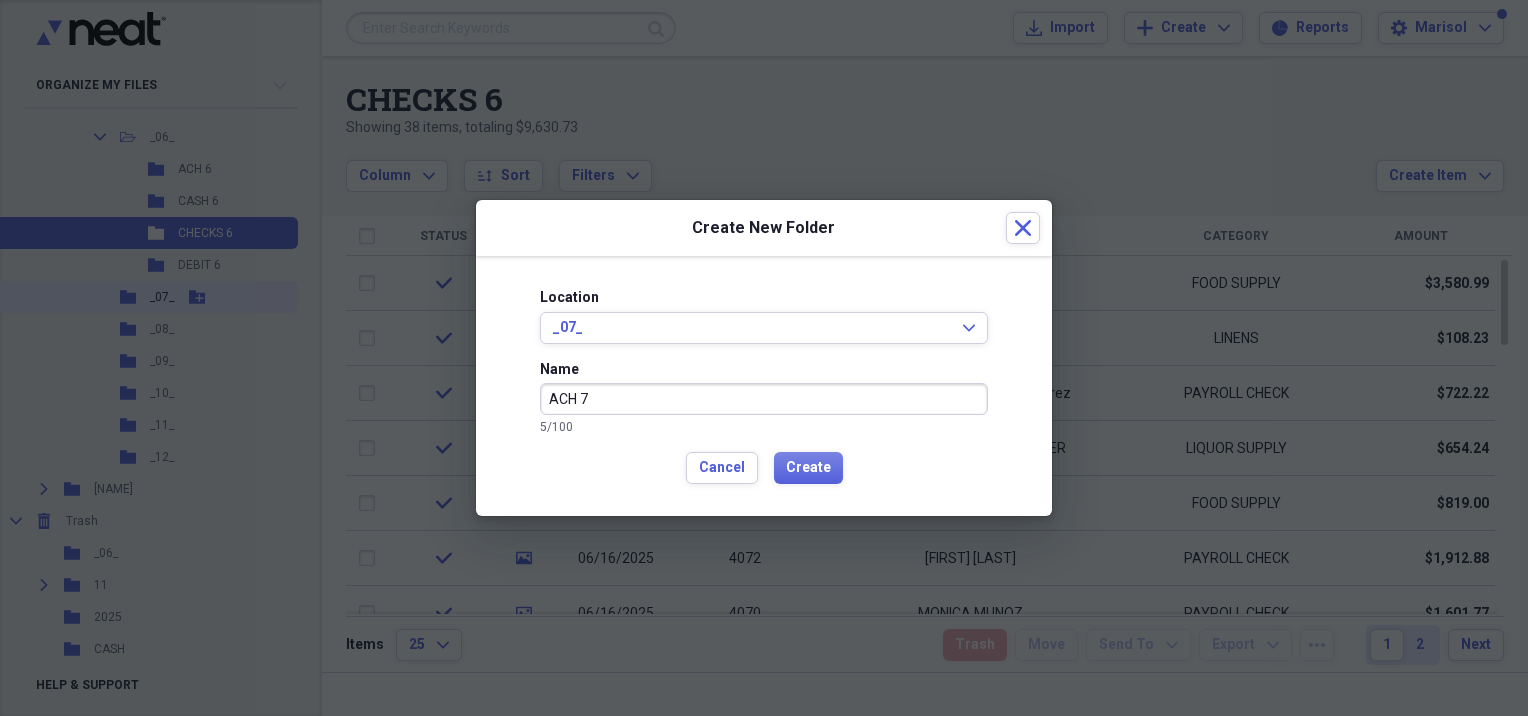 type on "ACH 7" 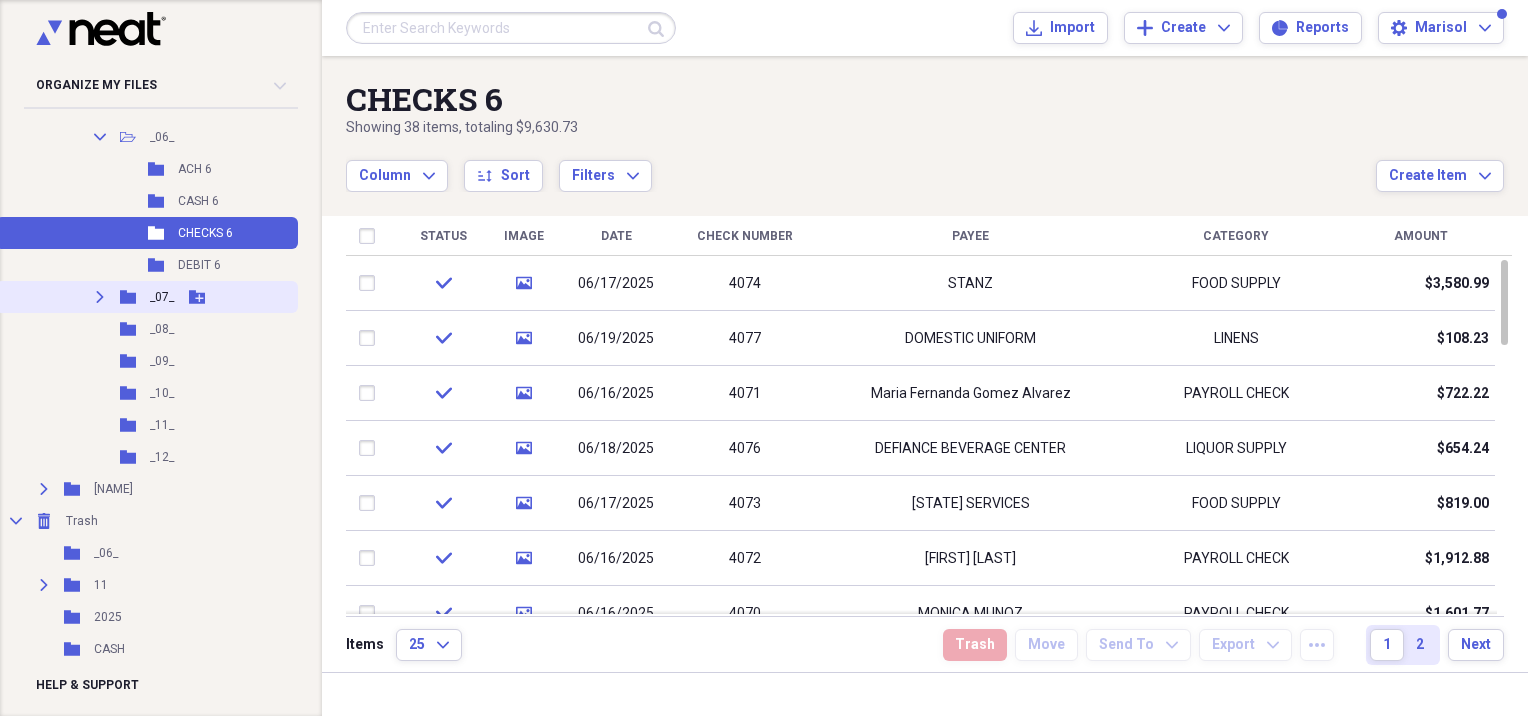 click 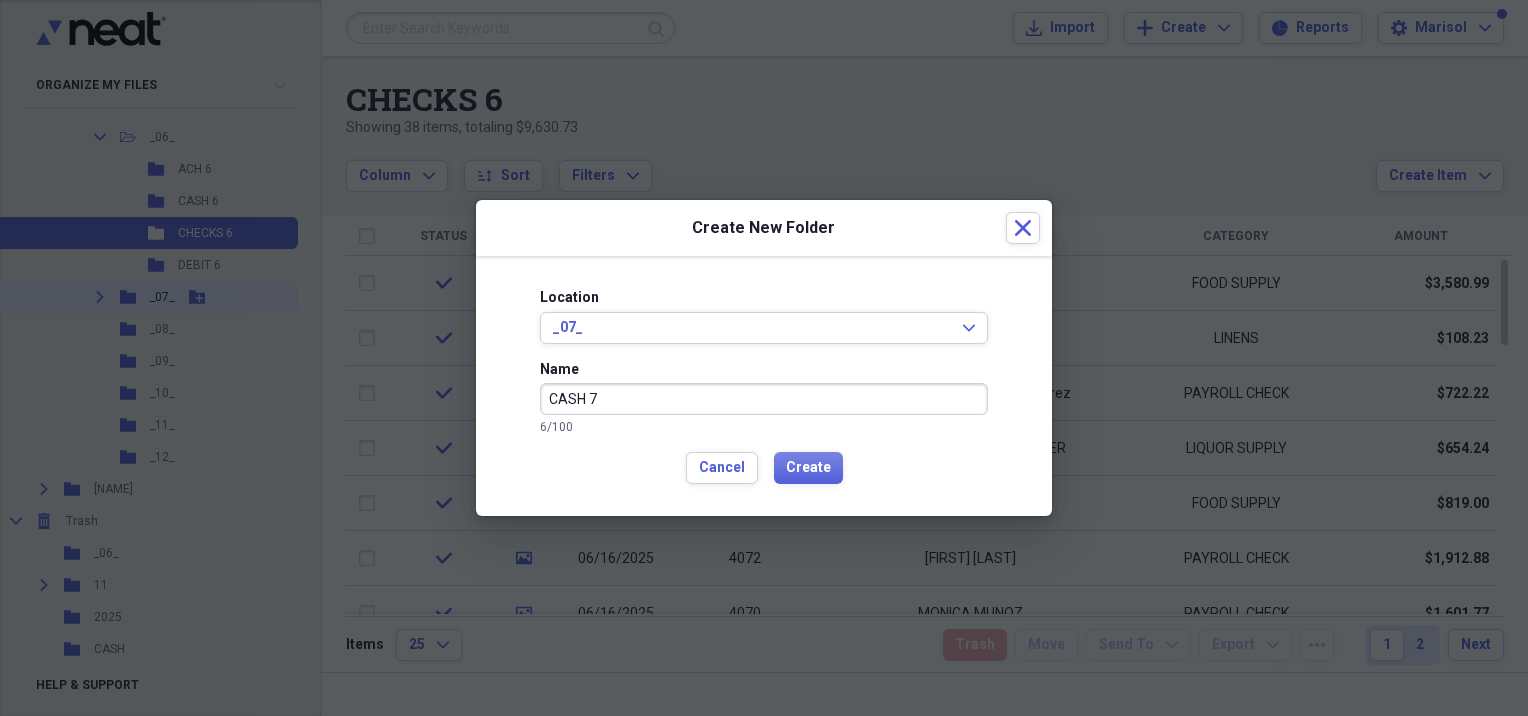 type on "CASH 7" 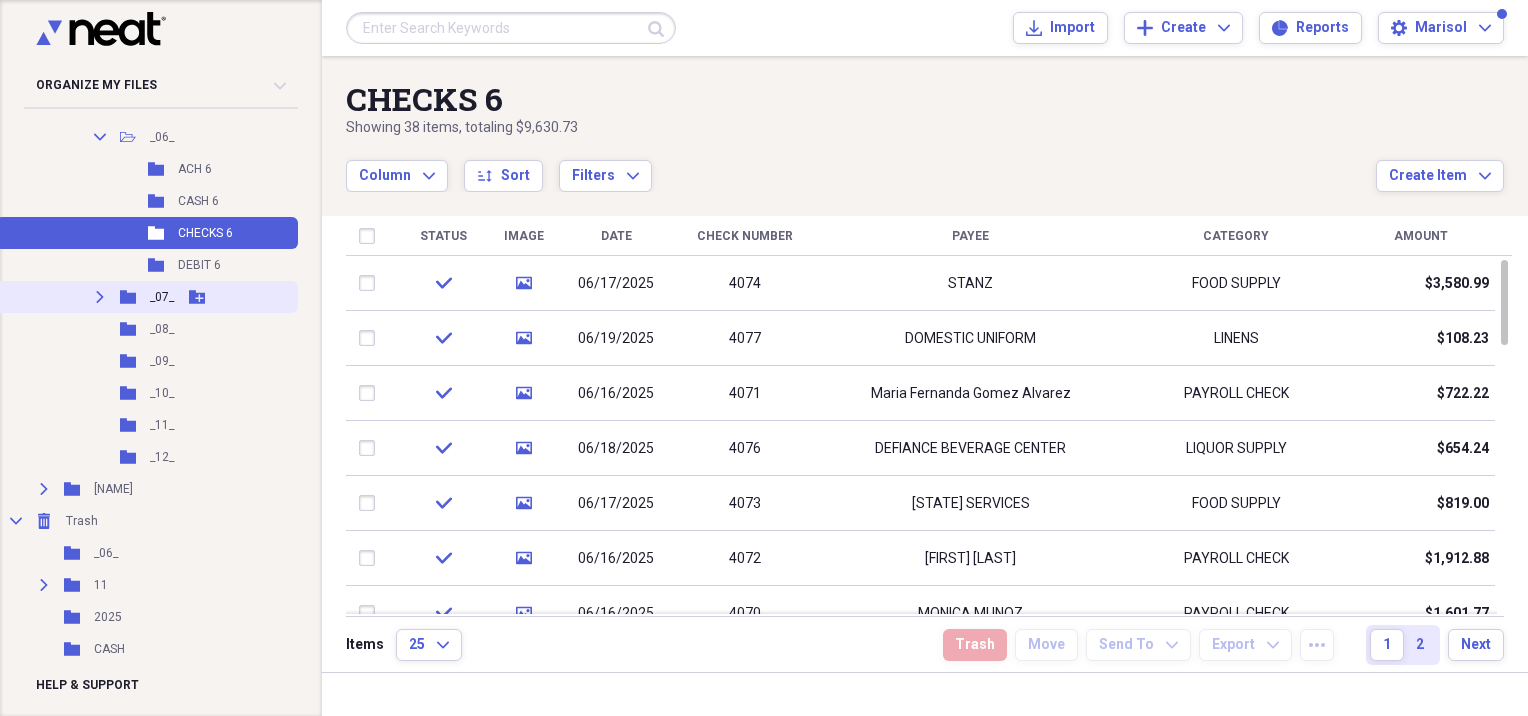 click 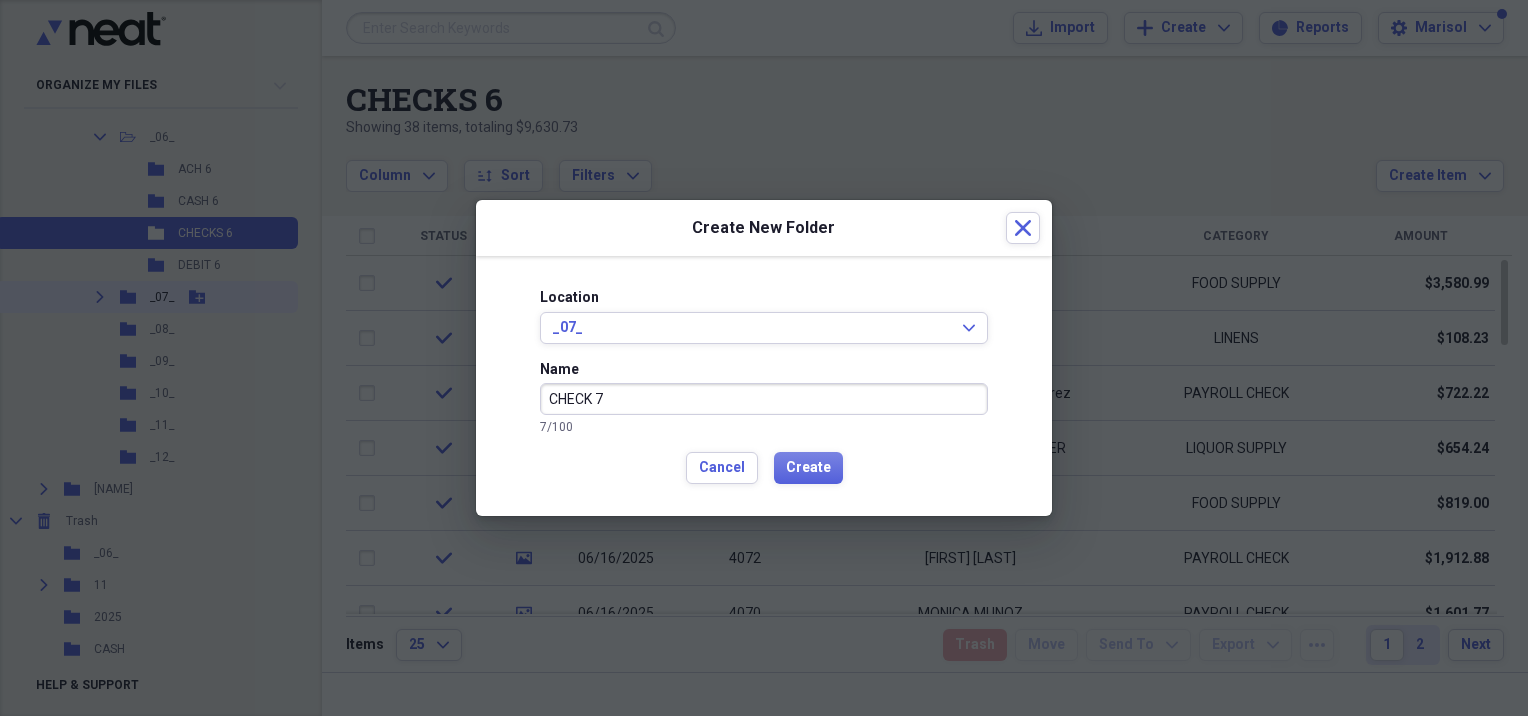 type on "CHECK 7" 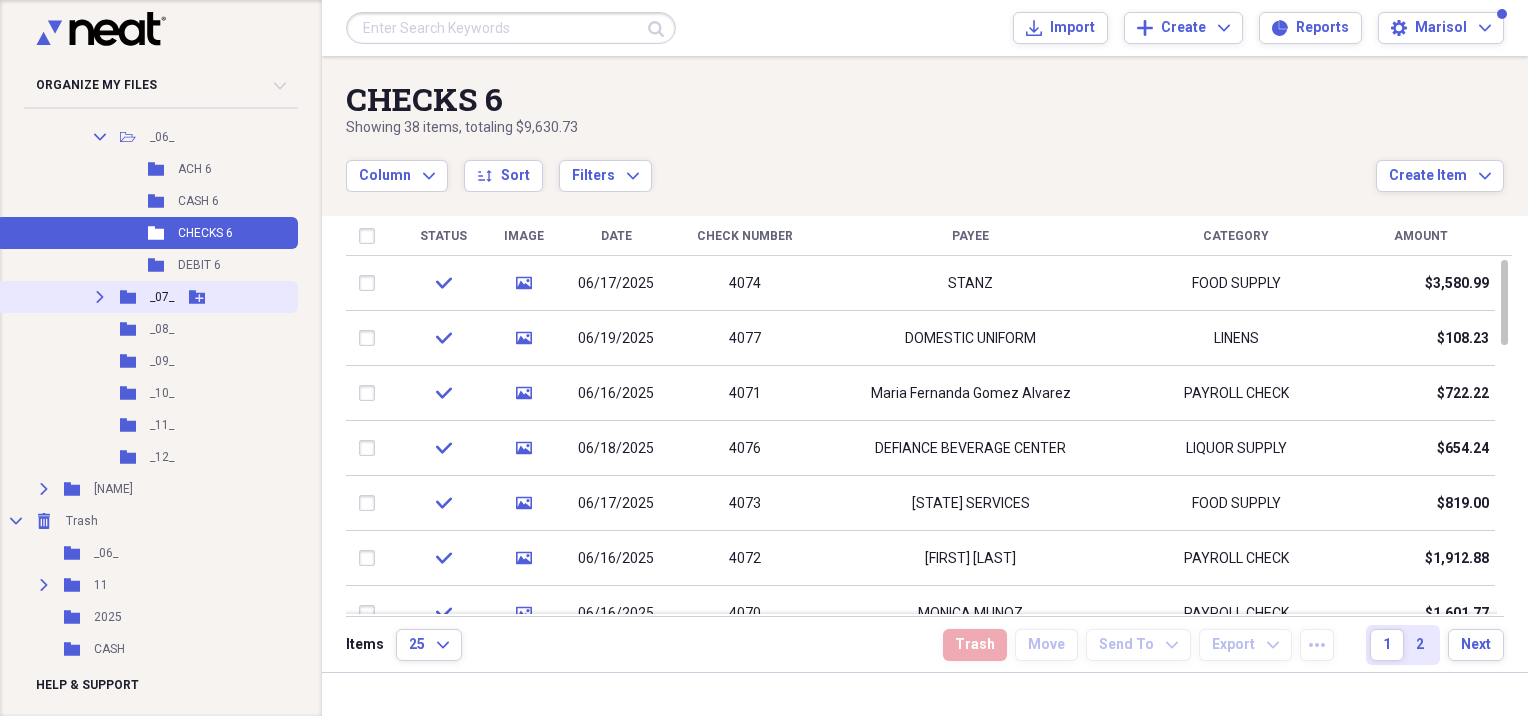 click 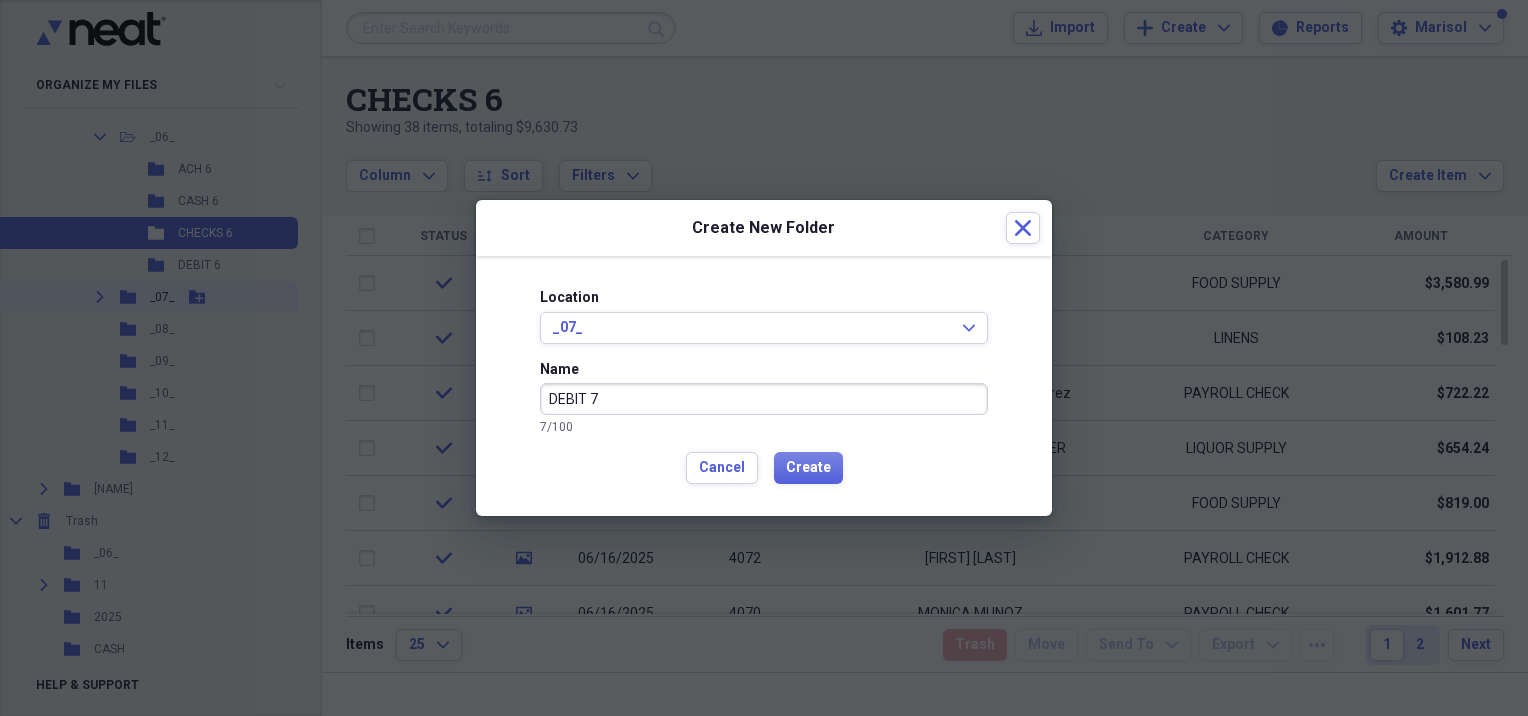 type on "DEBIT 7" 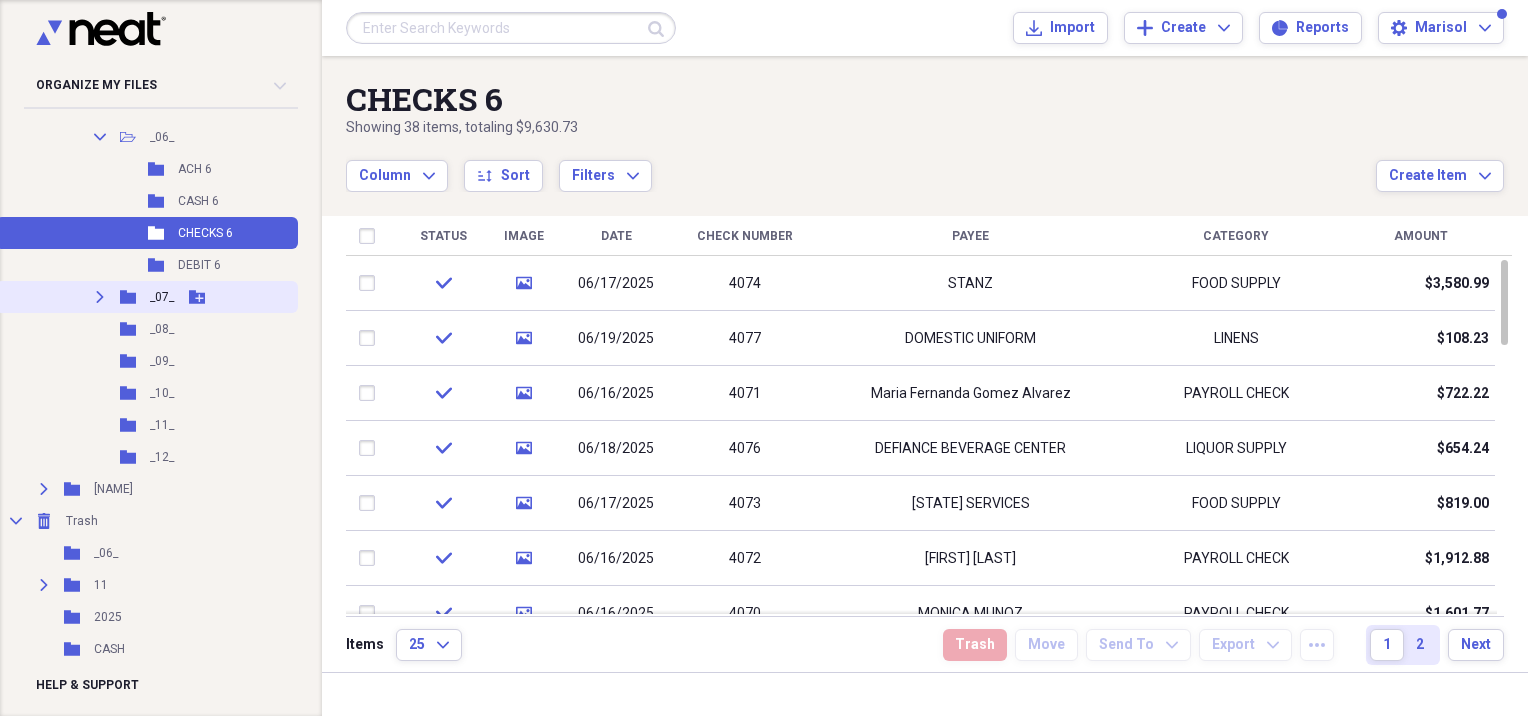 click on "Expand" 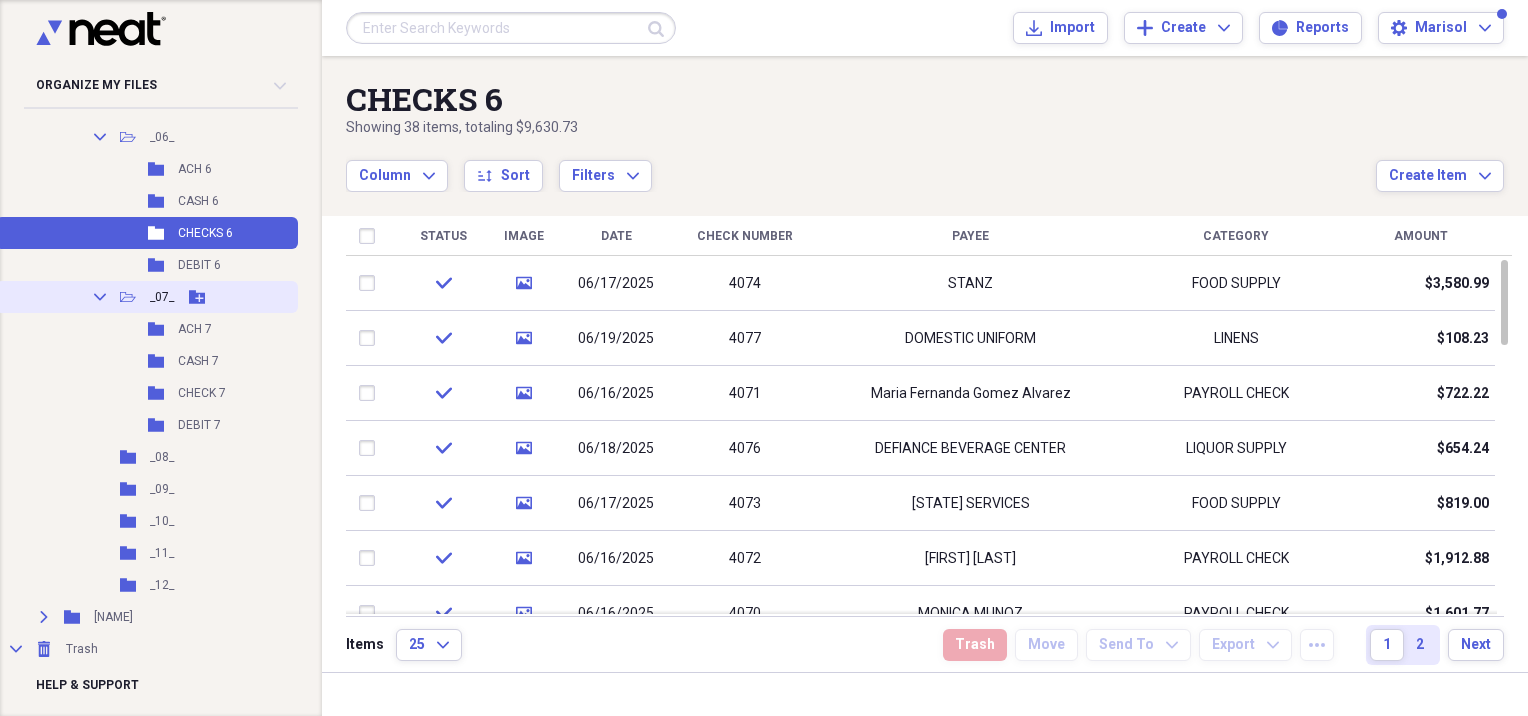 click 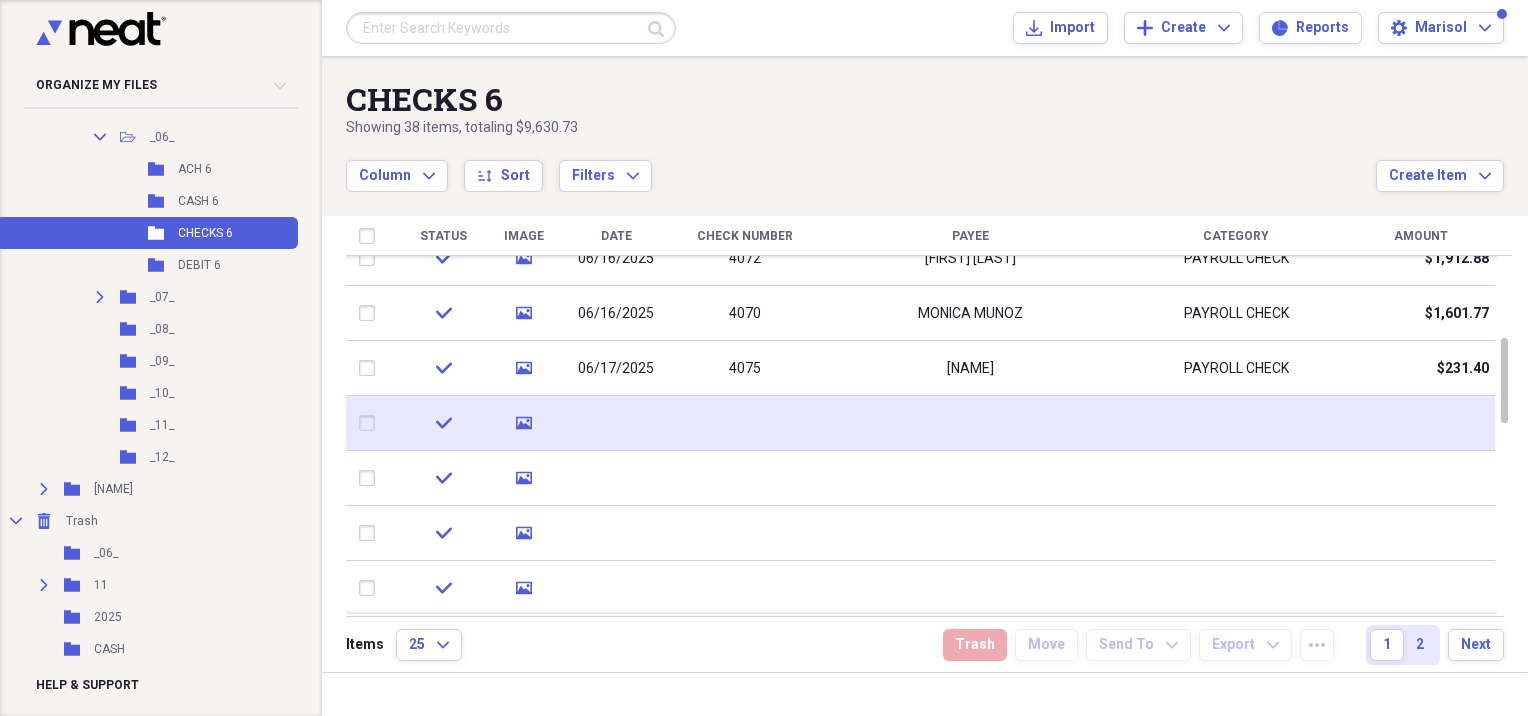 click on "check" at bounding box center [443, 423] 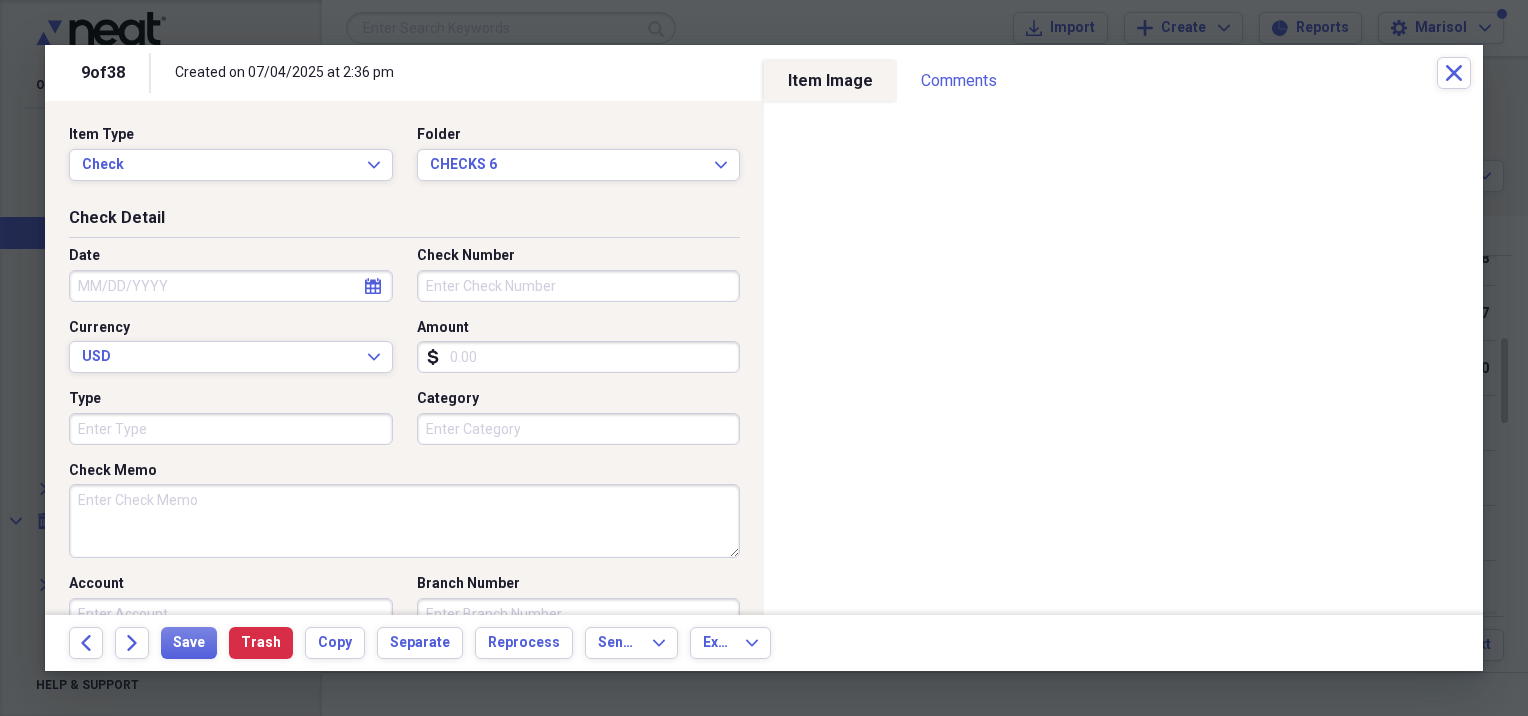 click on "Date" at bounding box center (231, 286) 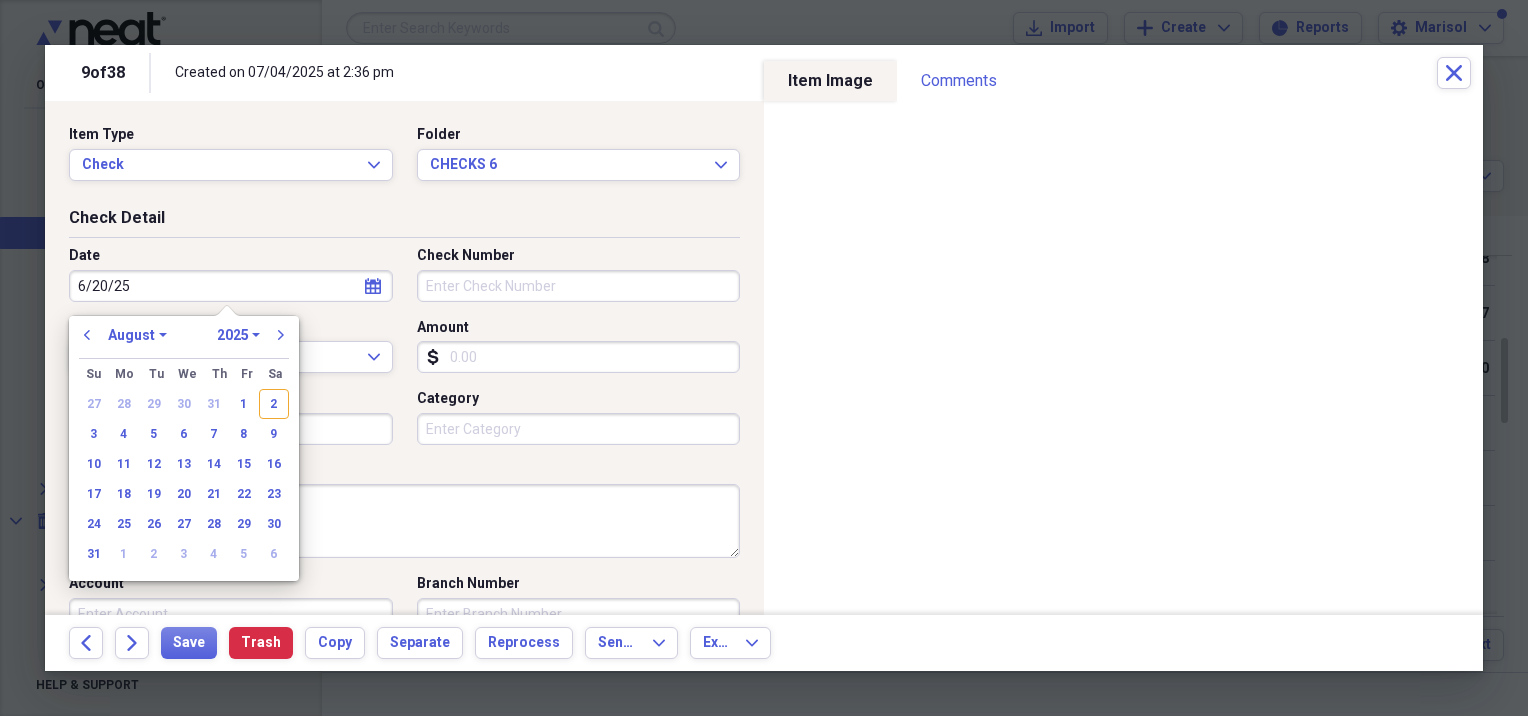 type on "[MONTH]/[DAY]/[YEAR]" 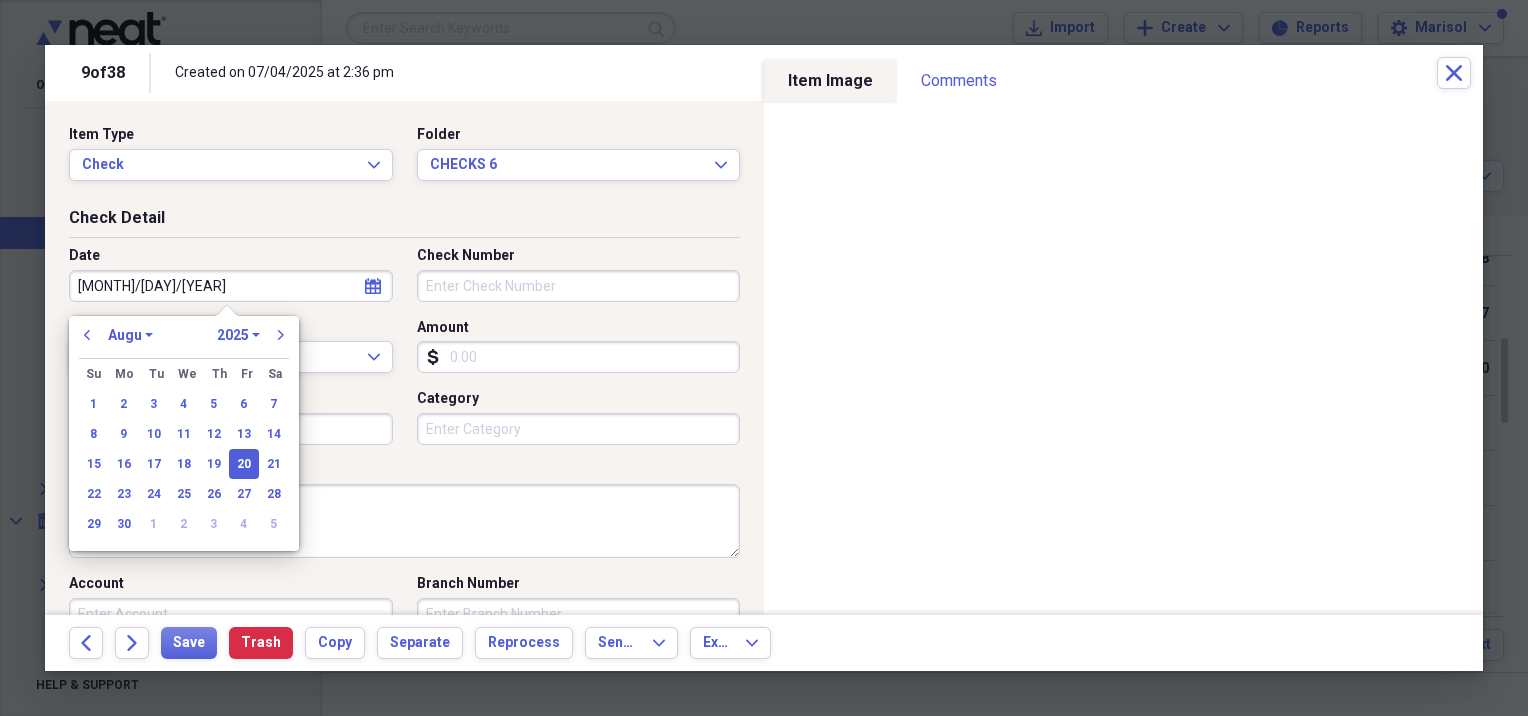 select on "5" 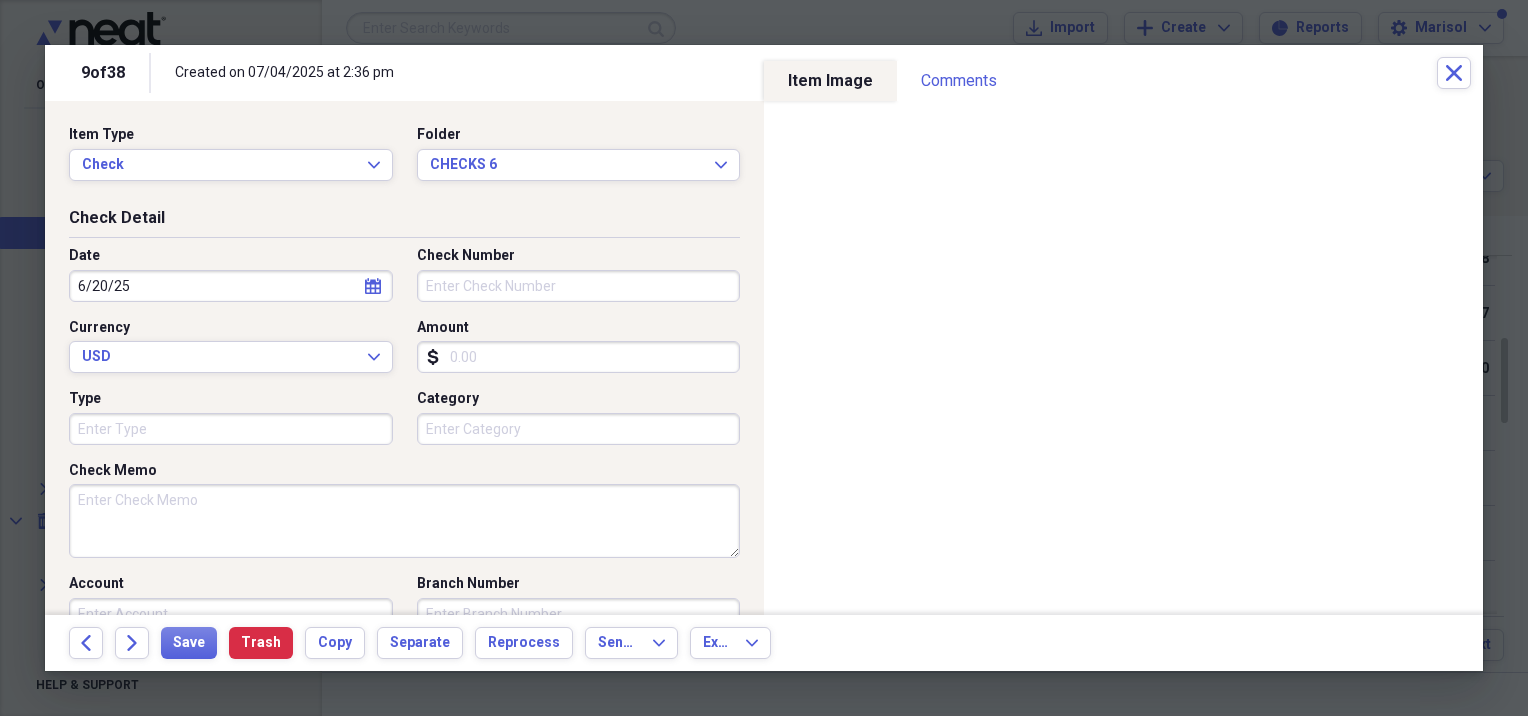 type on "06/20/2025" 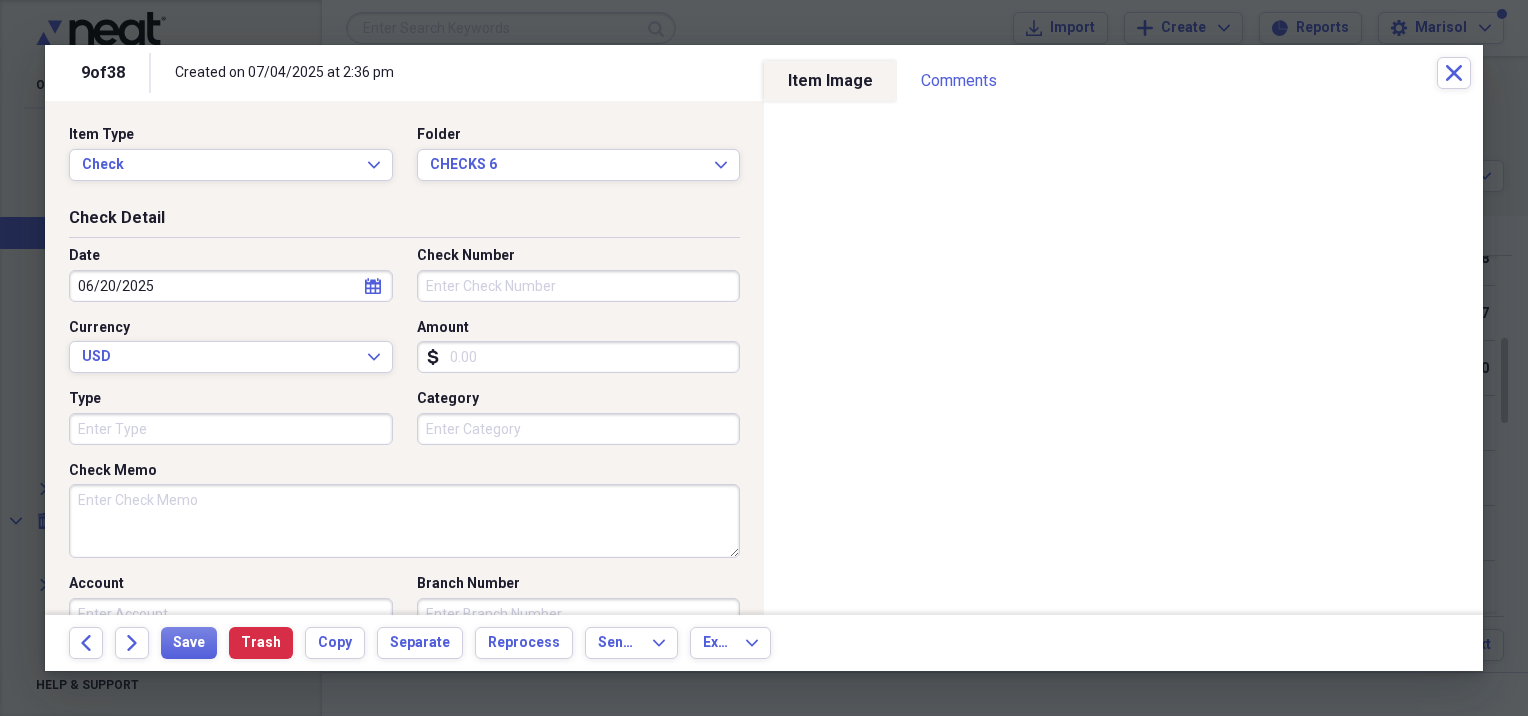 drag, startPoint x: 472, startPoint y: 272, endPoint x: 473, endPoint y: 284, distance: 12.0415945 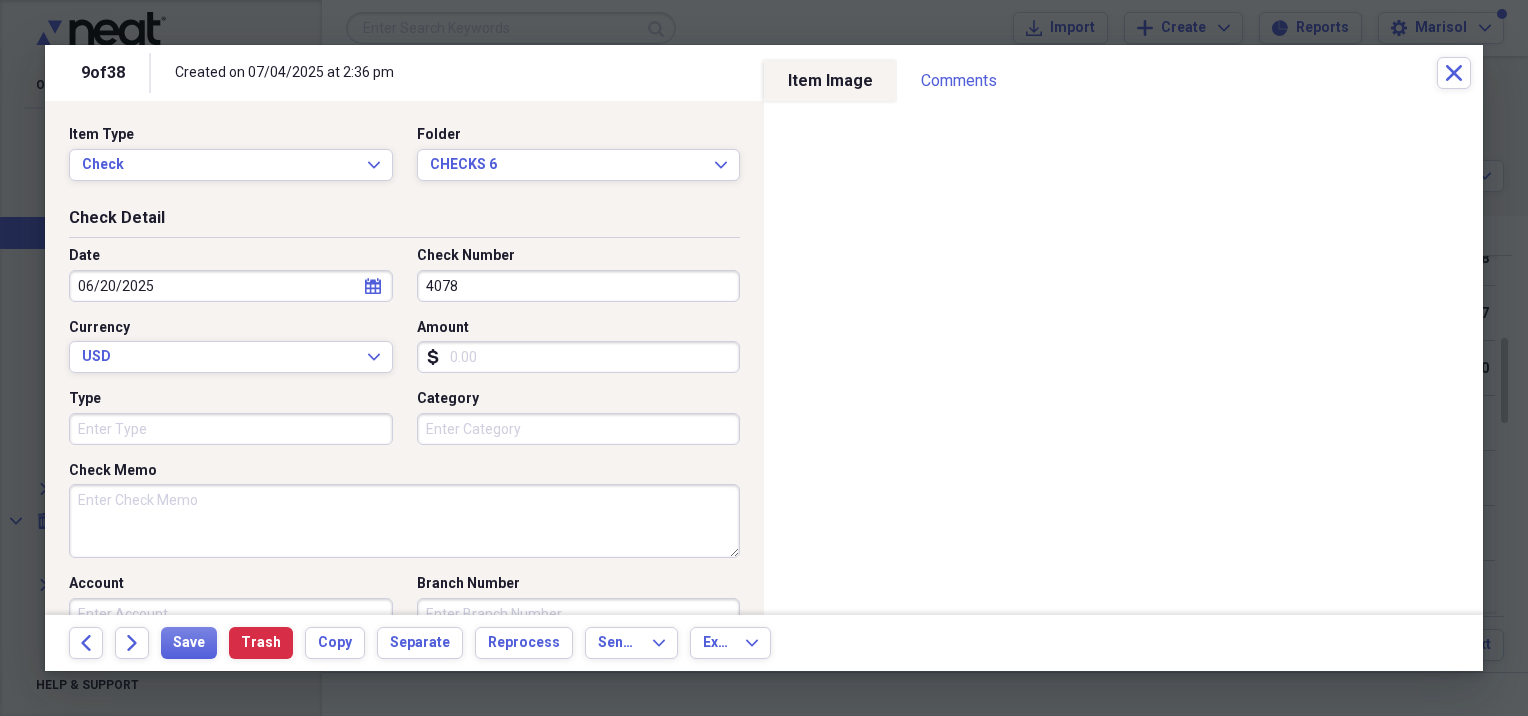 type on "4078" 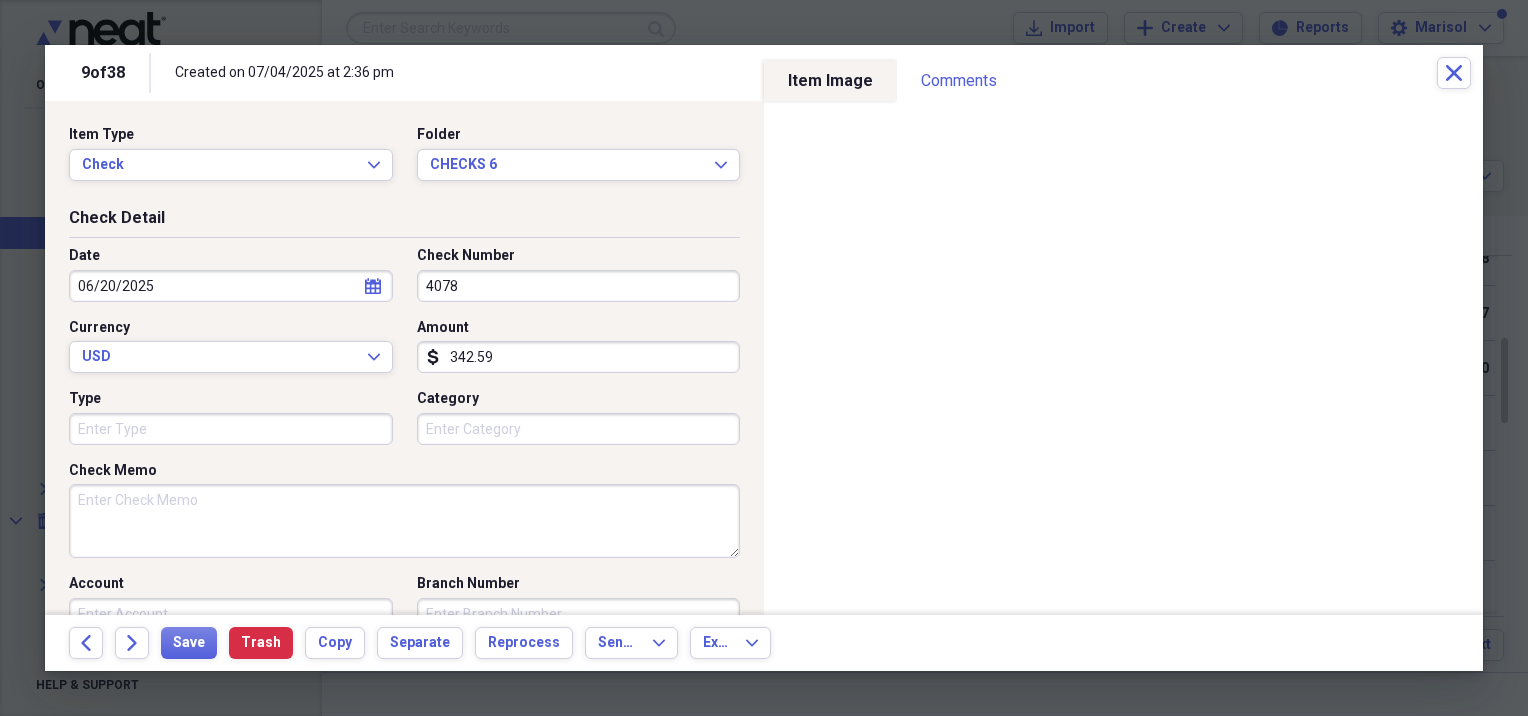 type on "342.59" 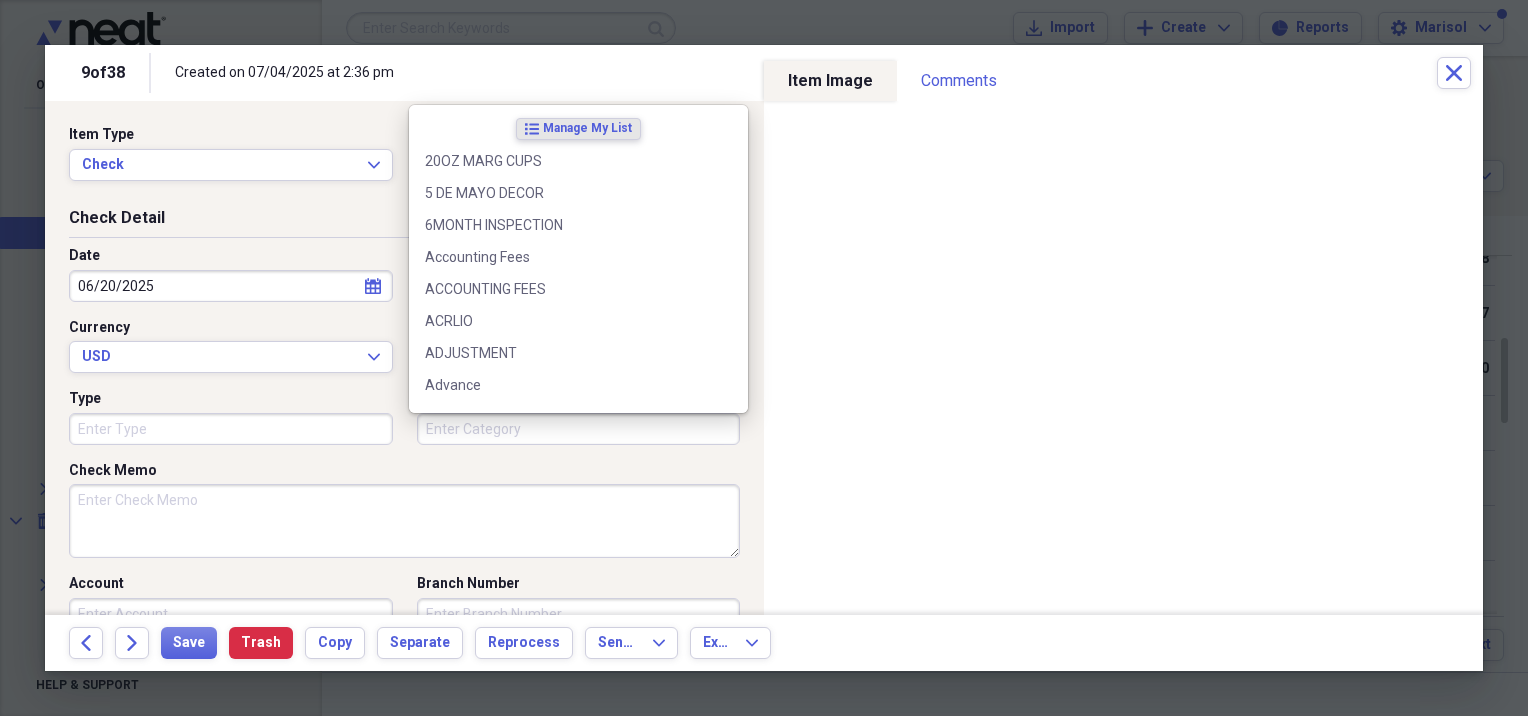 click on "Category" at bounding box center (579, 429) 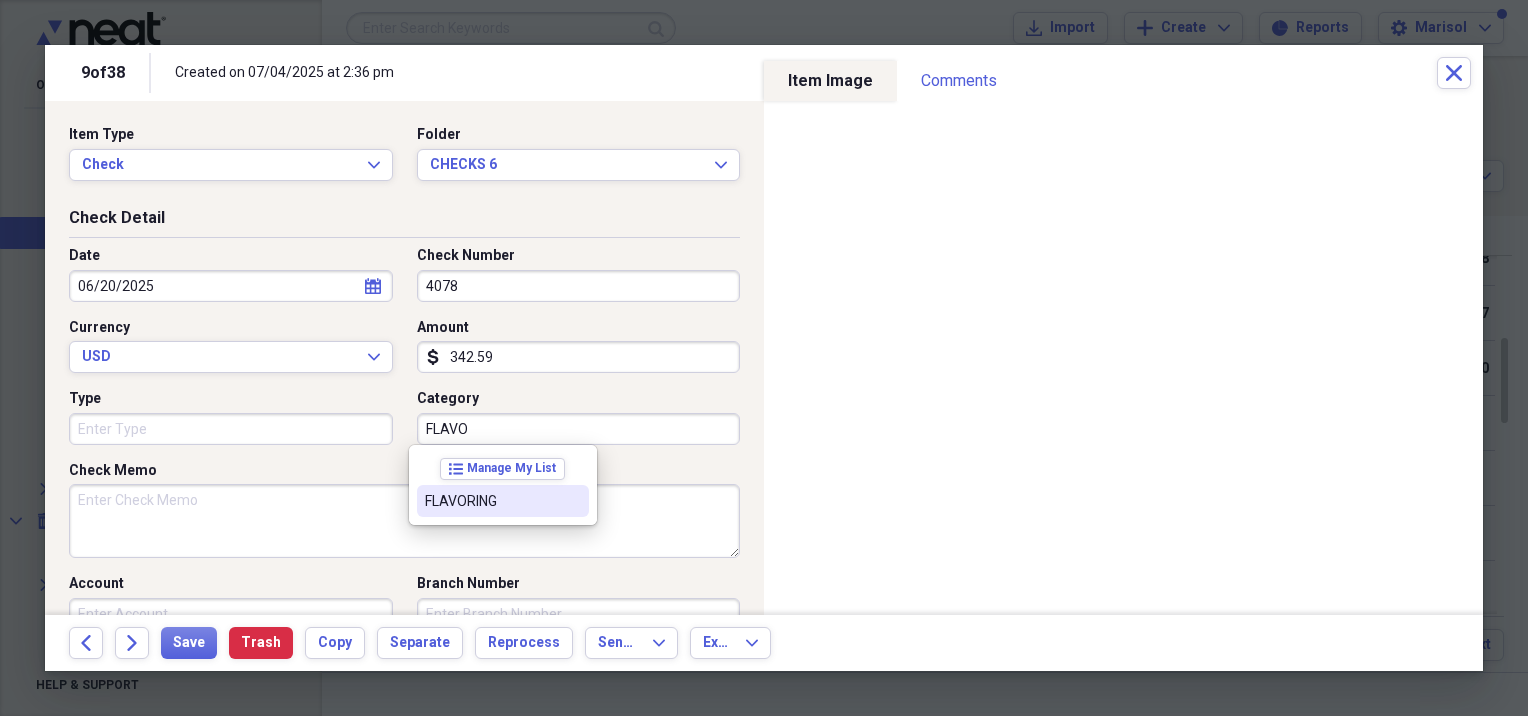 drag, startPoint x: 464, startPoint y: 515, endPoint x: 456, endPoint y: 508, distance: 10.630146 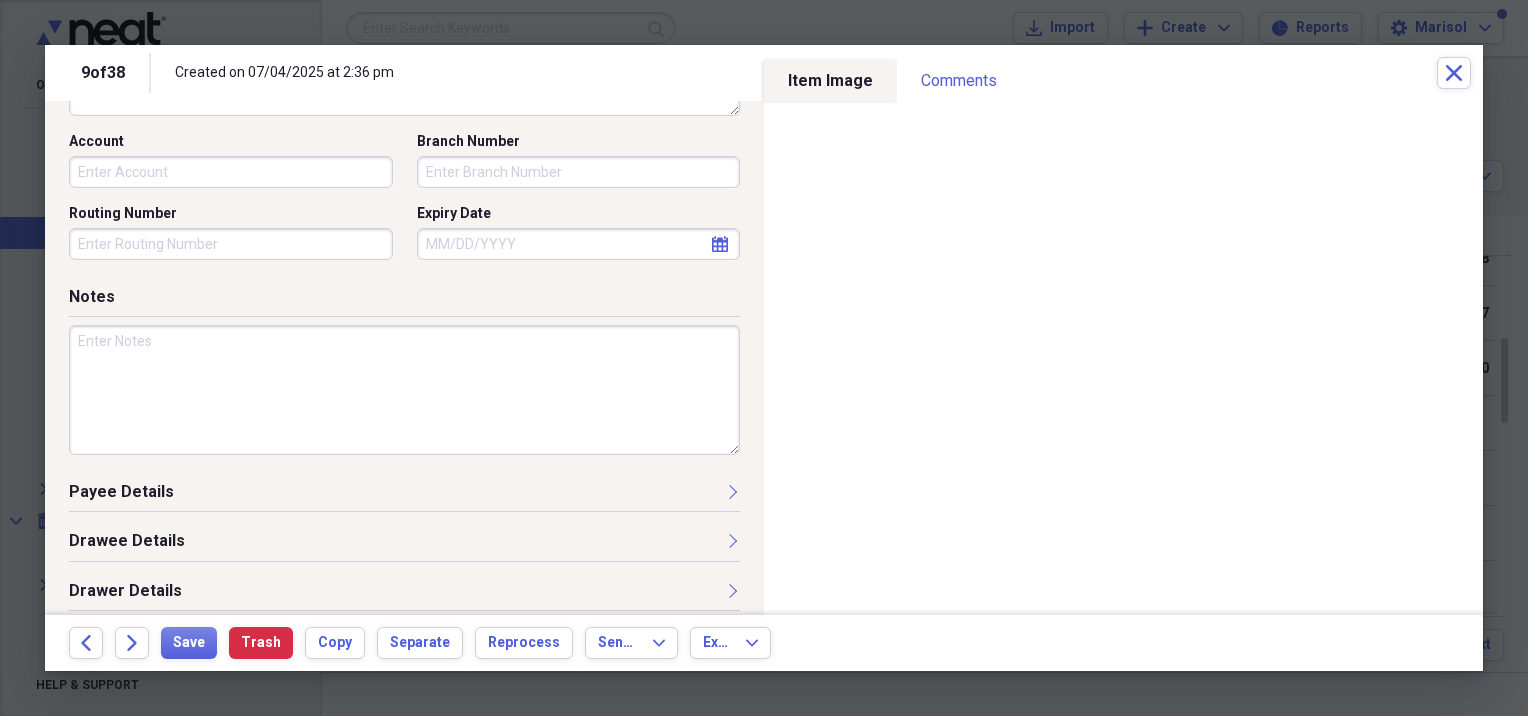 scroll, scrollTop: 454, scrollLeft: 0, axis: vertical 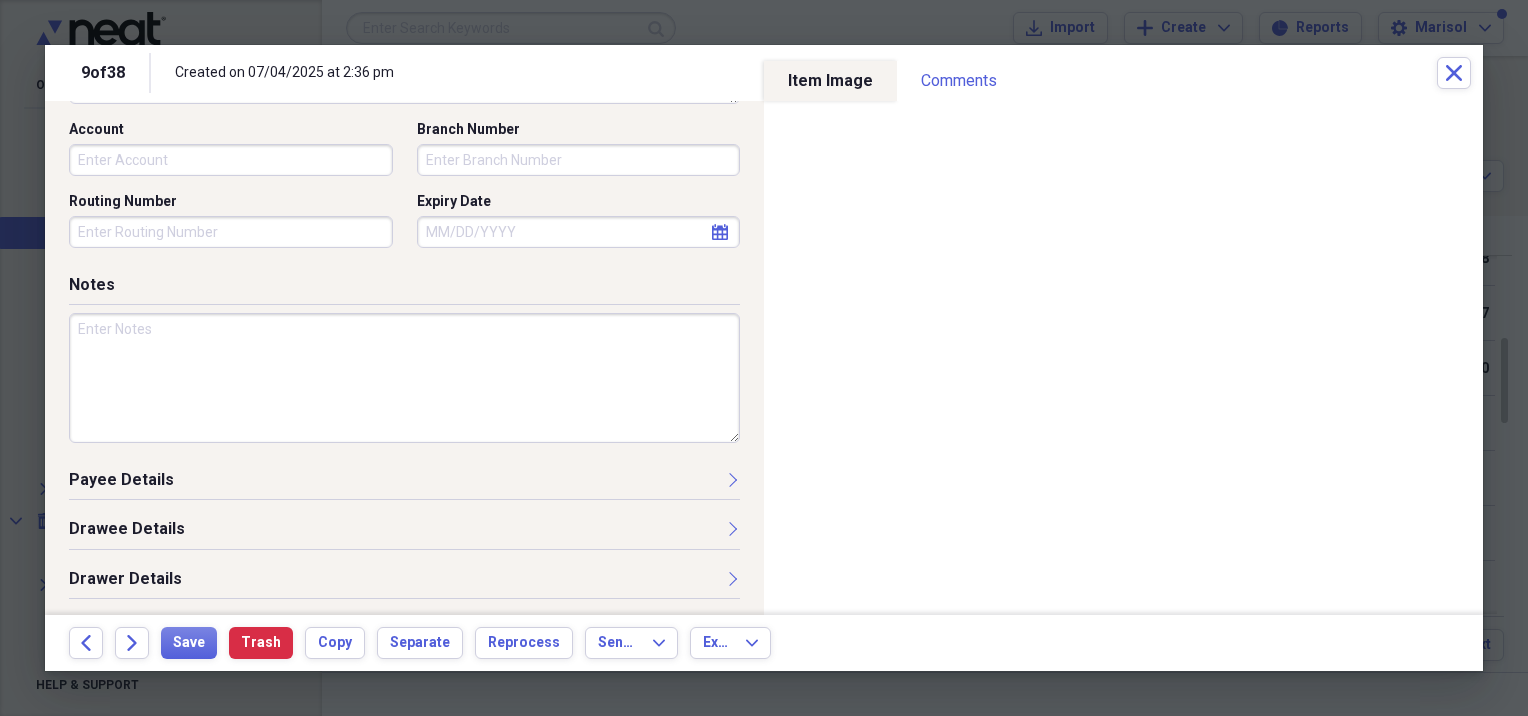 click on "Payee Details" at bounding box center (404, 484) 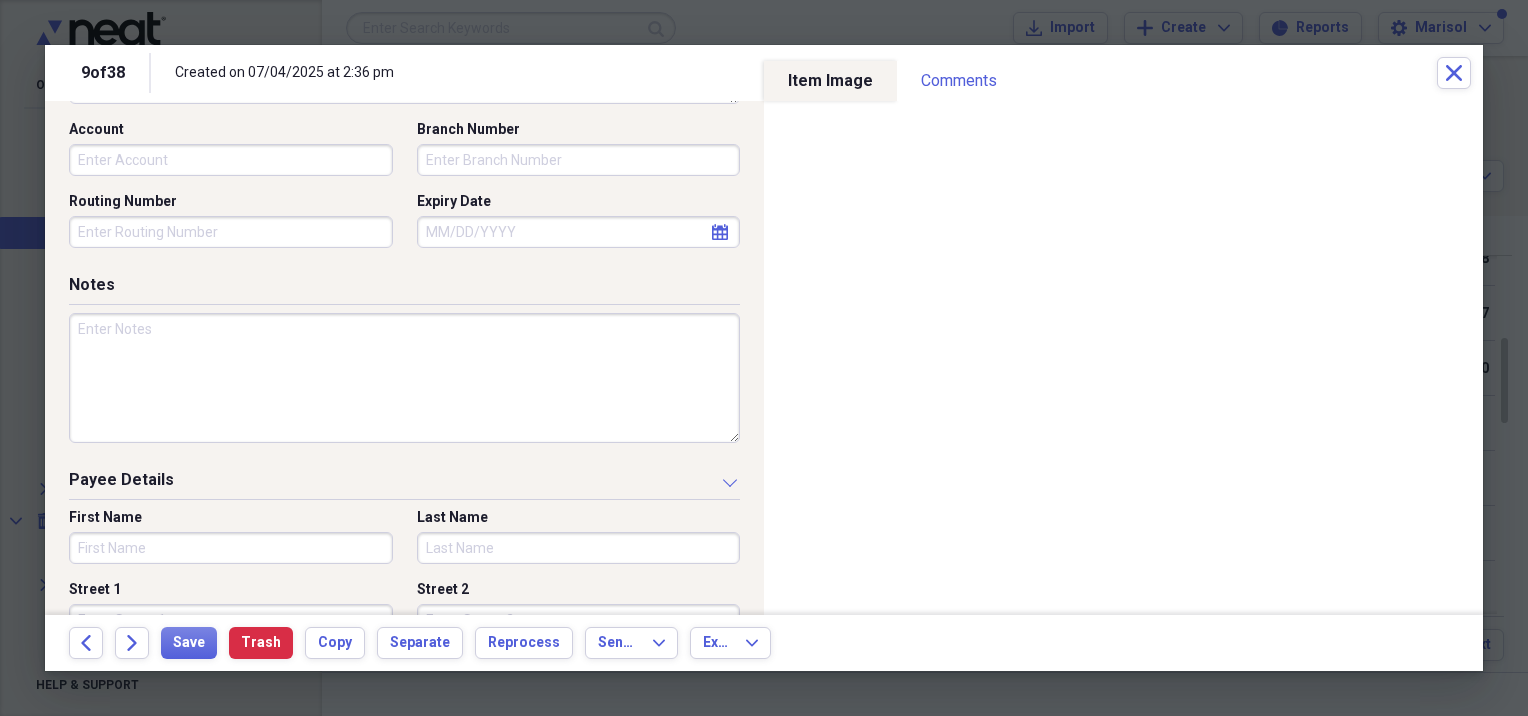 click on "First Name" at bounding box center (231, 548) 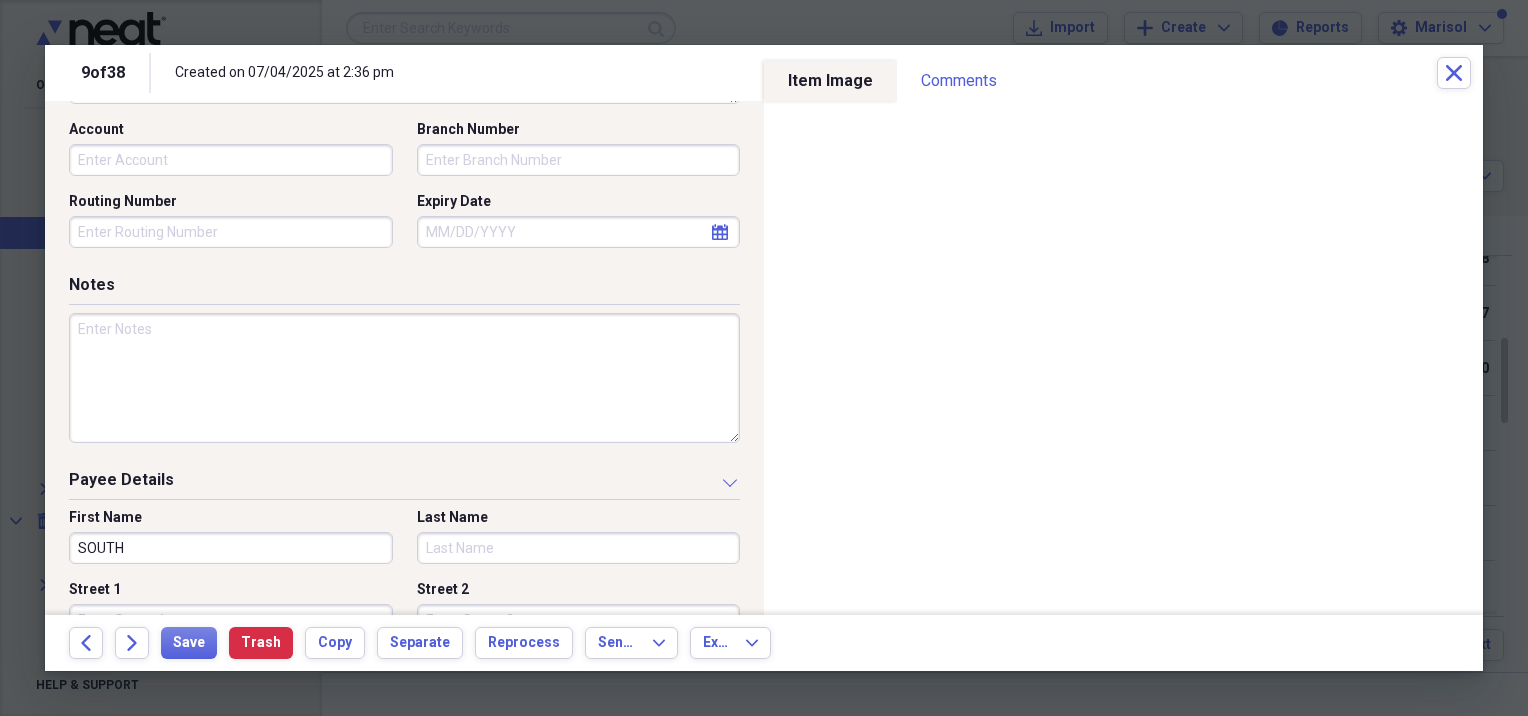type on "SOUTHERN GLAZERS" 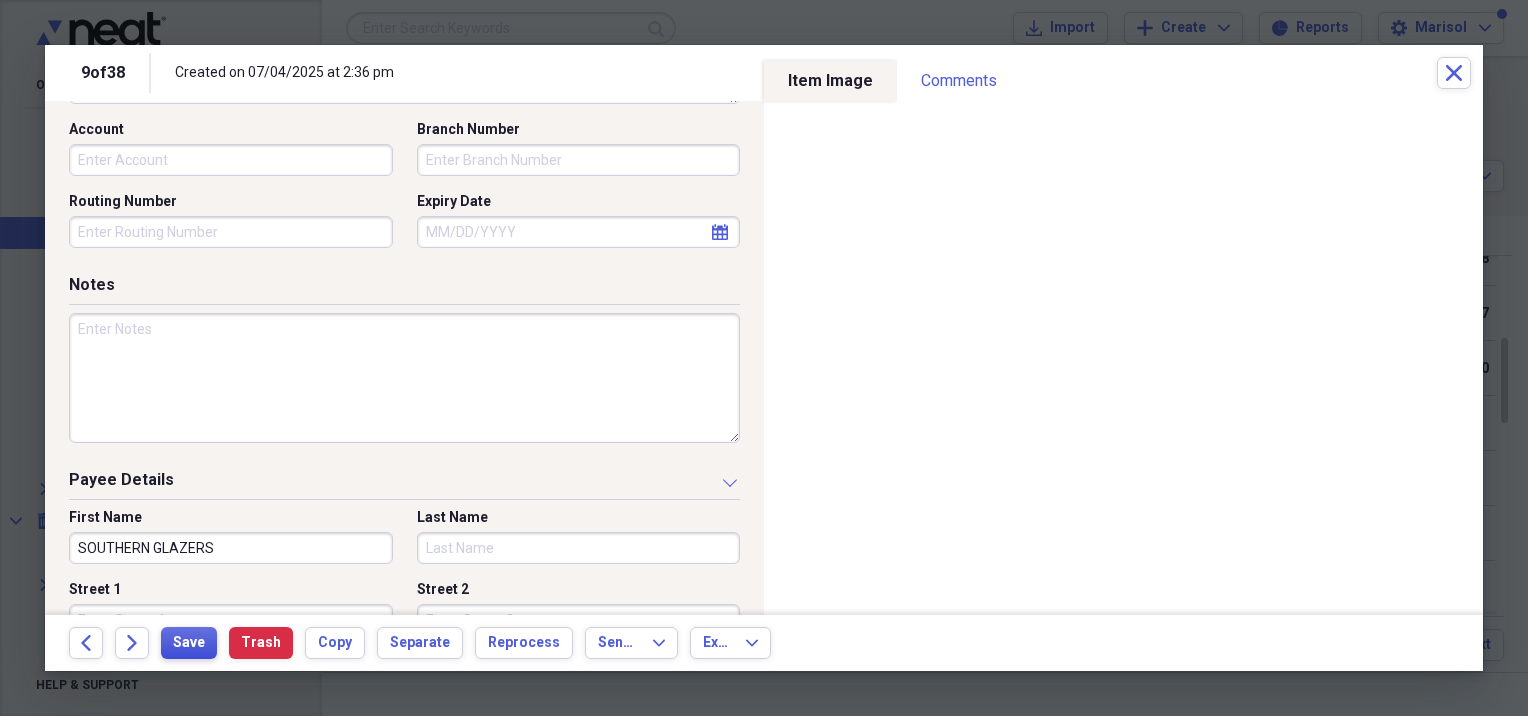 click on "Save" at bounding box center (189, 643) 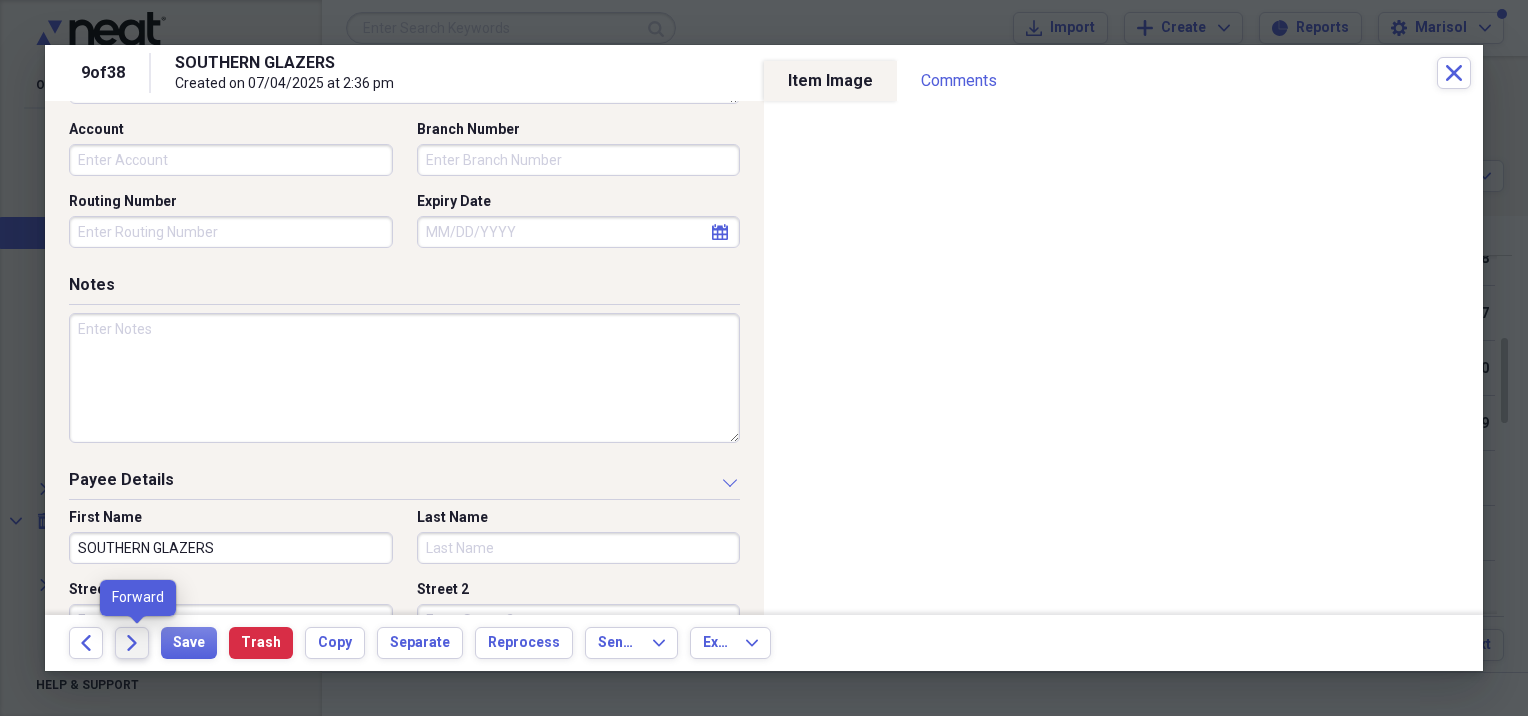 click on "Forward" 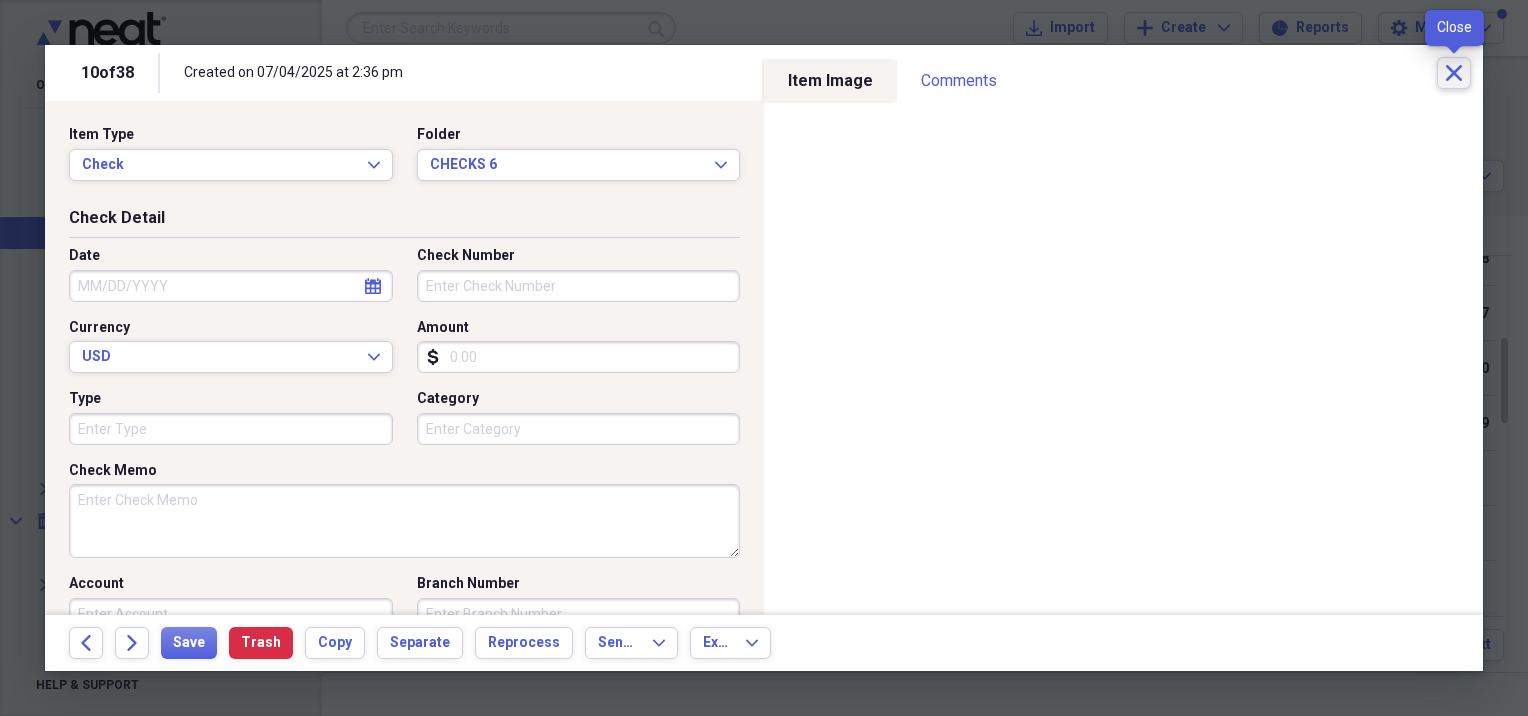 drag, startPoint x: 1451, startPoint y: 78, endPoint x: 1465, endPoint y: 88, distance: 17.20465 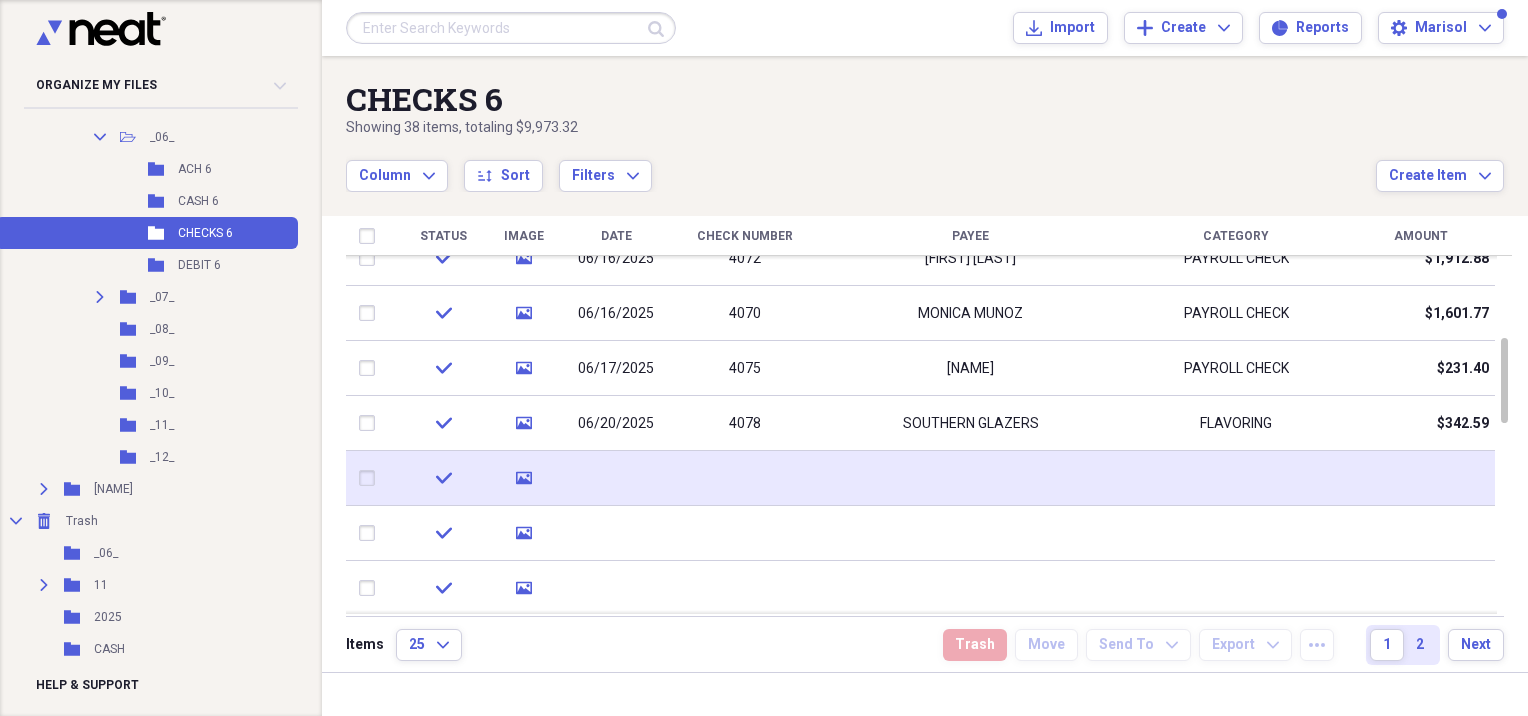 click on "check" at bounding box center (443, 478) 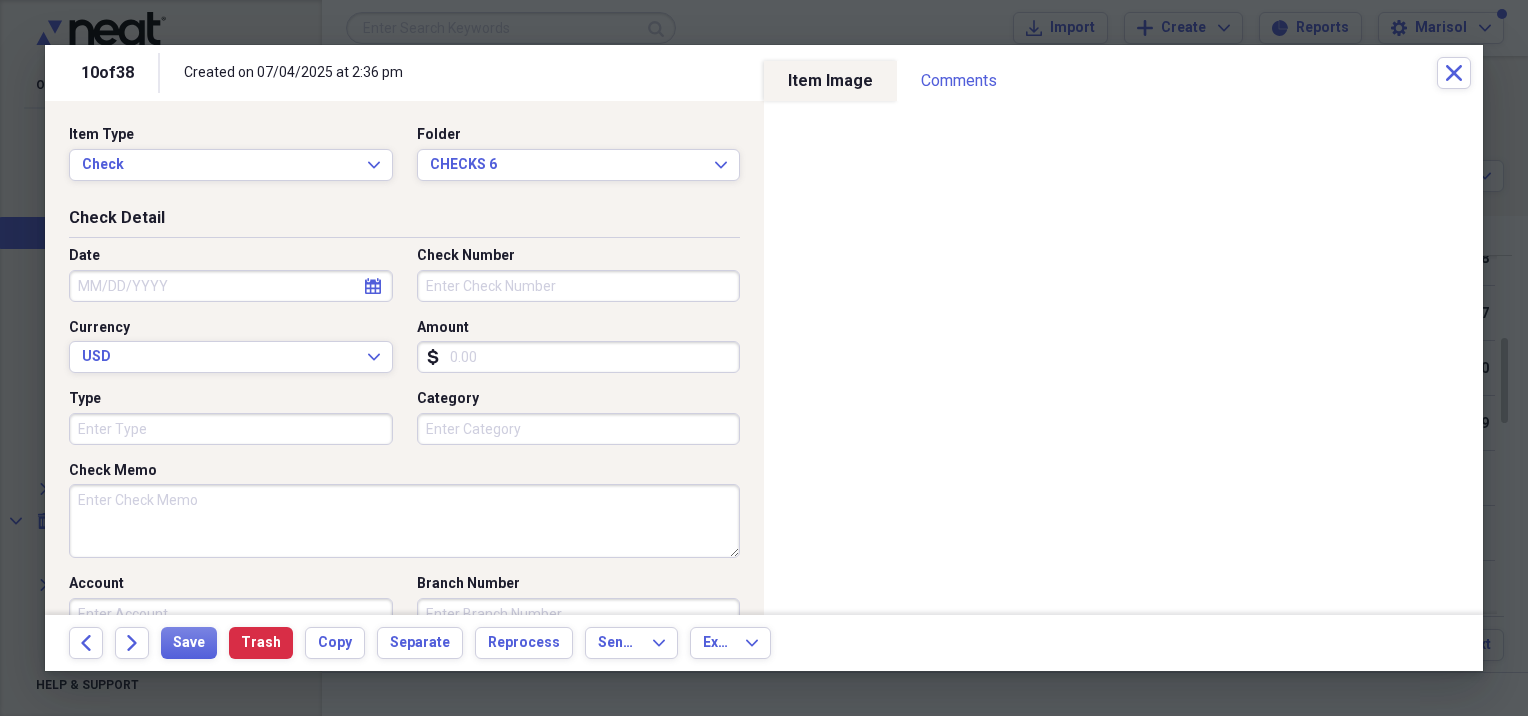 click on "Date" at bounding box center (231, 286) 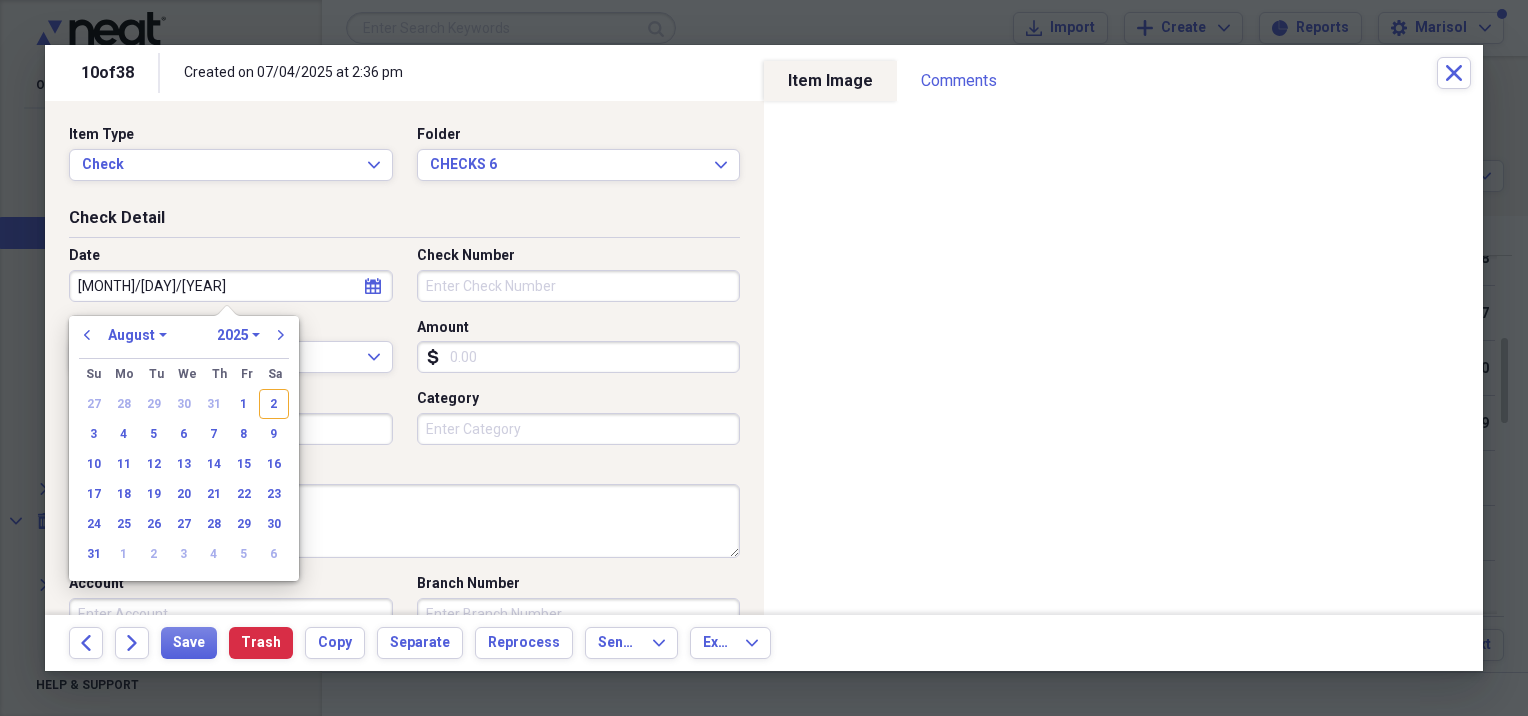 type on "[MONTH]/[DAY]/[YEAR]" 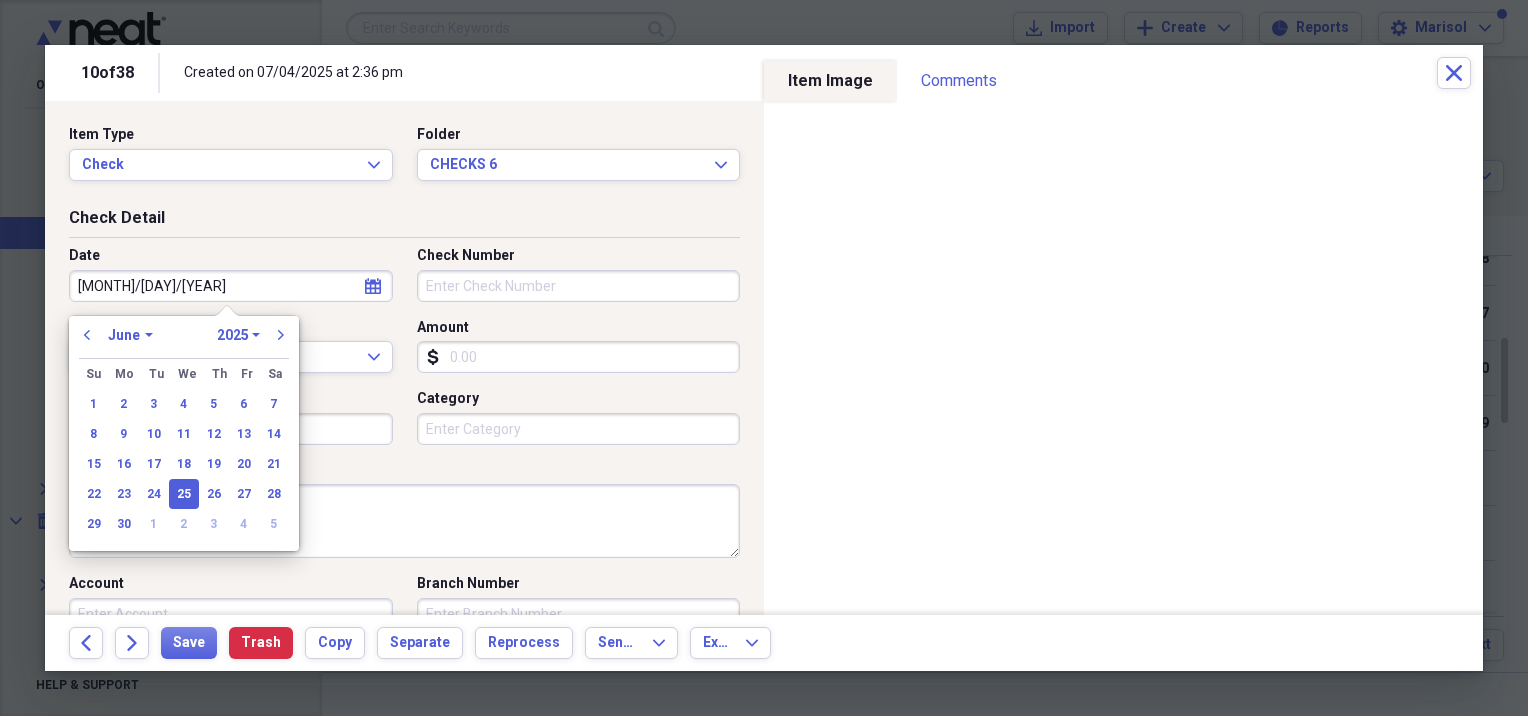 type on "06/25/2025" 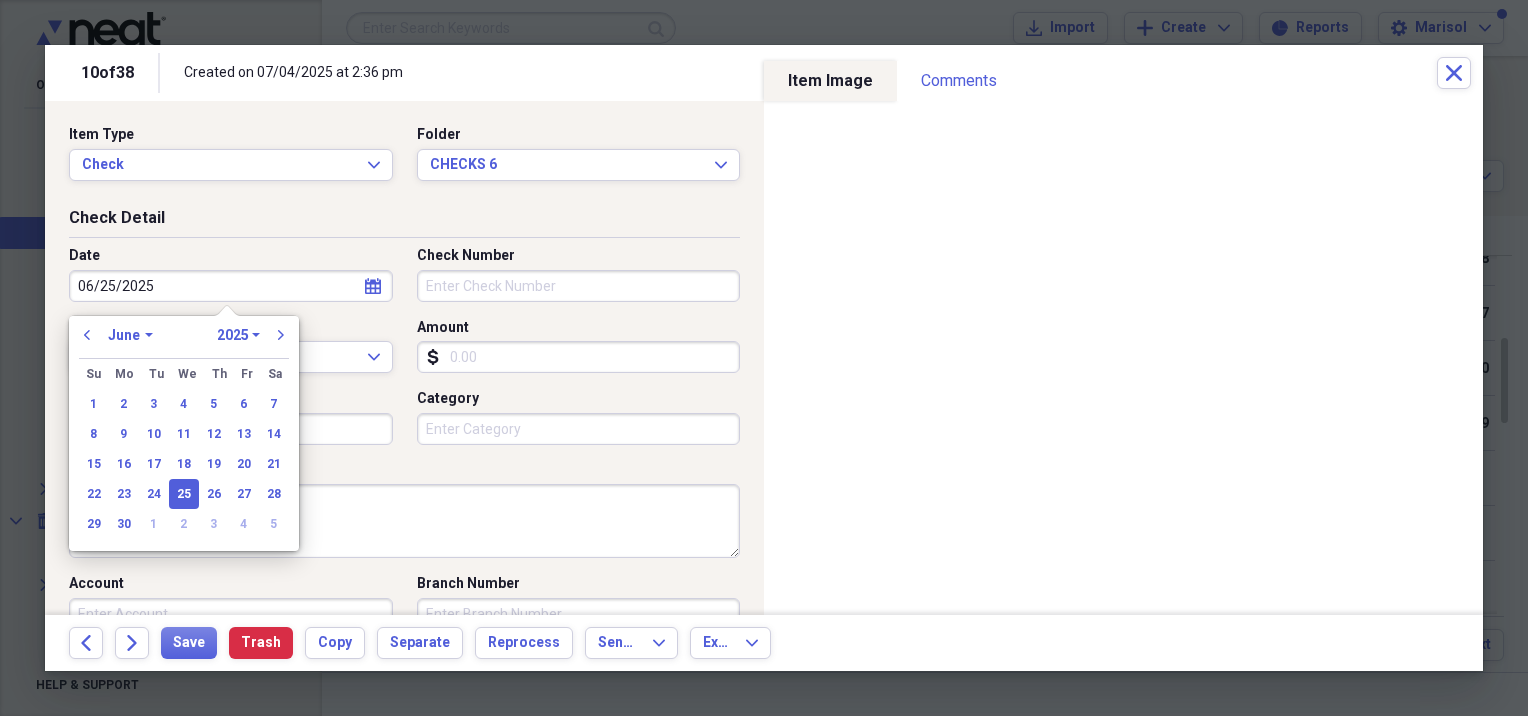 click on "Check Number" at bounding box center (579, 286) 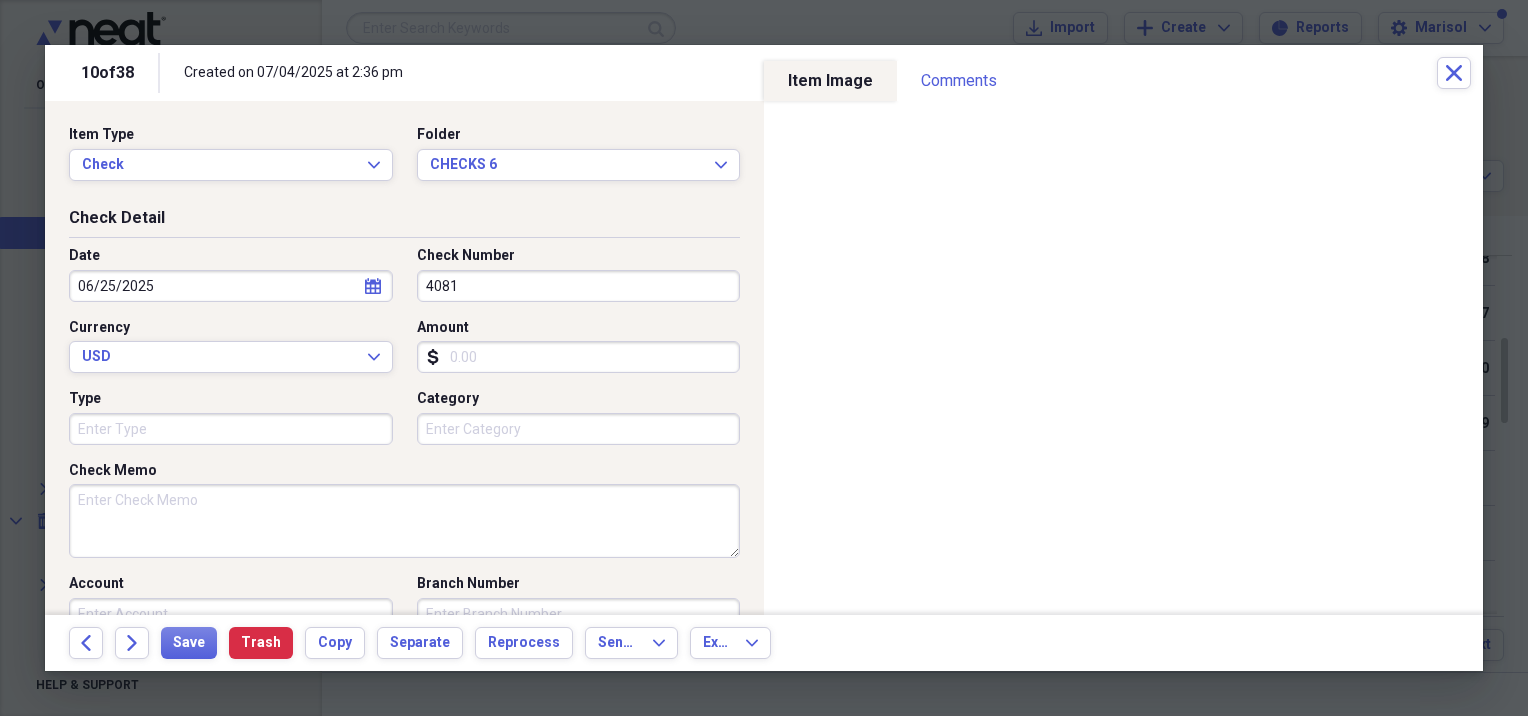 type on "4081" 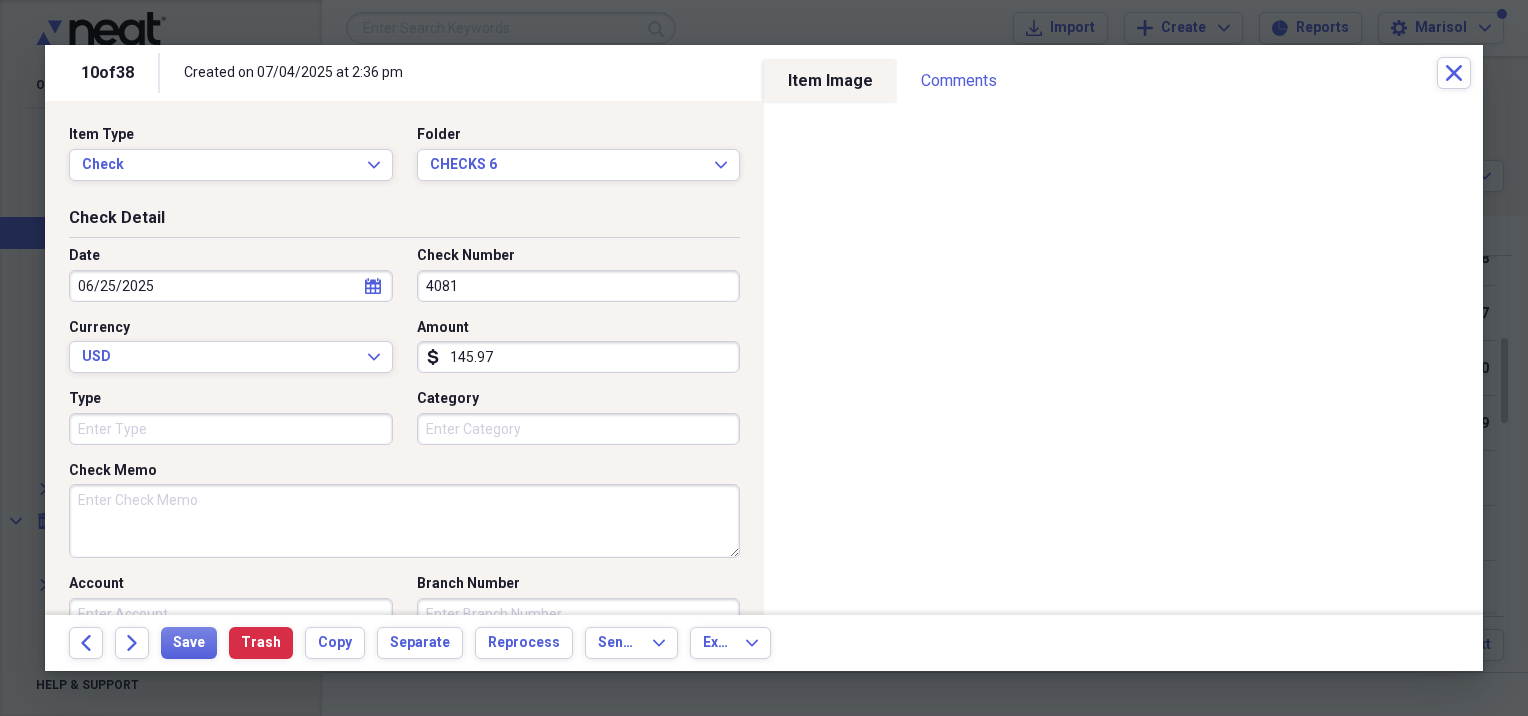 type on "145.97" 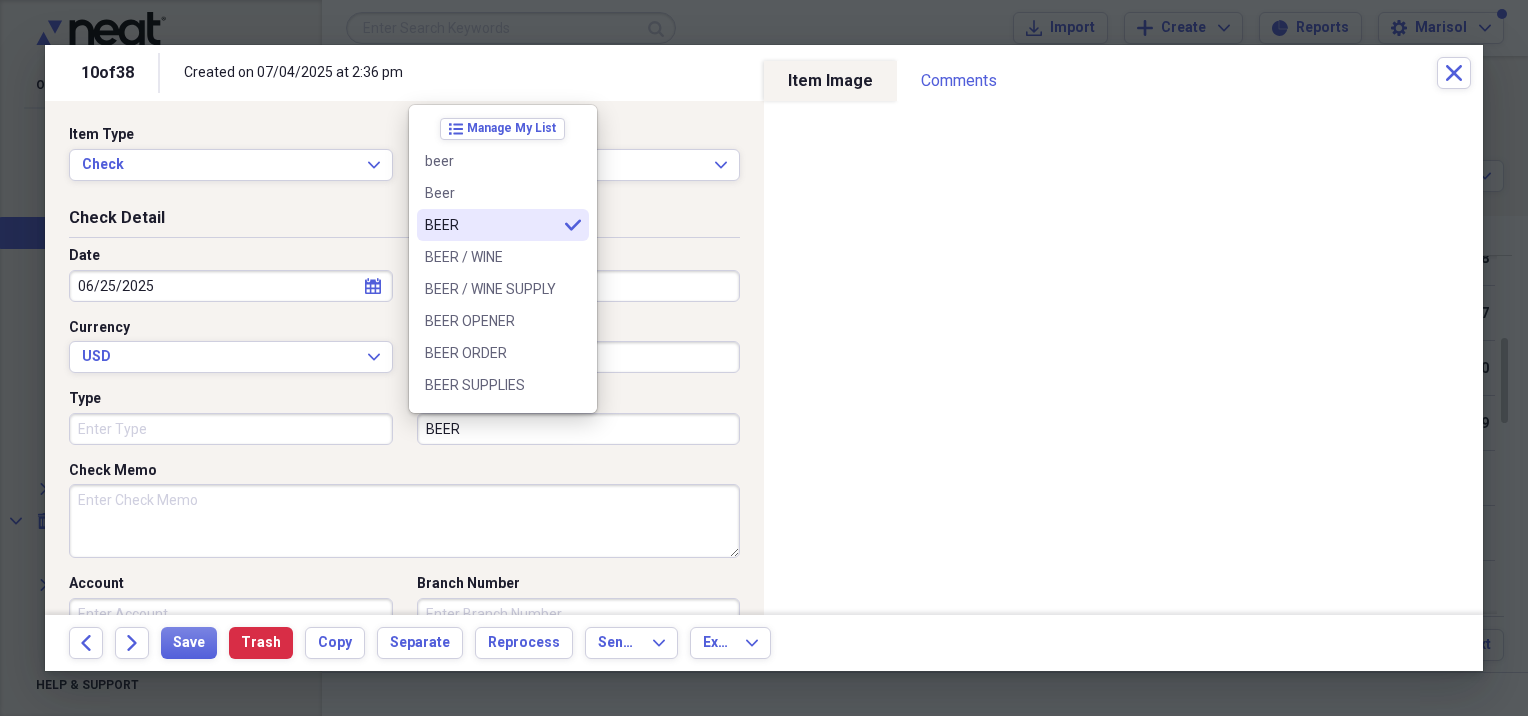 type on "BEER" 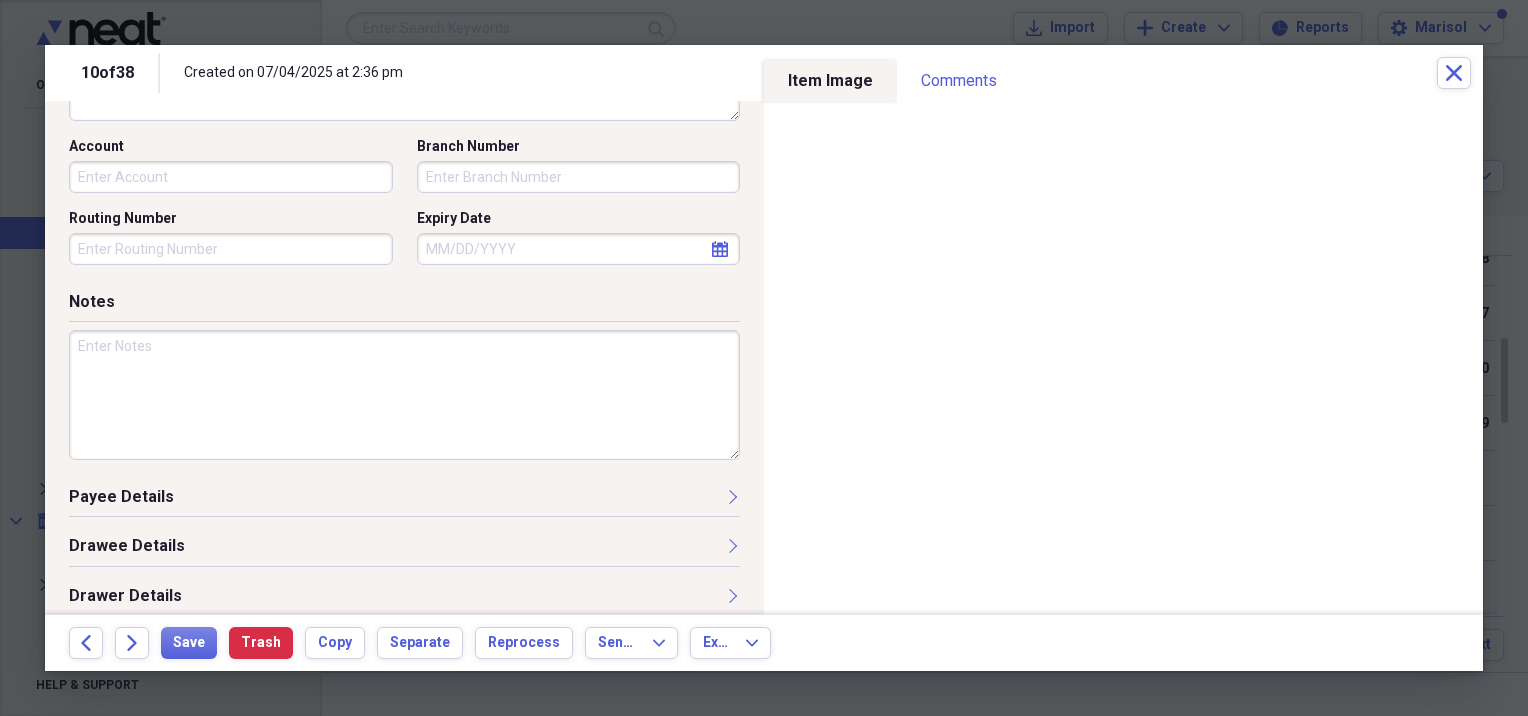 scroll, scrollTop: 454, scrollLeft: 0, axis: vertical 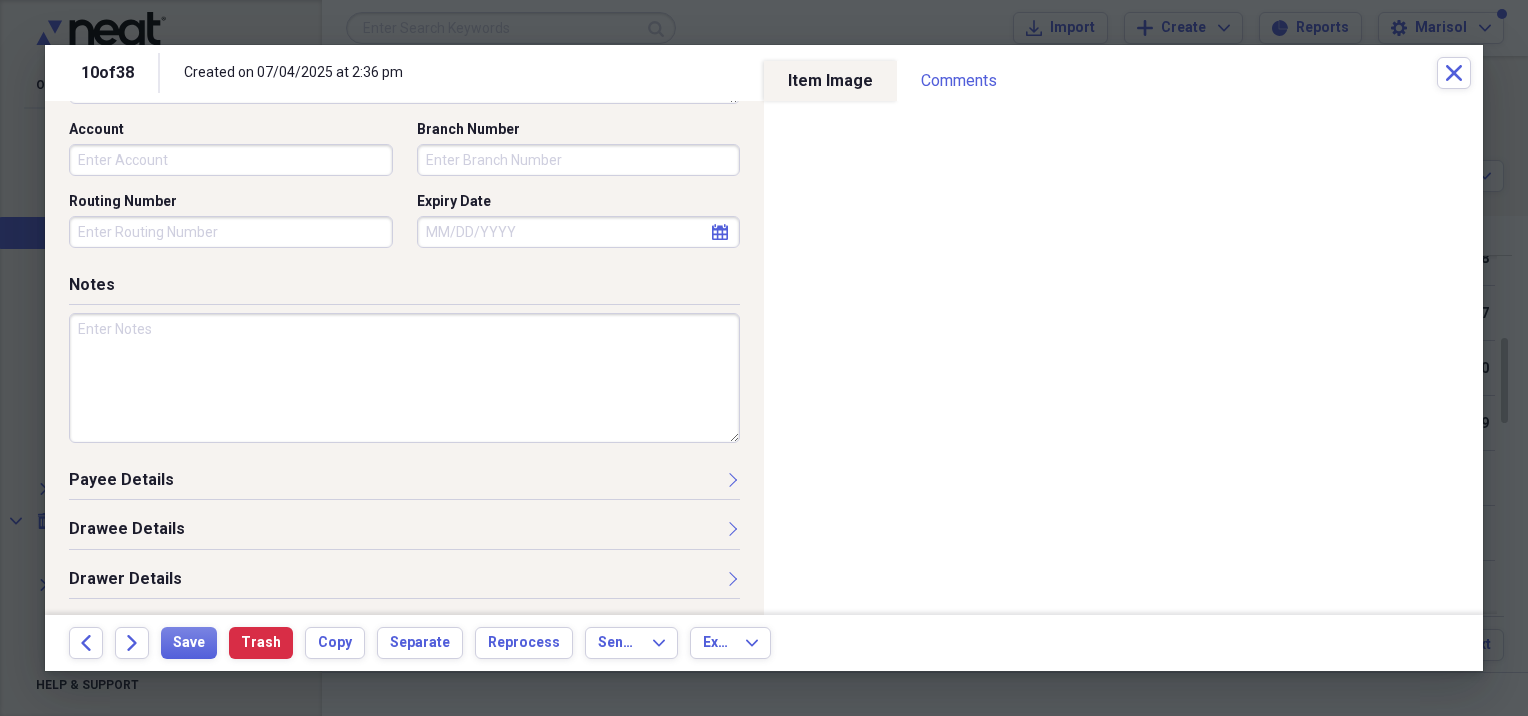 click on "Payee Details" at bounding box center (404, 484) 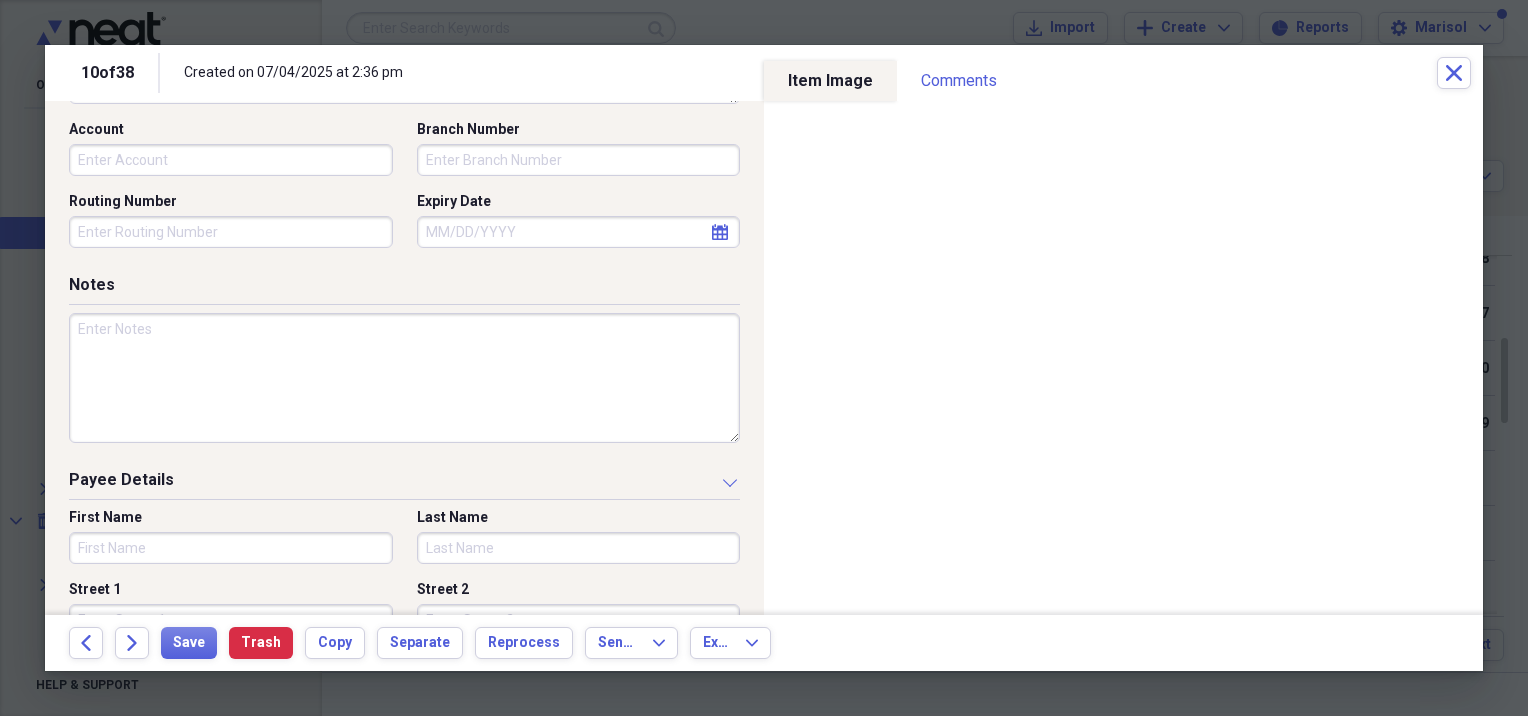 click on "First Name" at bounding box center (231, 548) 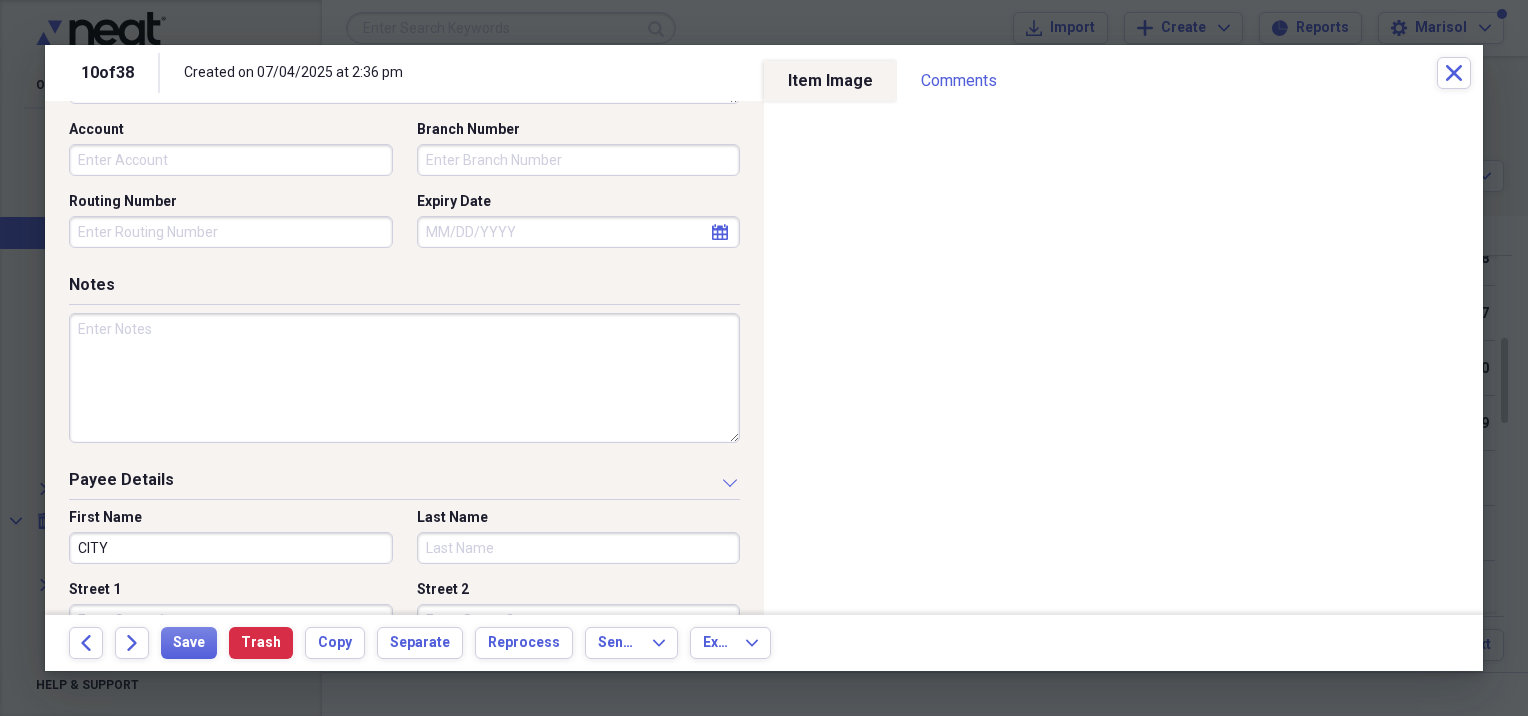 type on "CITY BEVERAGE" 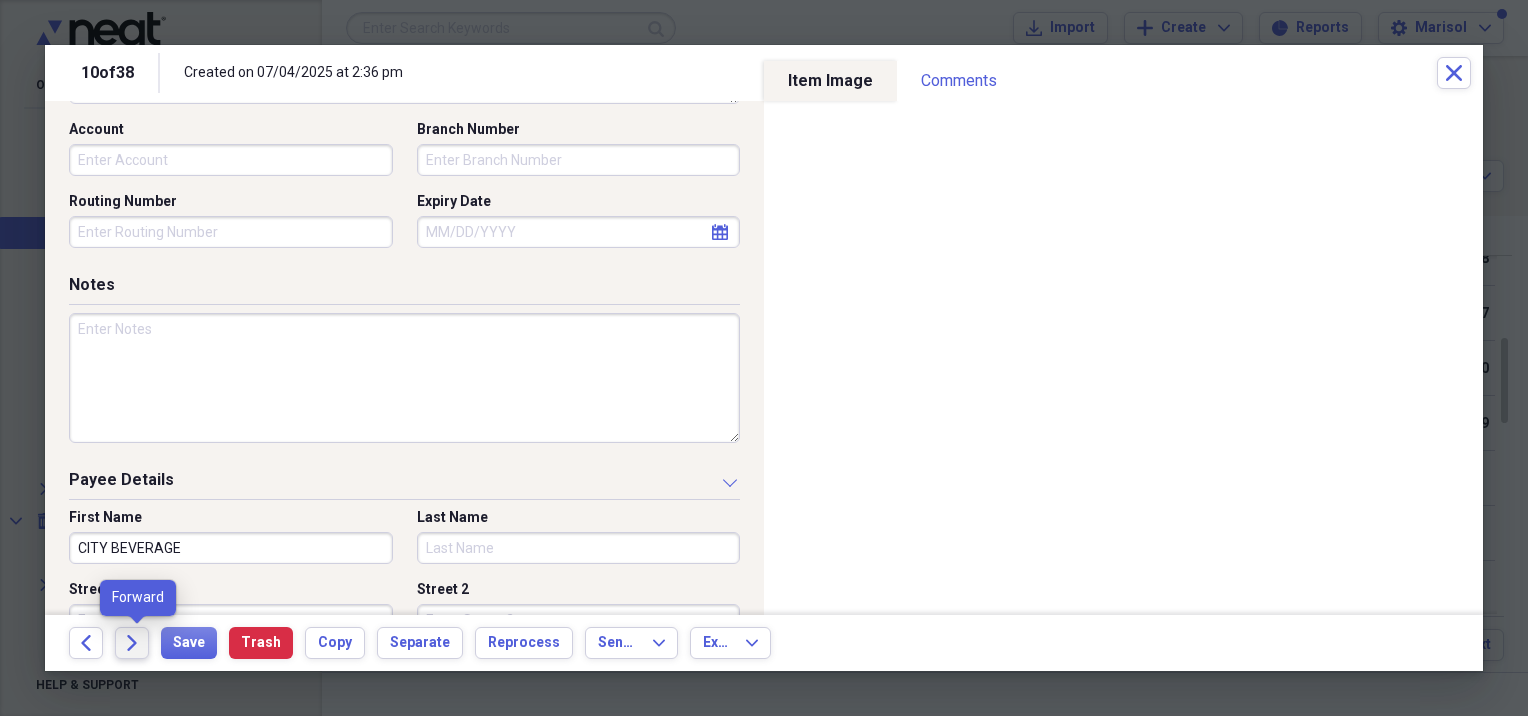 click on "Forward" 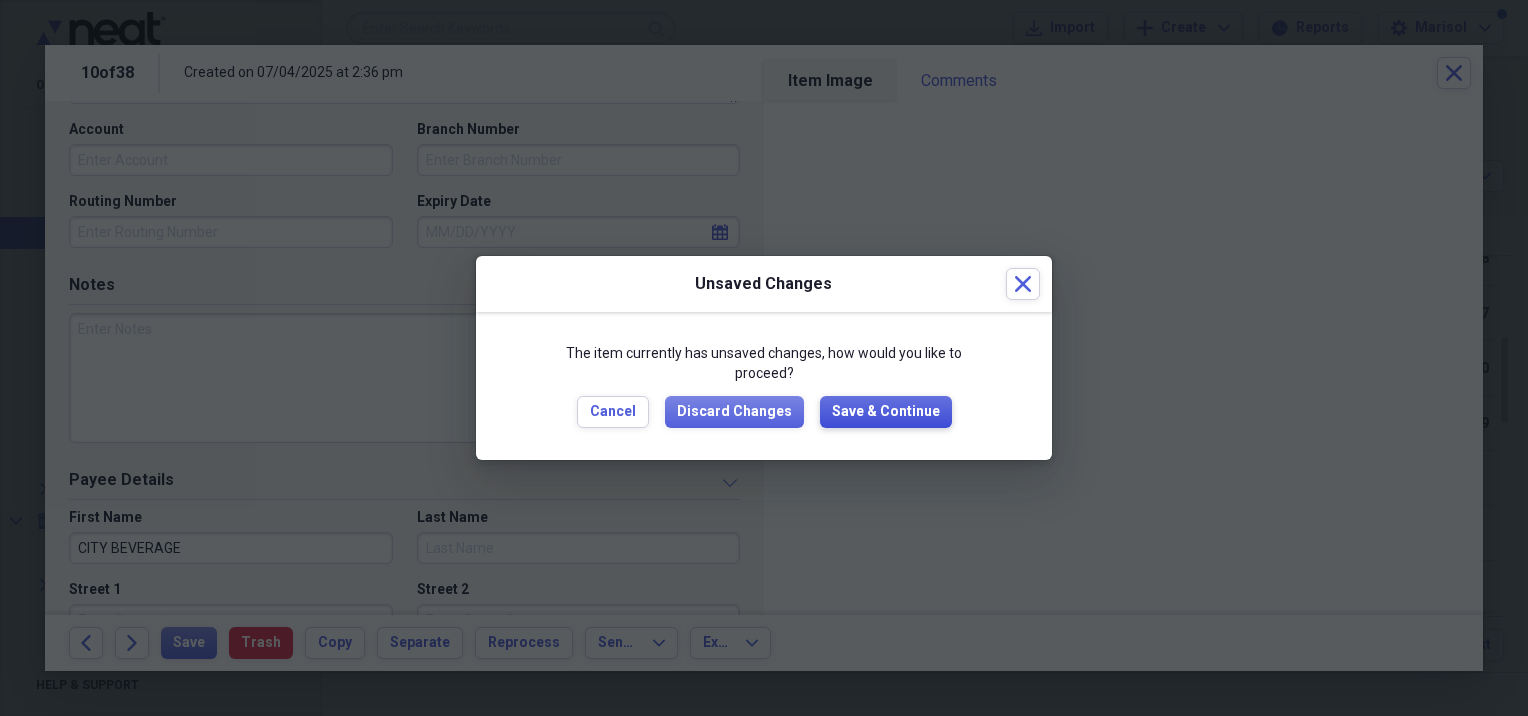 click on "Save & Continue" at bounding box center (886, 412) 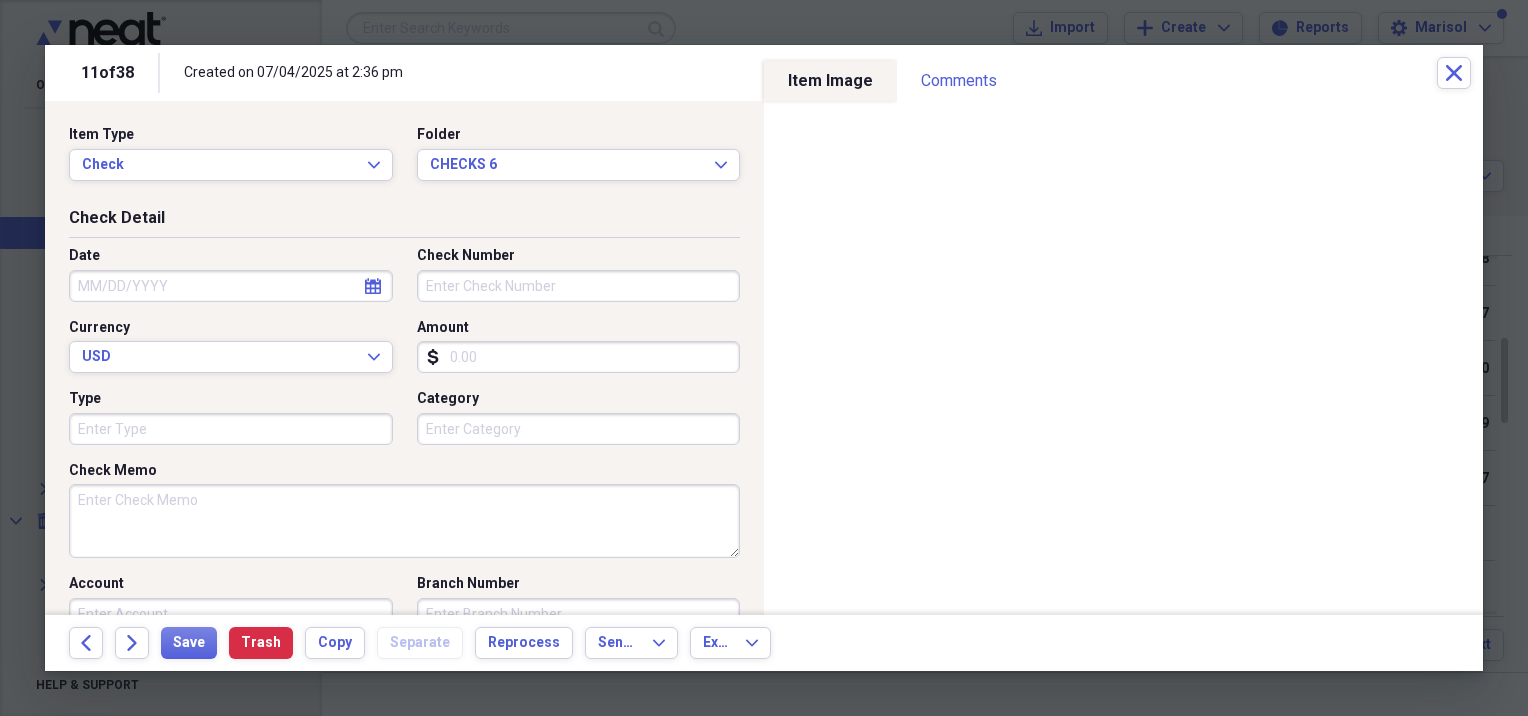 click on "Date" at bounding box center (231, 286) 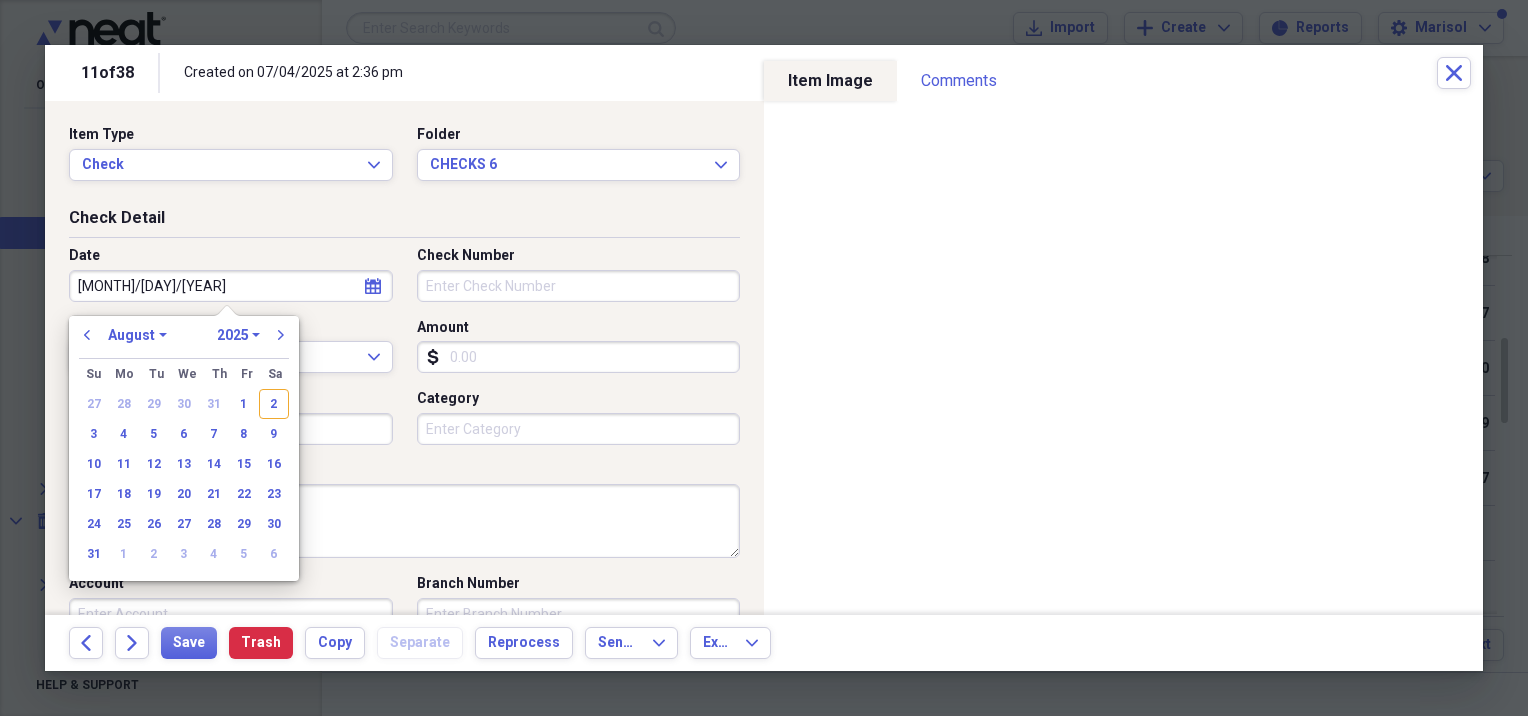 type on "[MONTH]/[DAY]/[YEAR]" 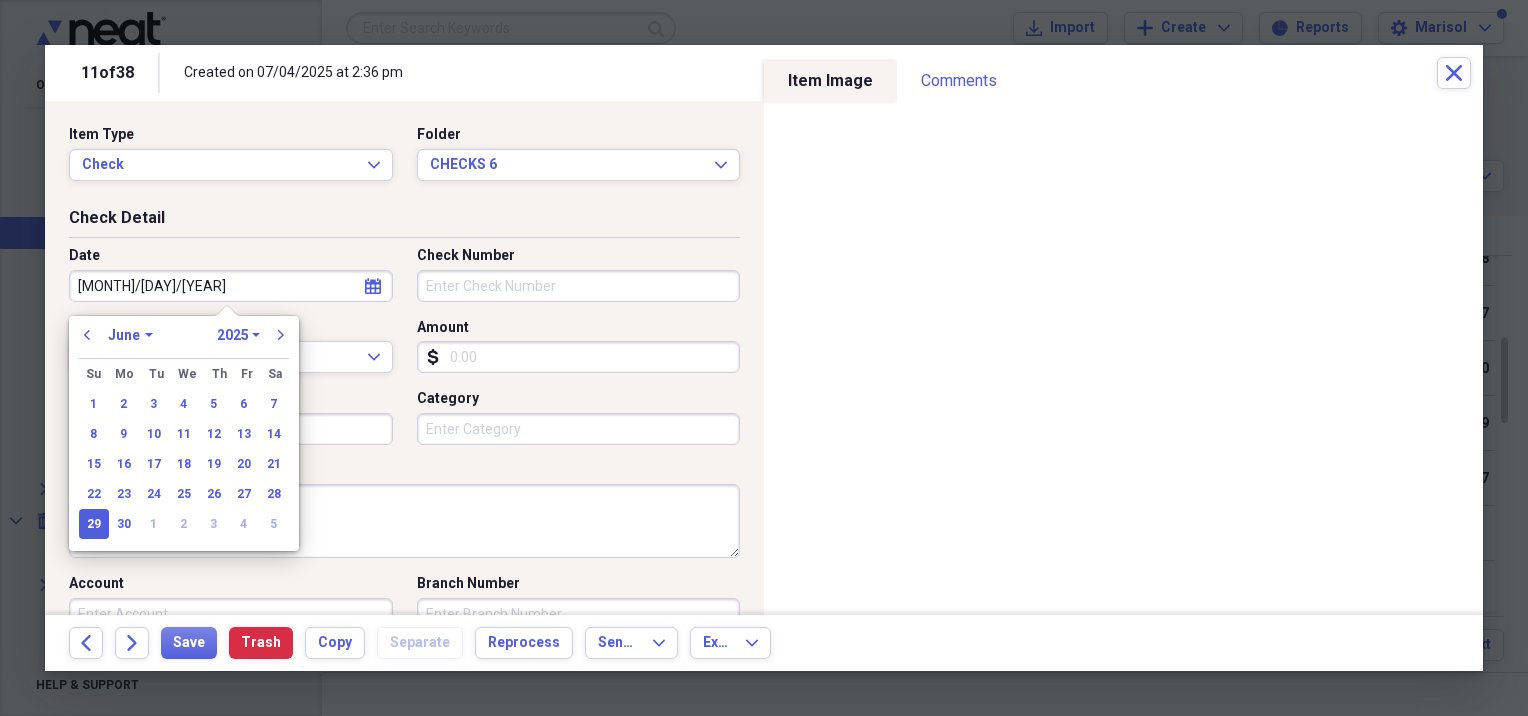 type on "06/29/2025" 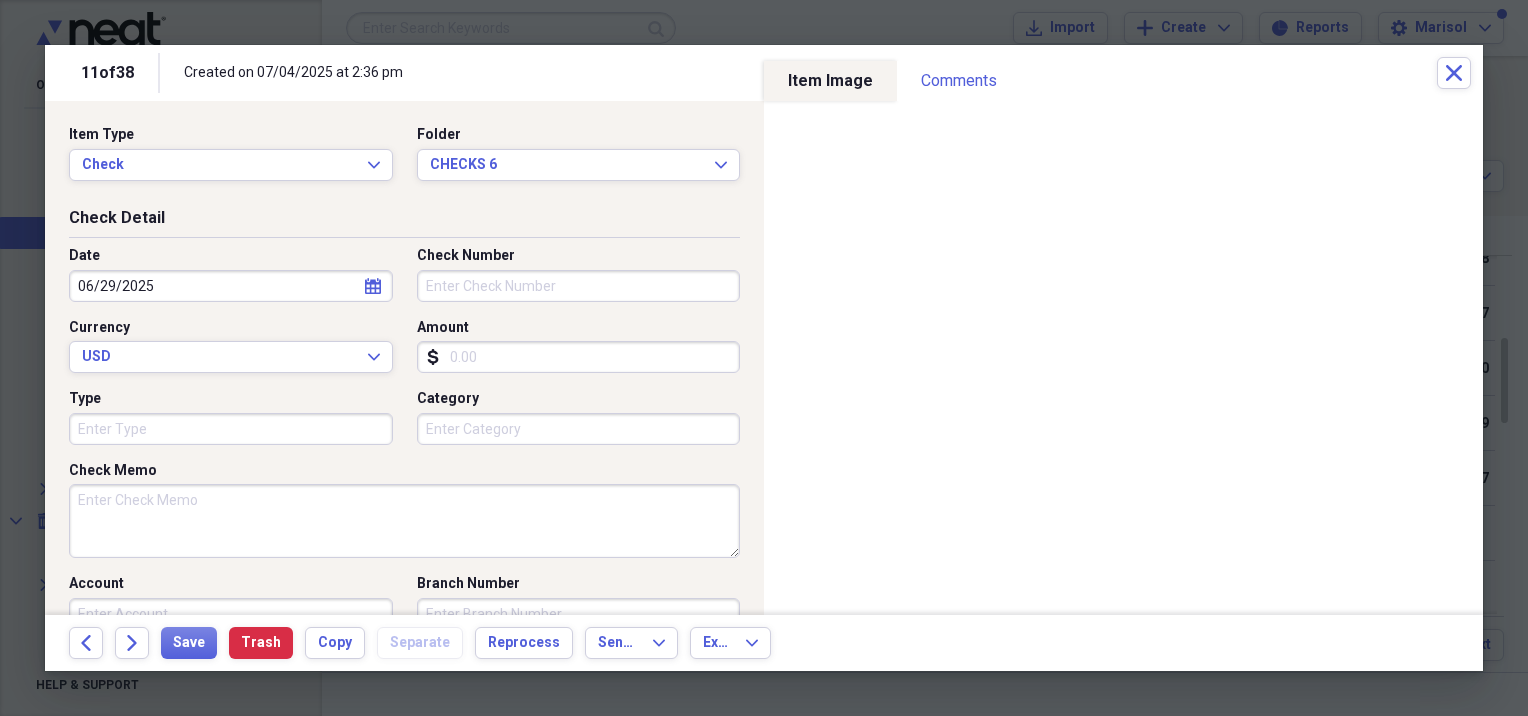 click on "Check Number" at bounding box center [579, 286] 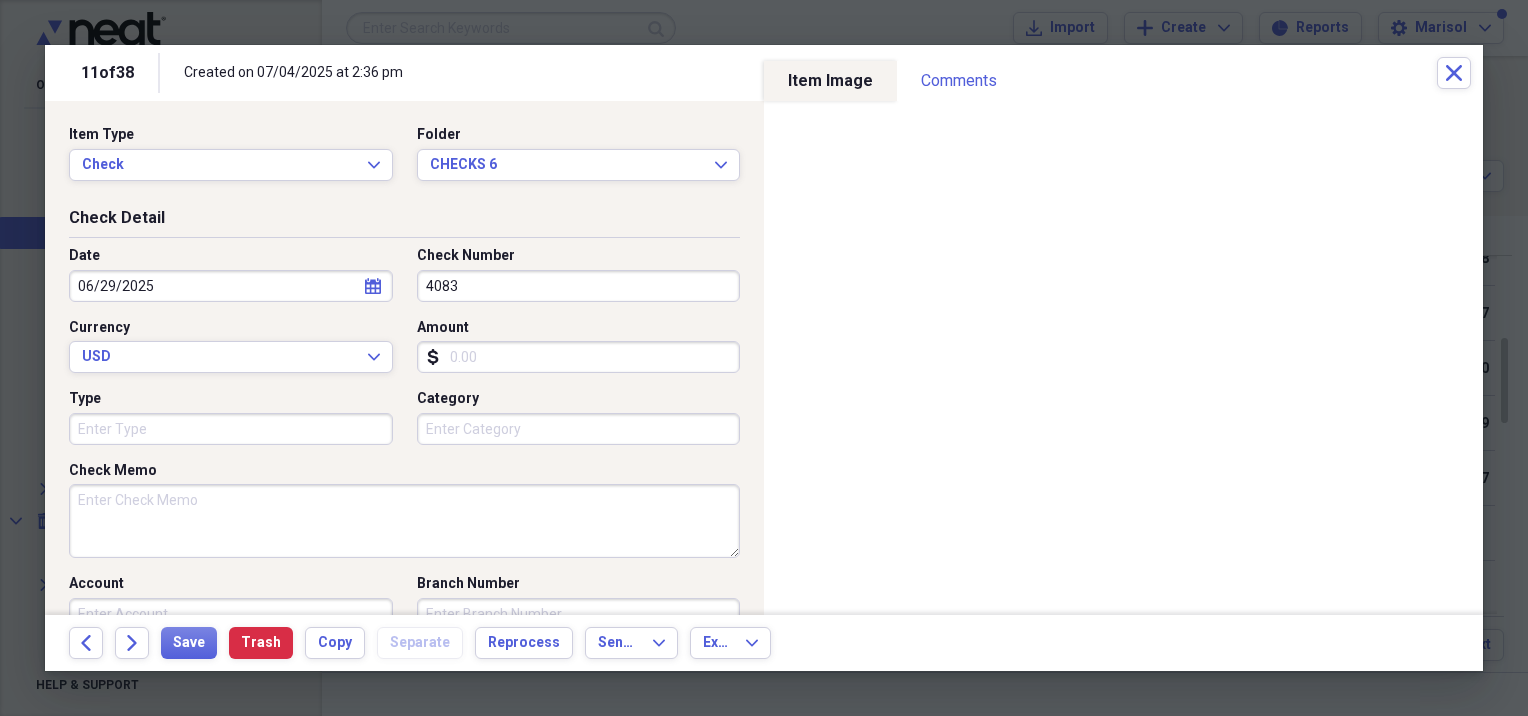 type on "4083" 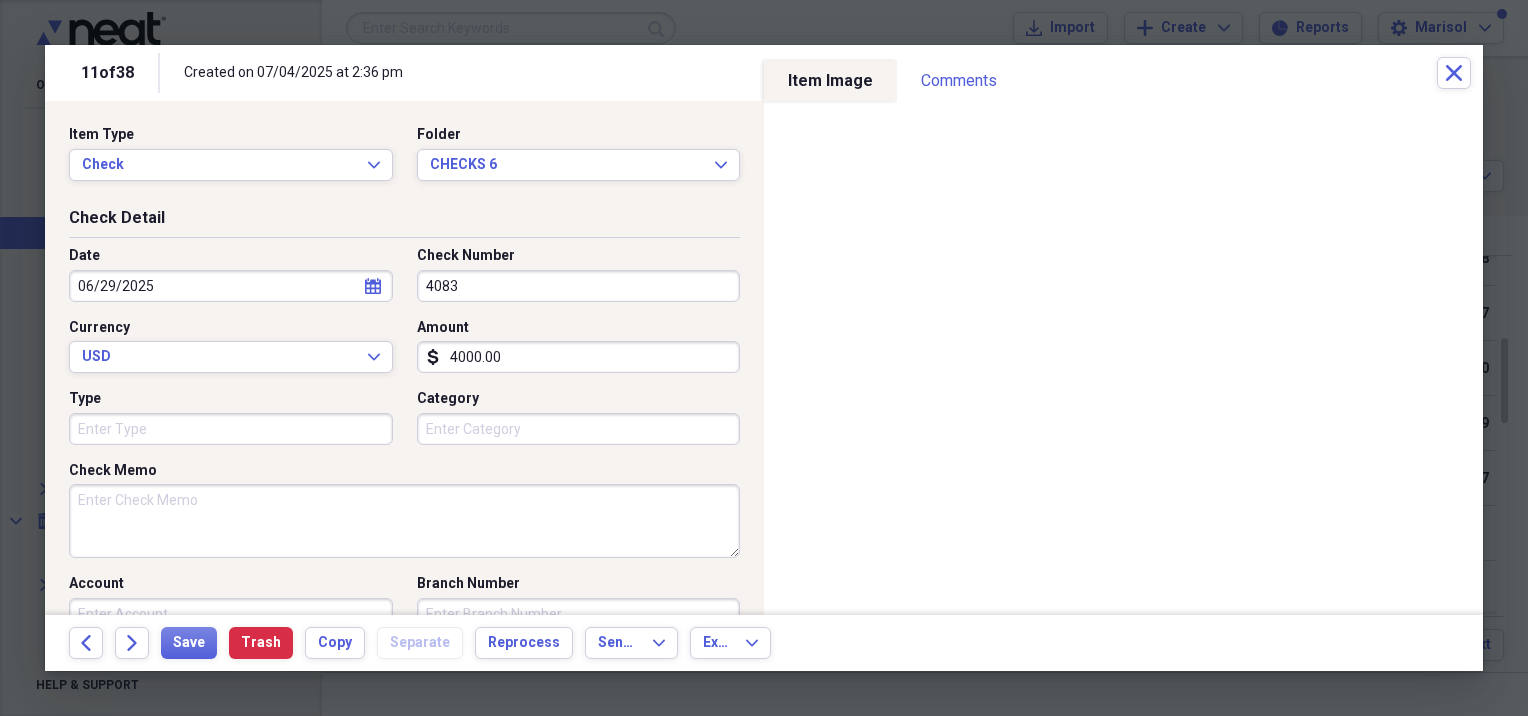 type on "4000.00" 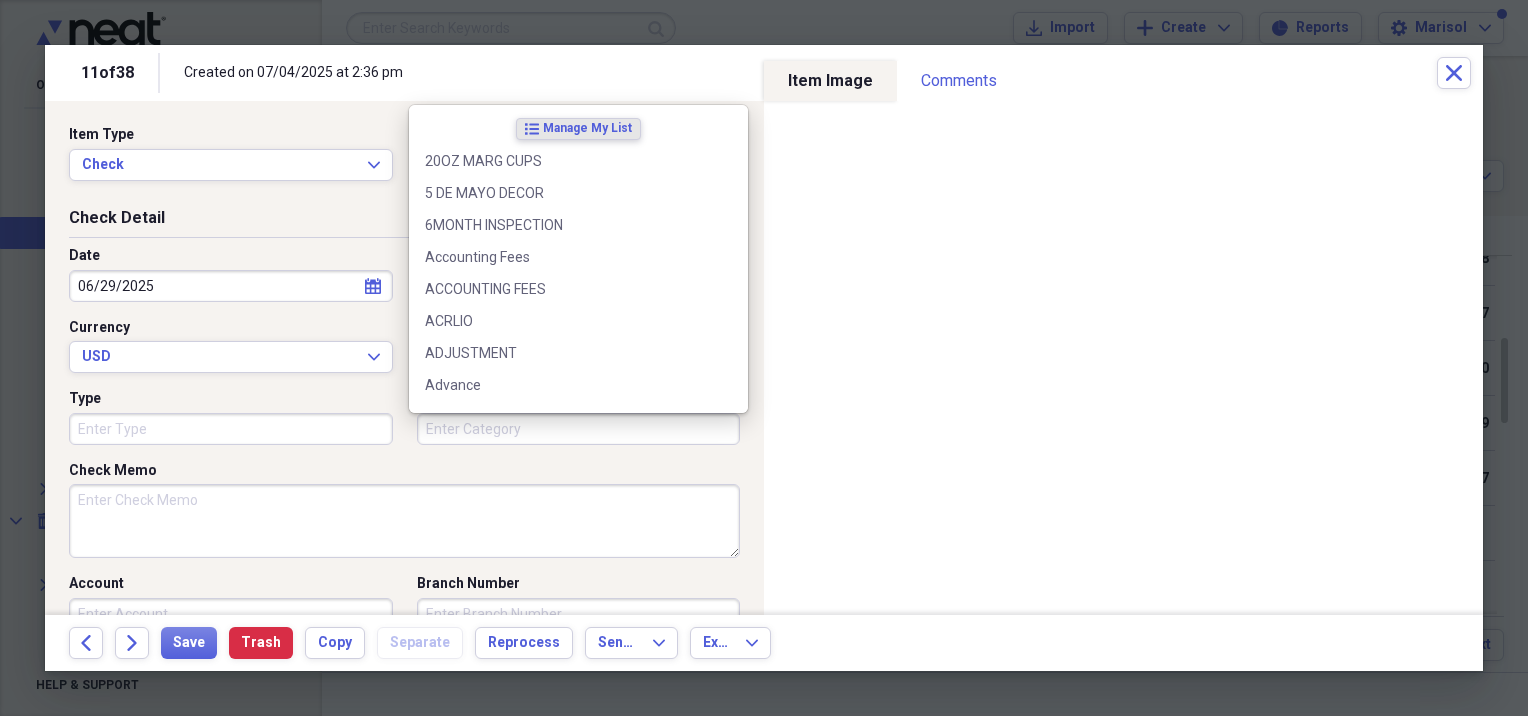 click on "Category" at bounding box center (579, 429) 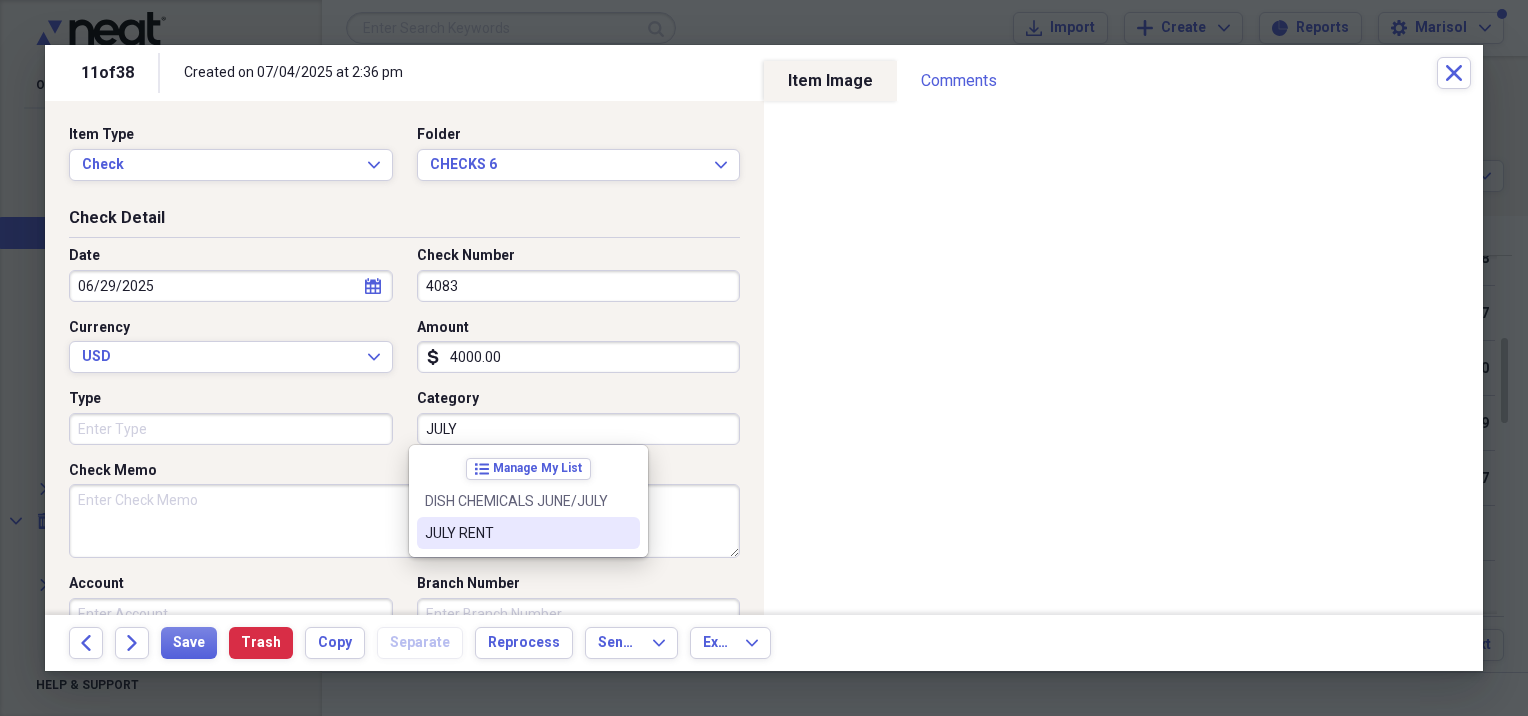 drag, startPoint x: 483, startPoint y: 526, endPoint x: 483, endPoint y: 505, distance: 21 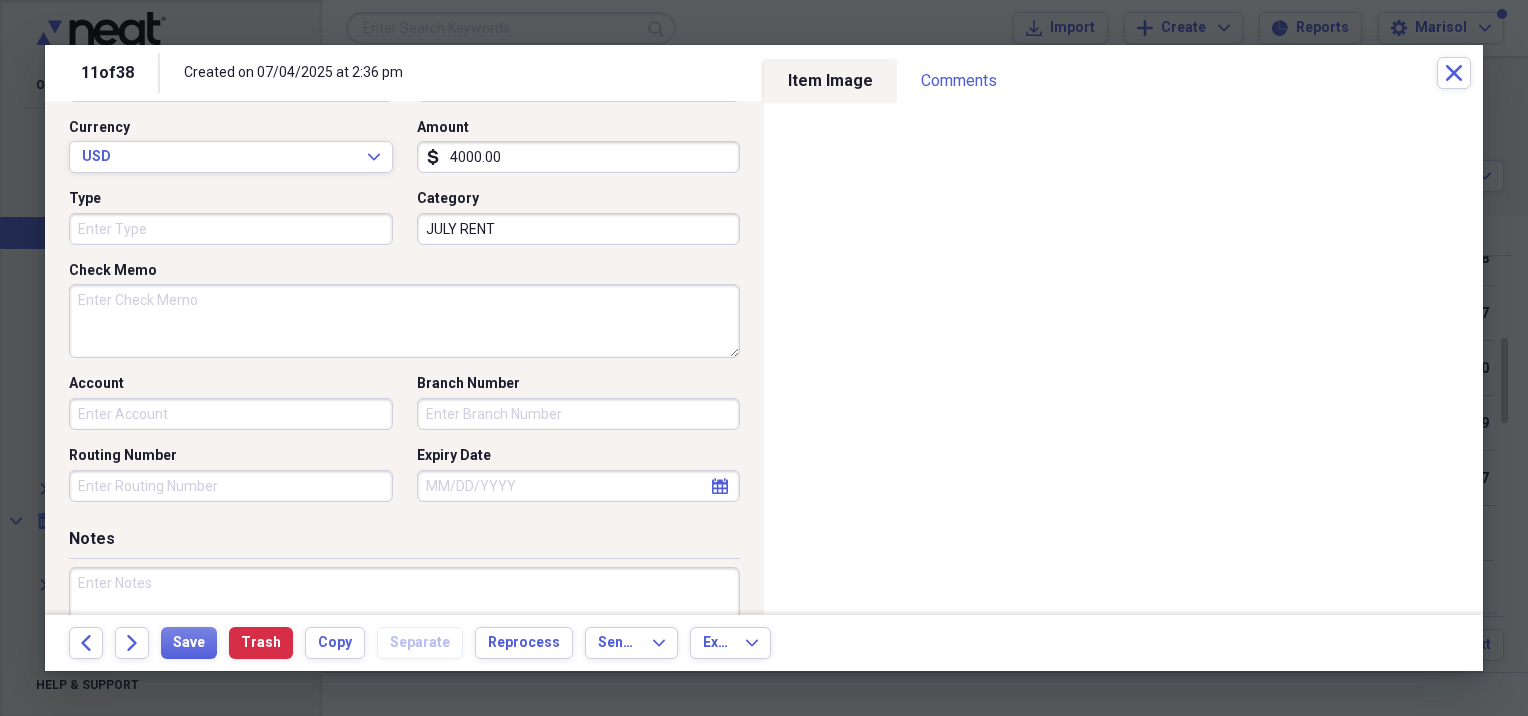 scroll, scrollTop: 454, scrollLeft: 0, axis: vertical 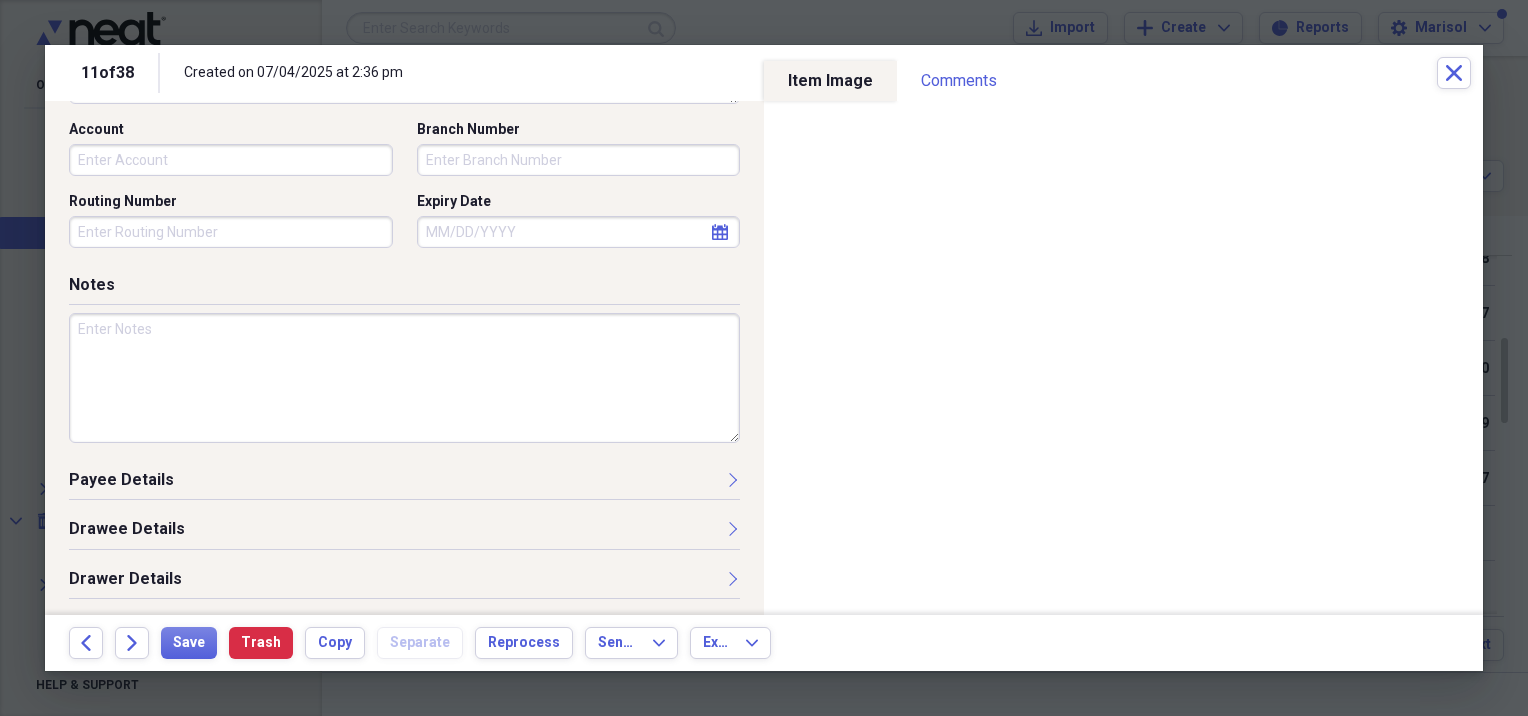 click on "Payee Details" at bounding box center [404, 484] 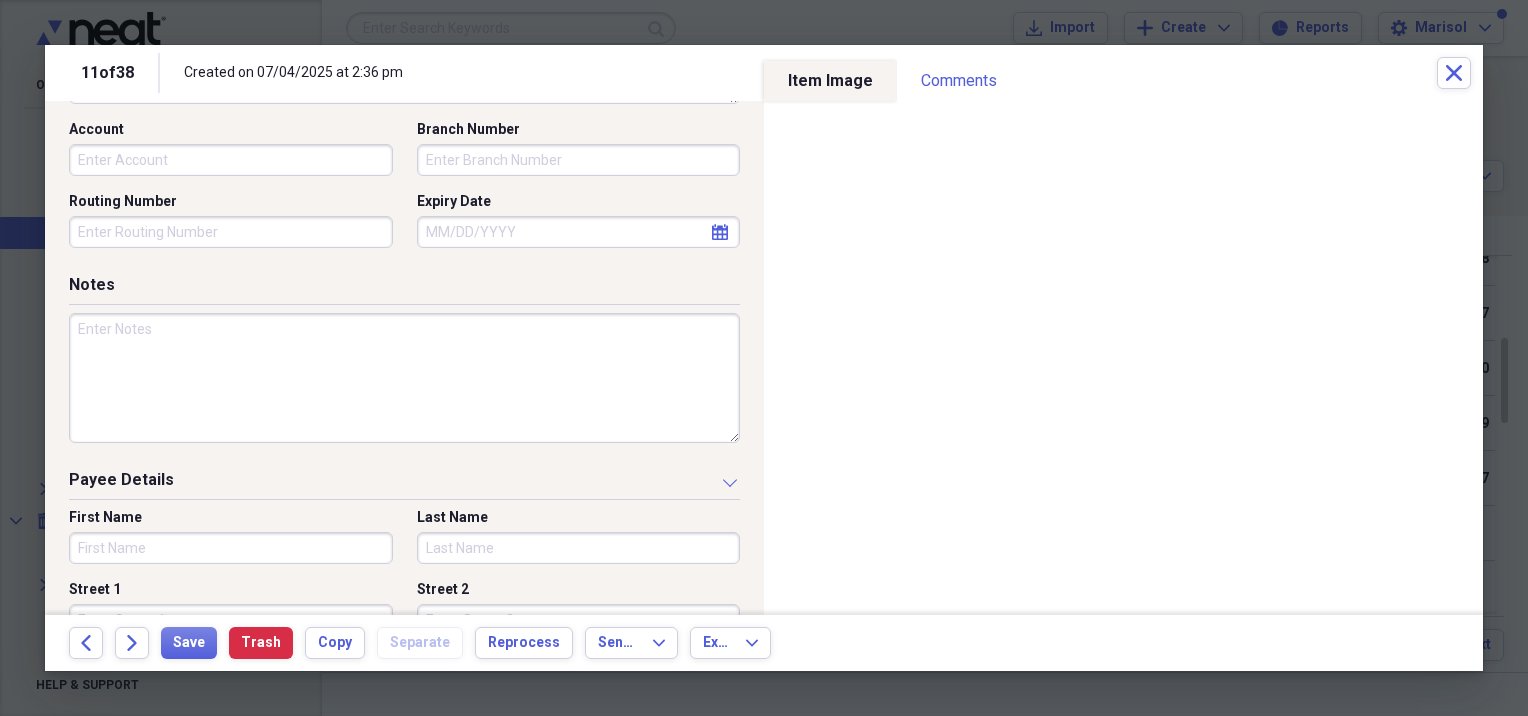 click on "[FIRST] [LAST] [STREET] [STREET] [COUNTRY] Select [COUNTRY] Expand [STATE]/[PROVINCE] Select [STATE]/[PROVINCE] Expand [CITY] [ZIP]" at bounding box center (404, 651) 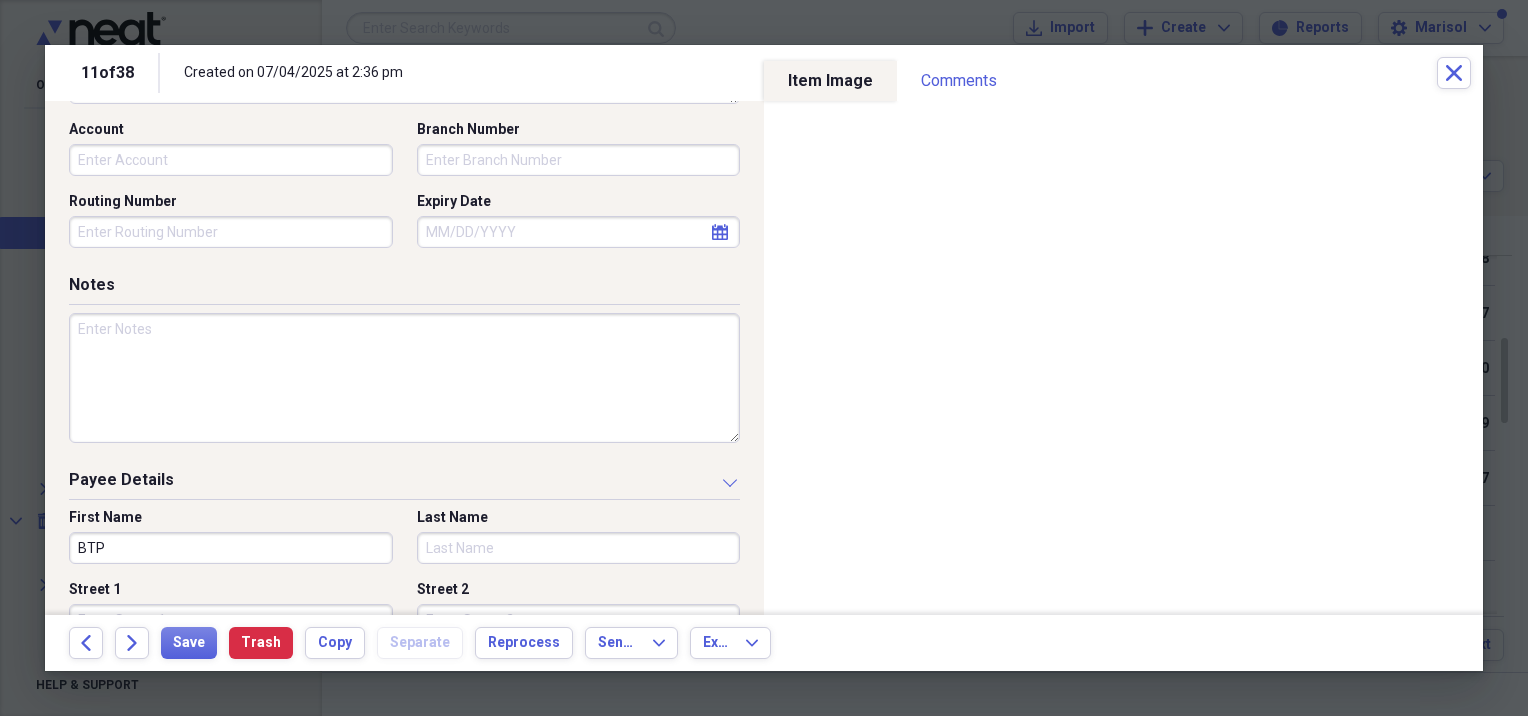 type on "BTP INVESTMENTS" 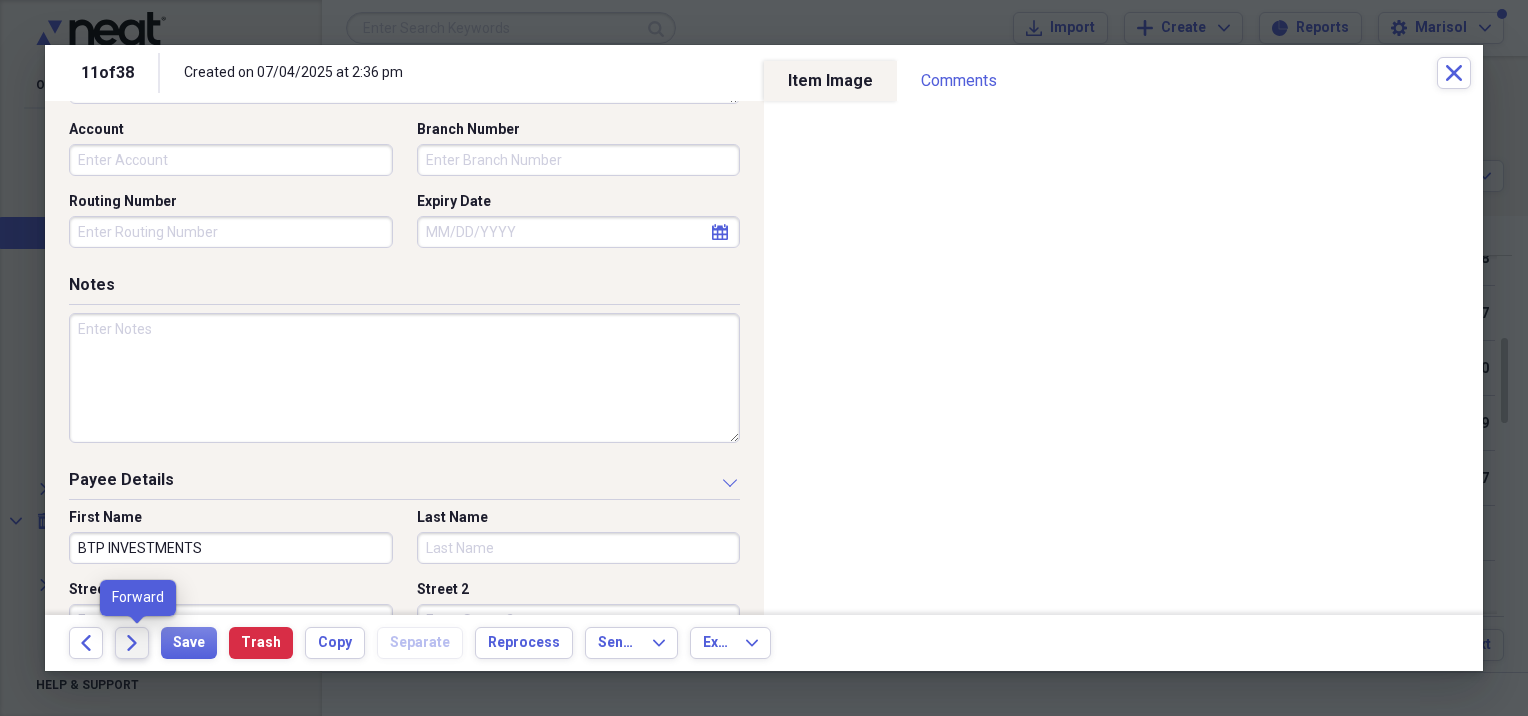 click on "Forward" at bounding box center (132, 643) 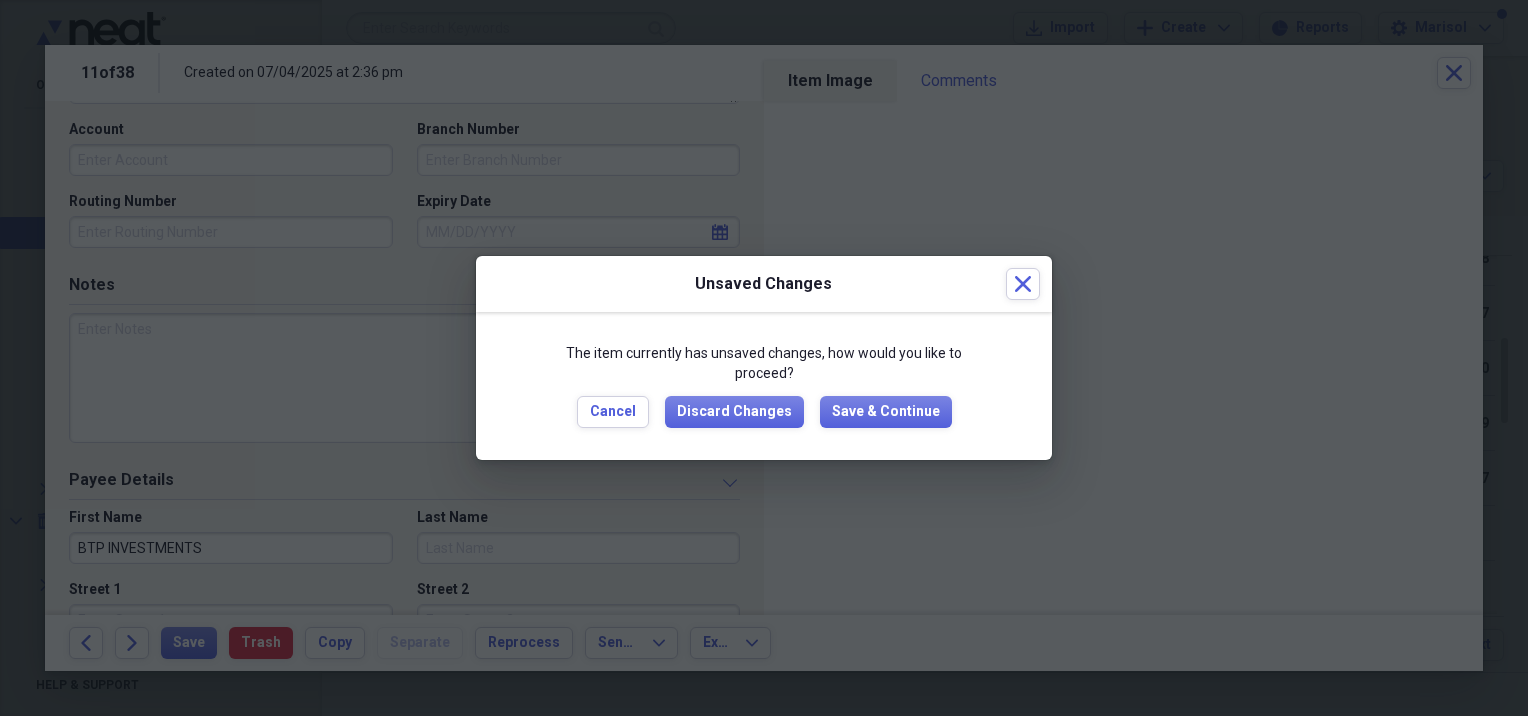 click on "Cancel Discard Changes Save & Continue" at bounding box center (764, 412) 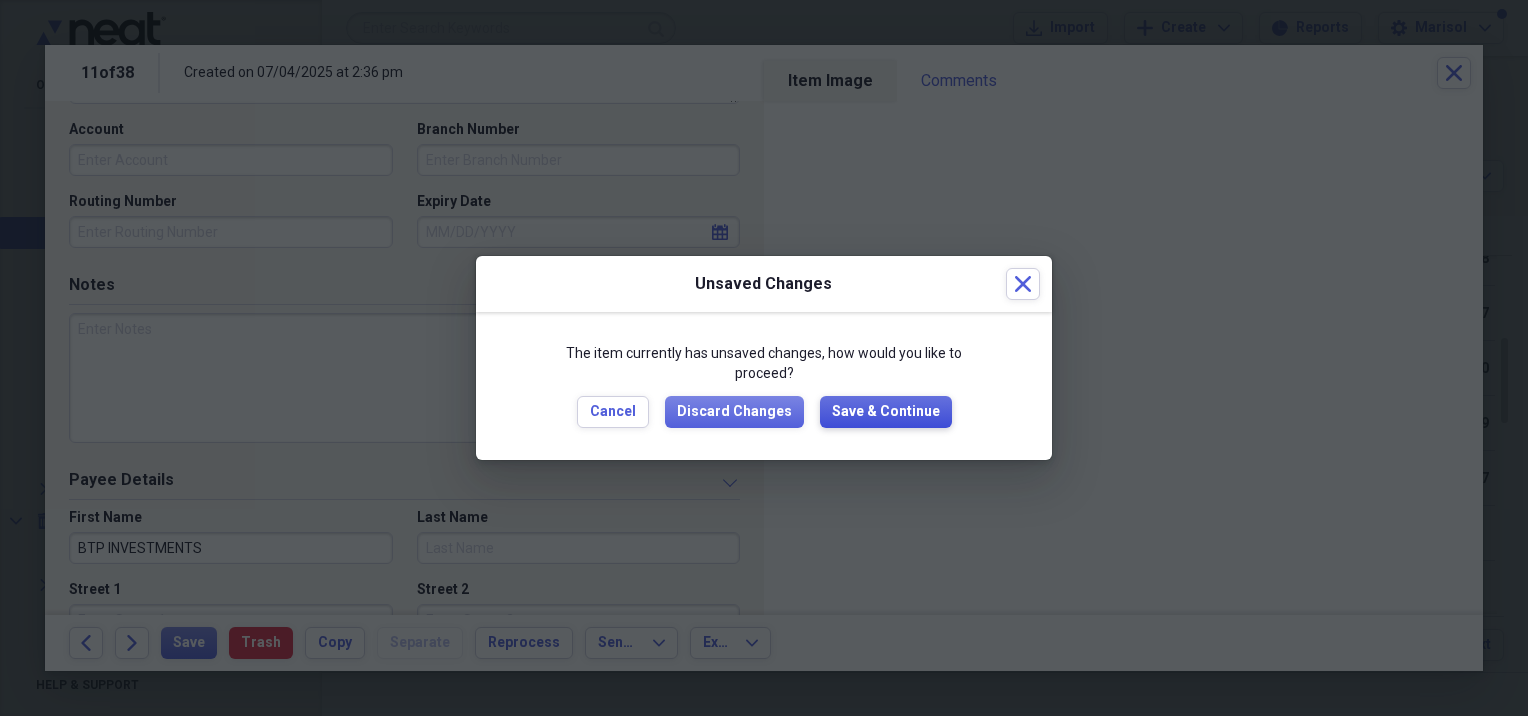 click on "Save & Continue" at bounding box center [886, 412] 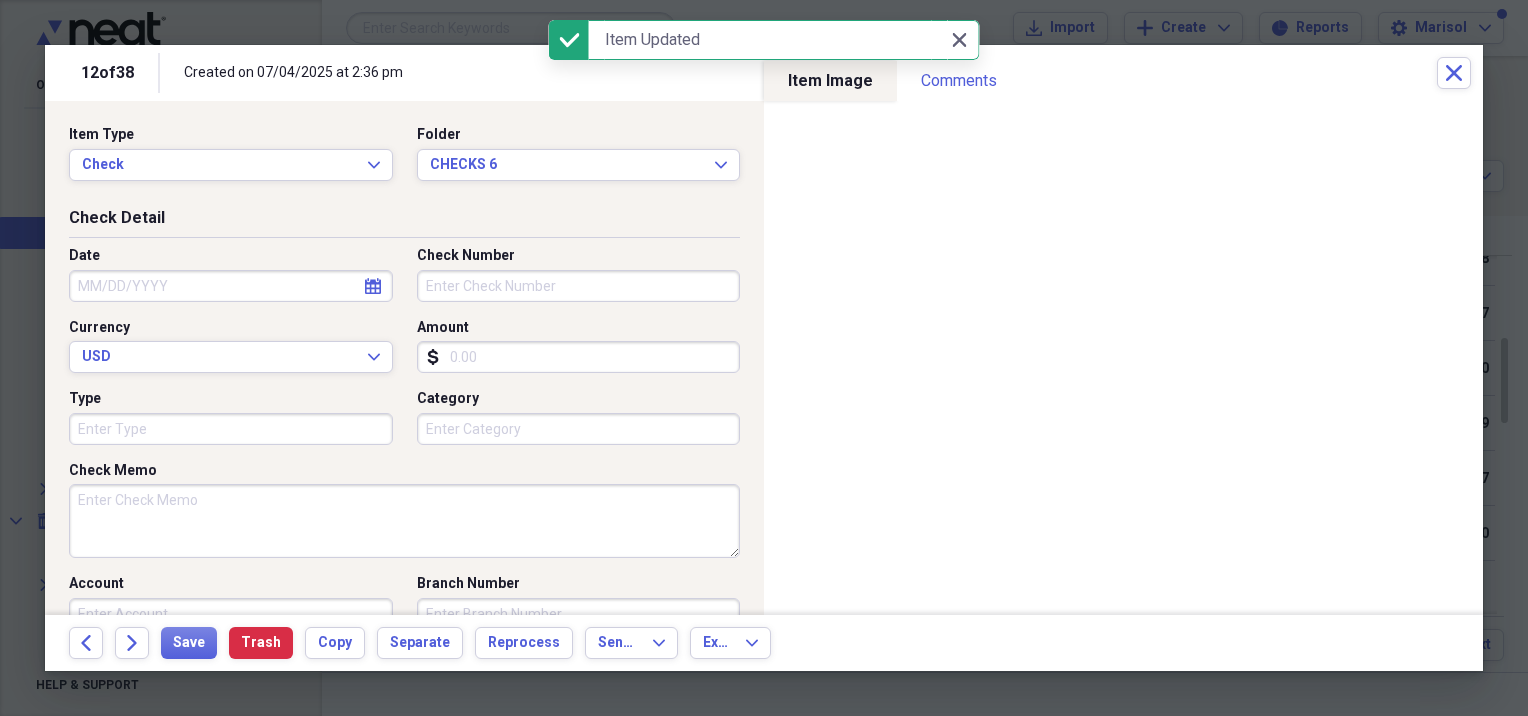 select on "7" 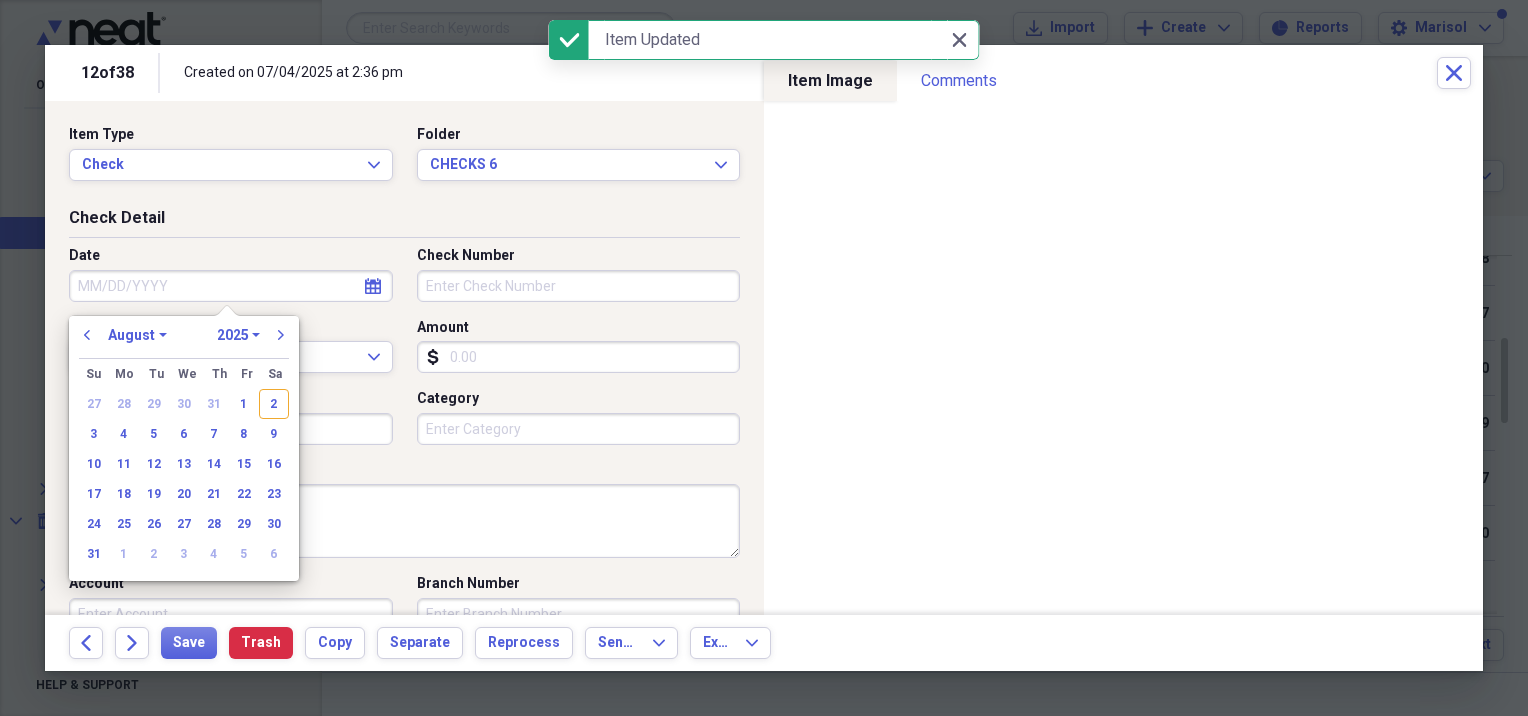 click on "Date" at bounding box center (231, 286) 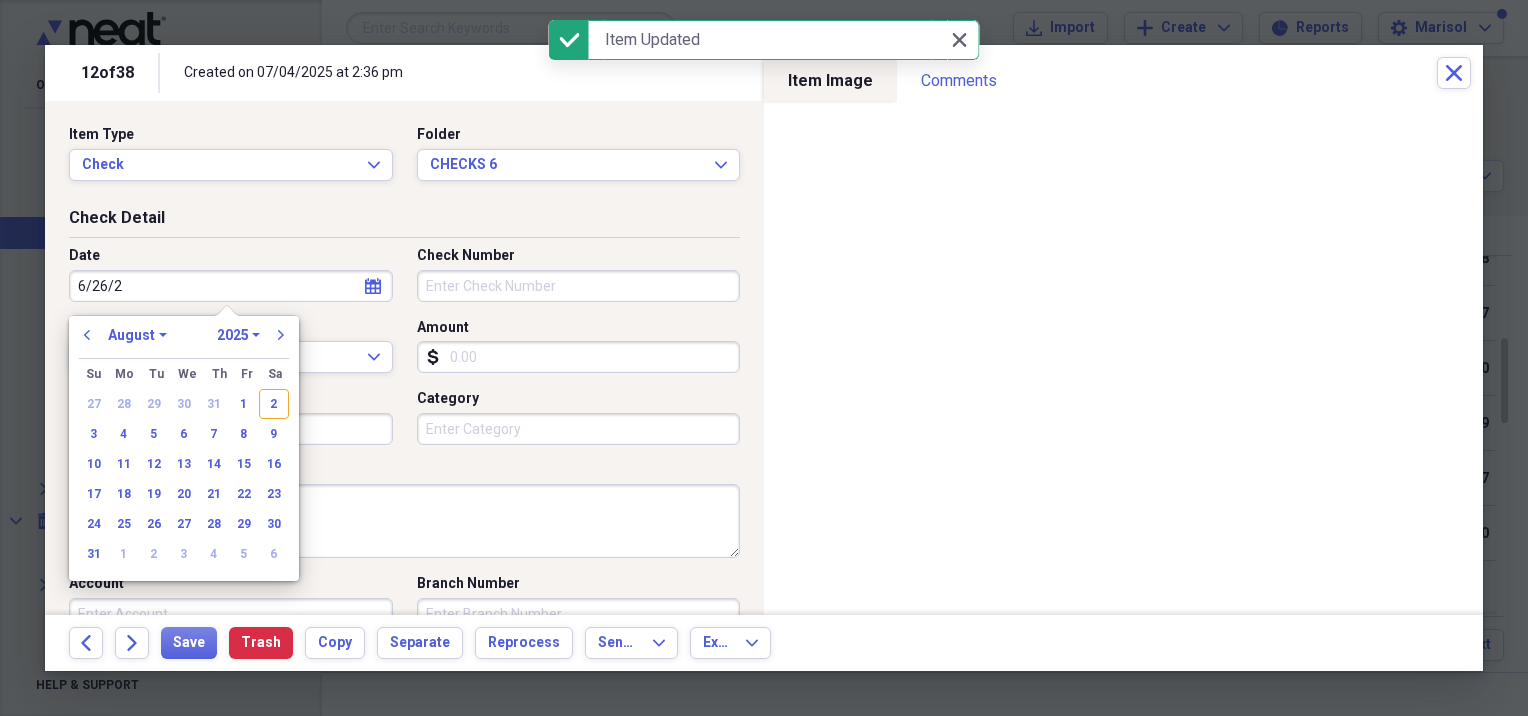 type on "6/26/25" 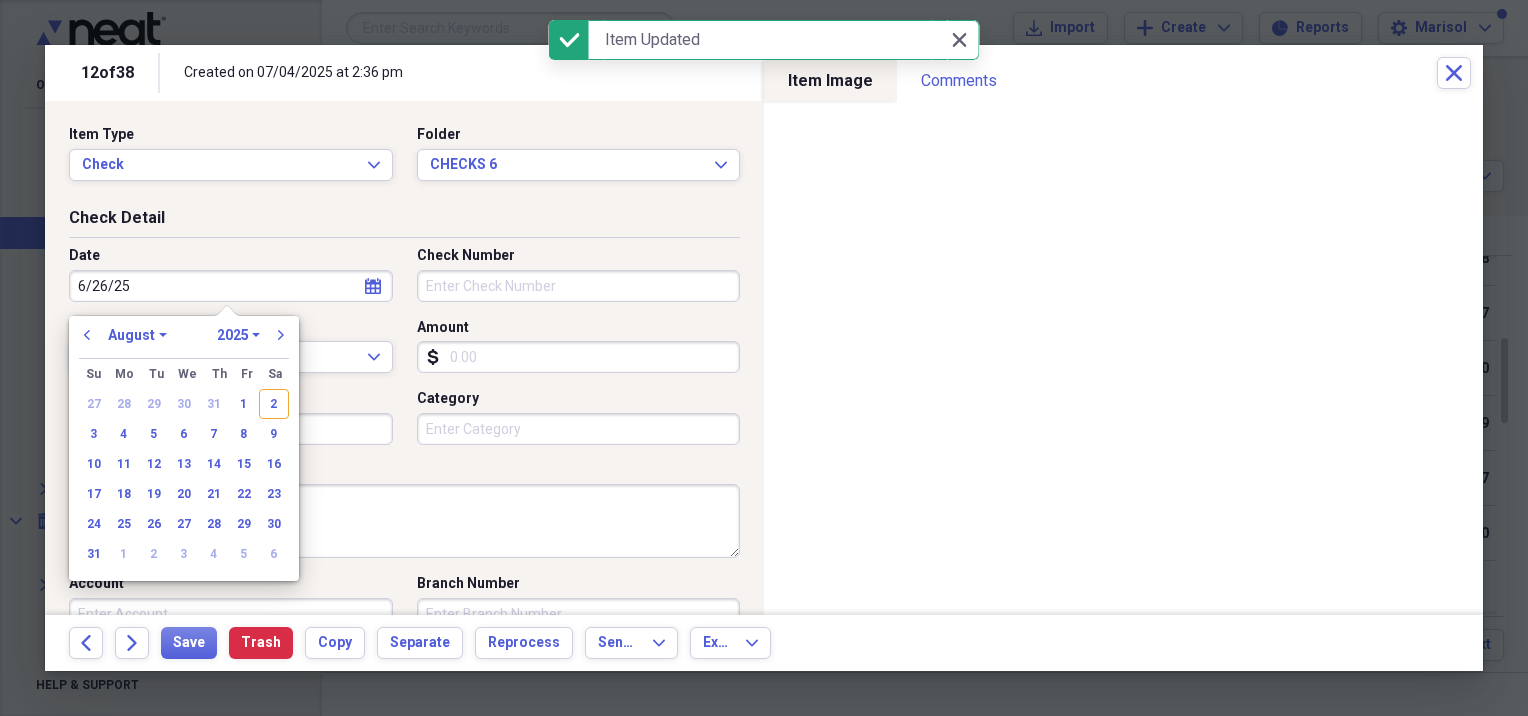 select on "5" 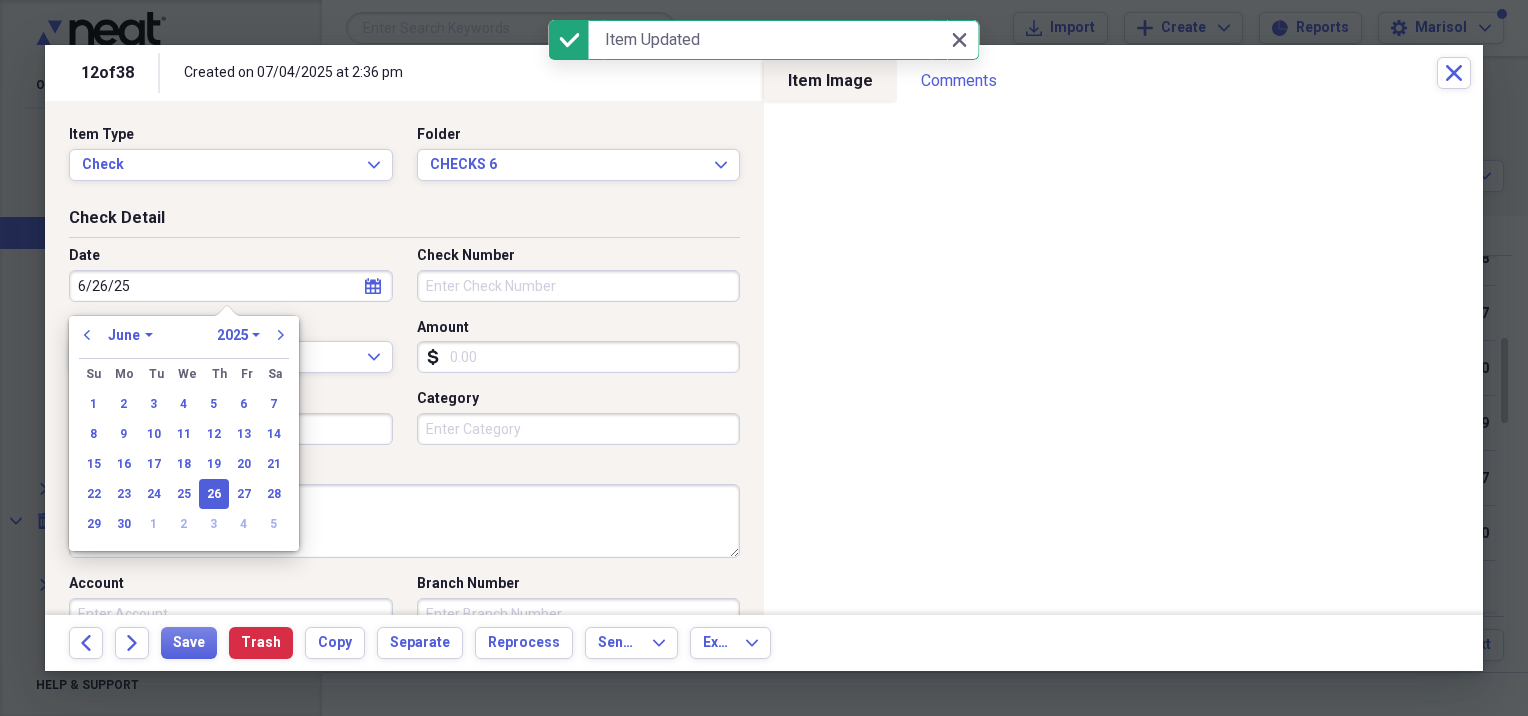 type on "06/26/2025" 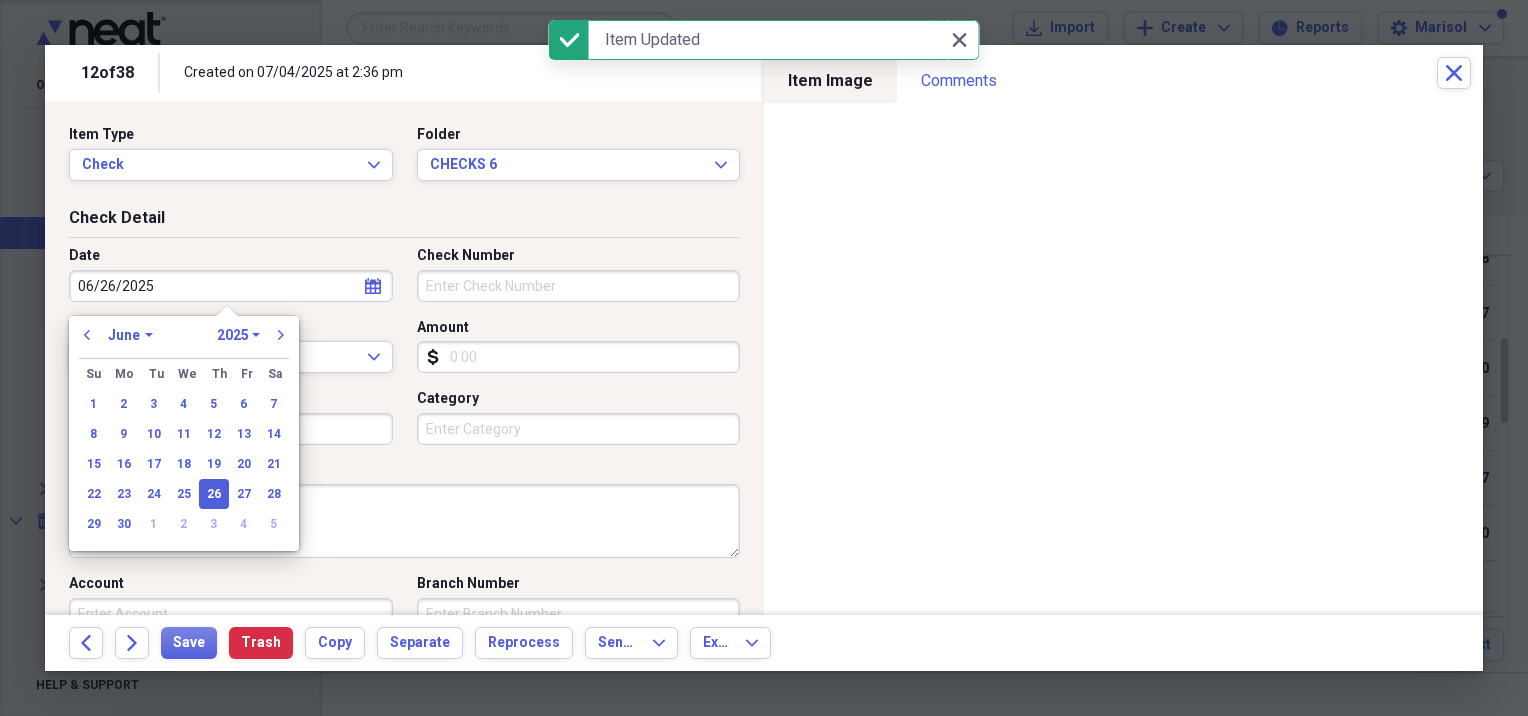 click on "Date 06/26/2025 calendar Calendar Check Number Currency USD Expand Amount dollar-sign Type Category" at bounding box center [404, 353] 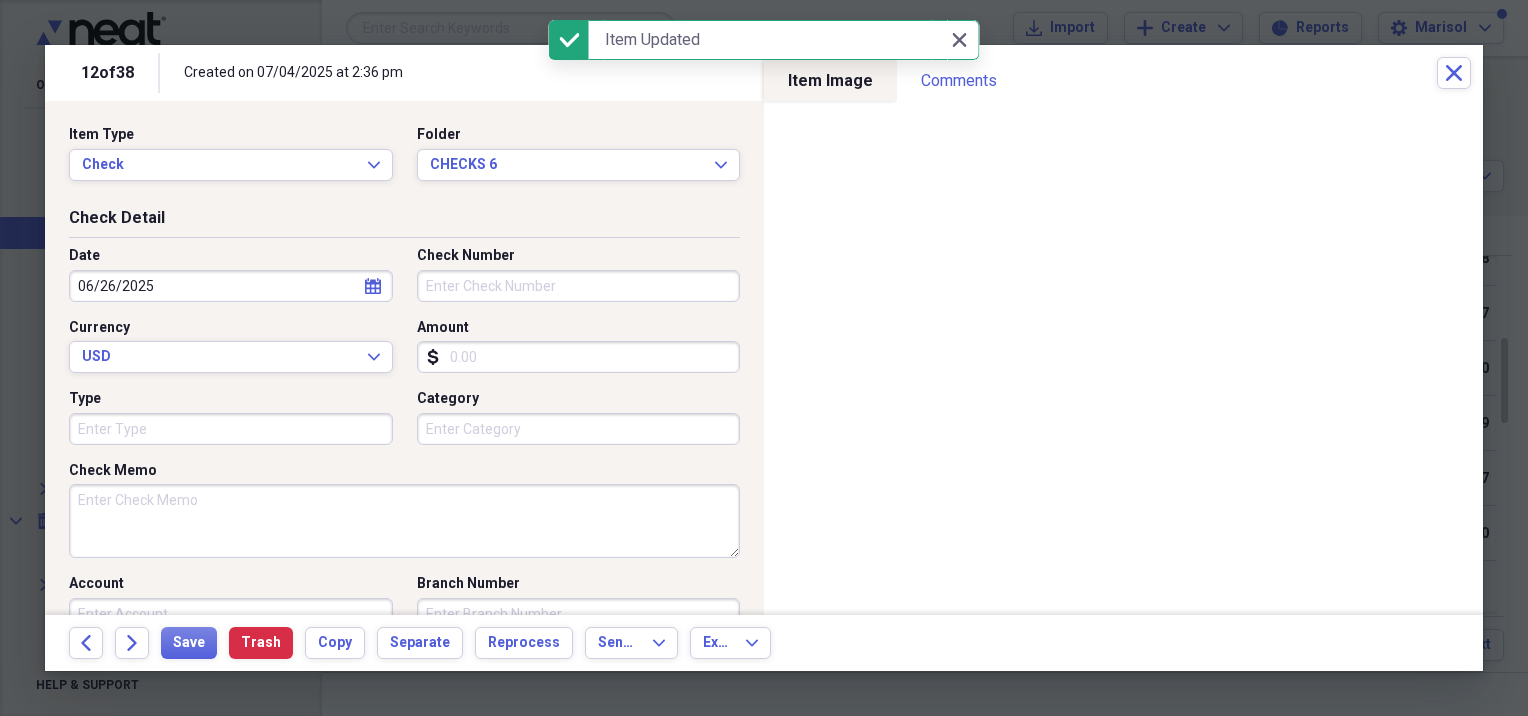 click on "Check Number" at bounding box center (579, 286) 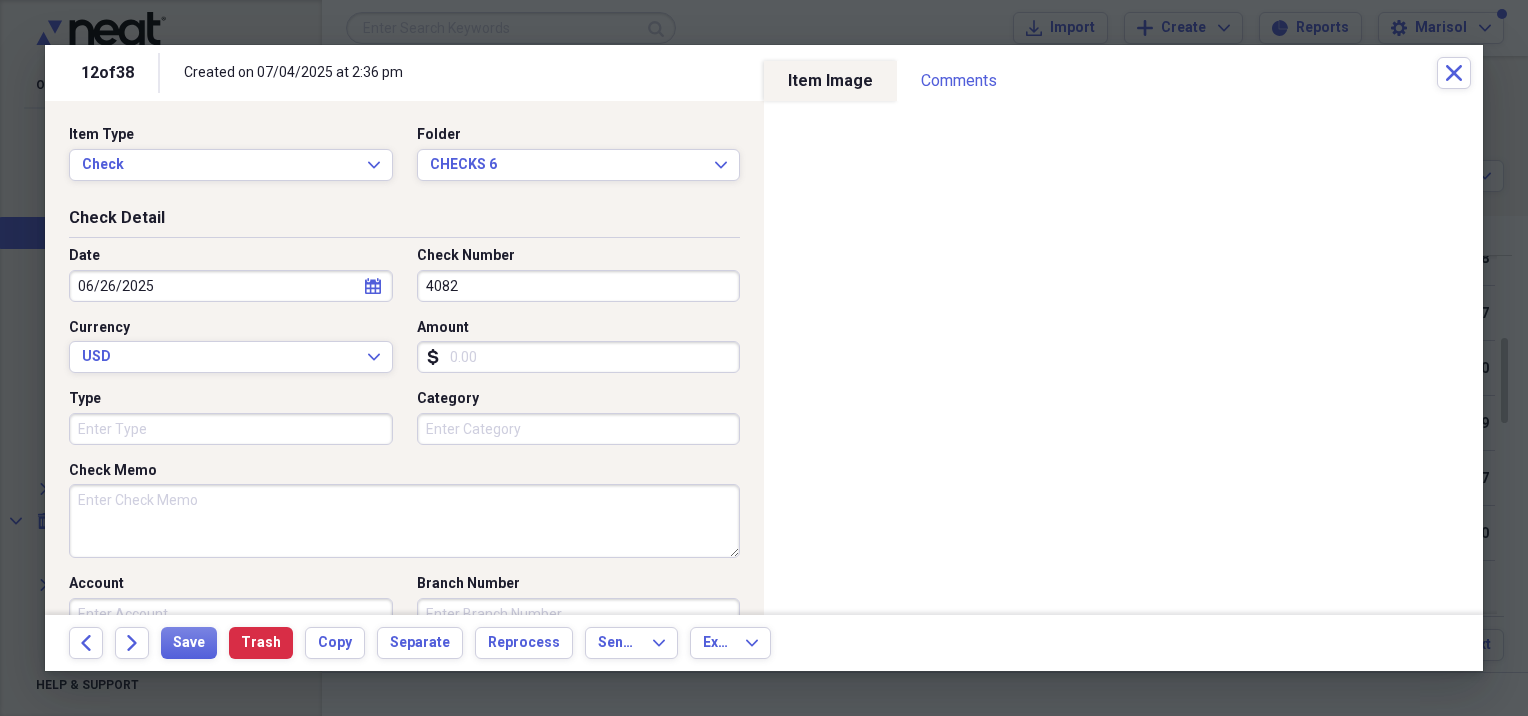 type on "4082" 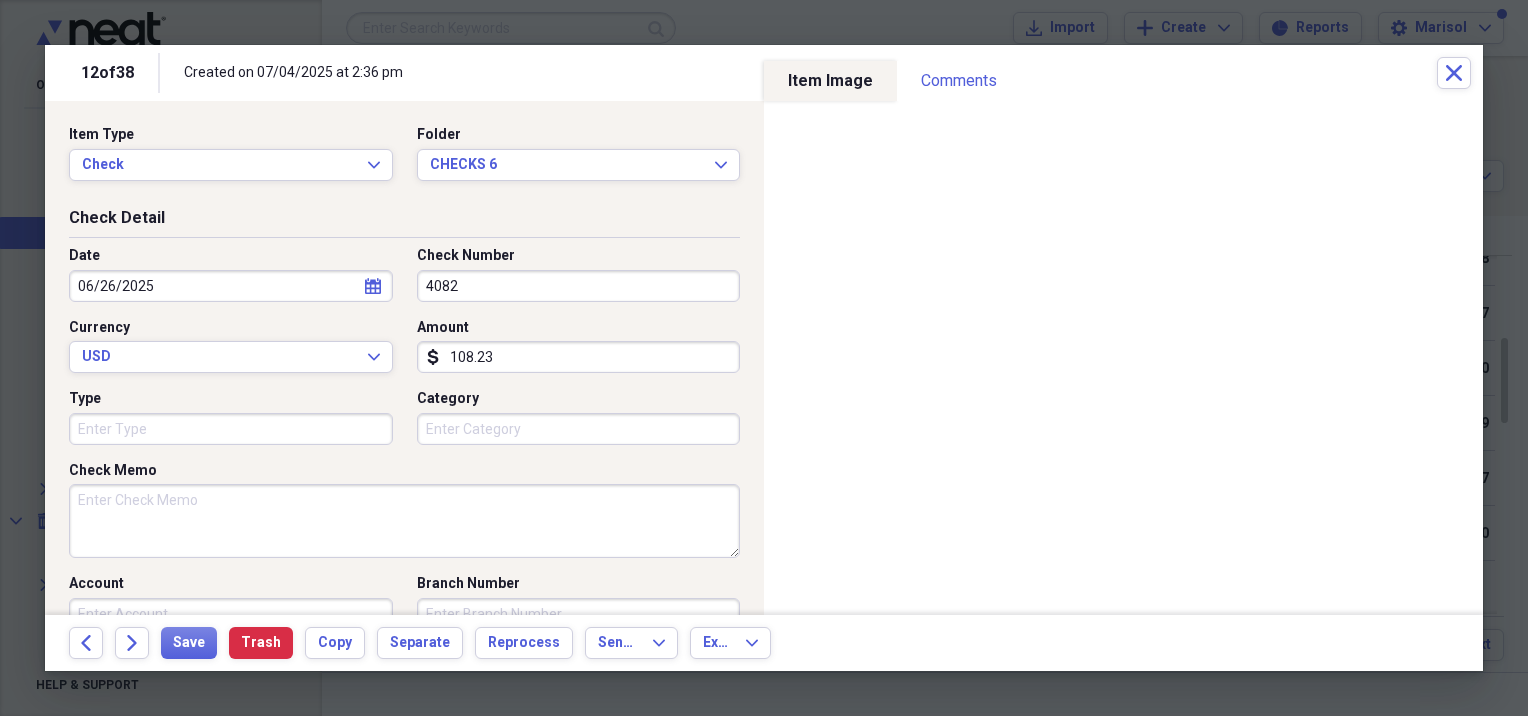 type on "108.23" 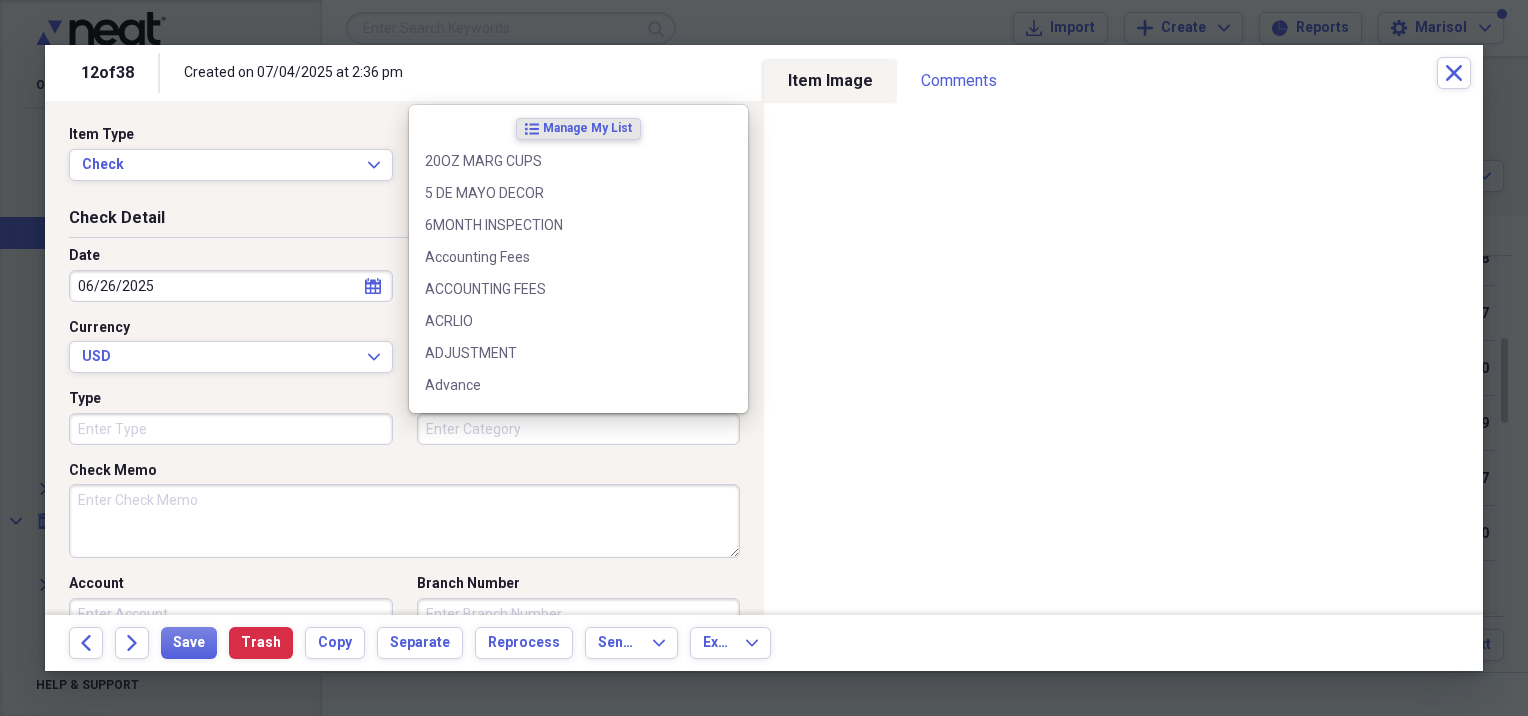 click on "Category" at bounding box center (579, 429) 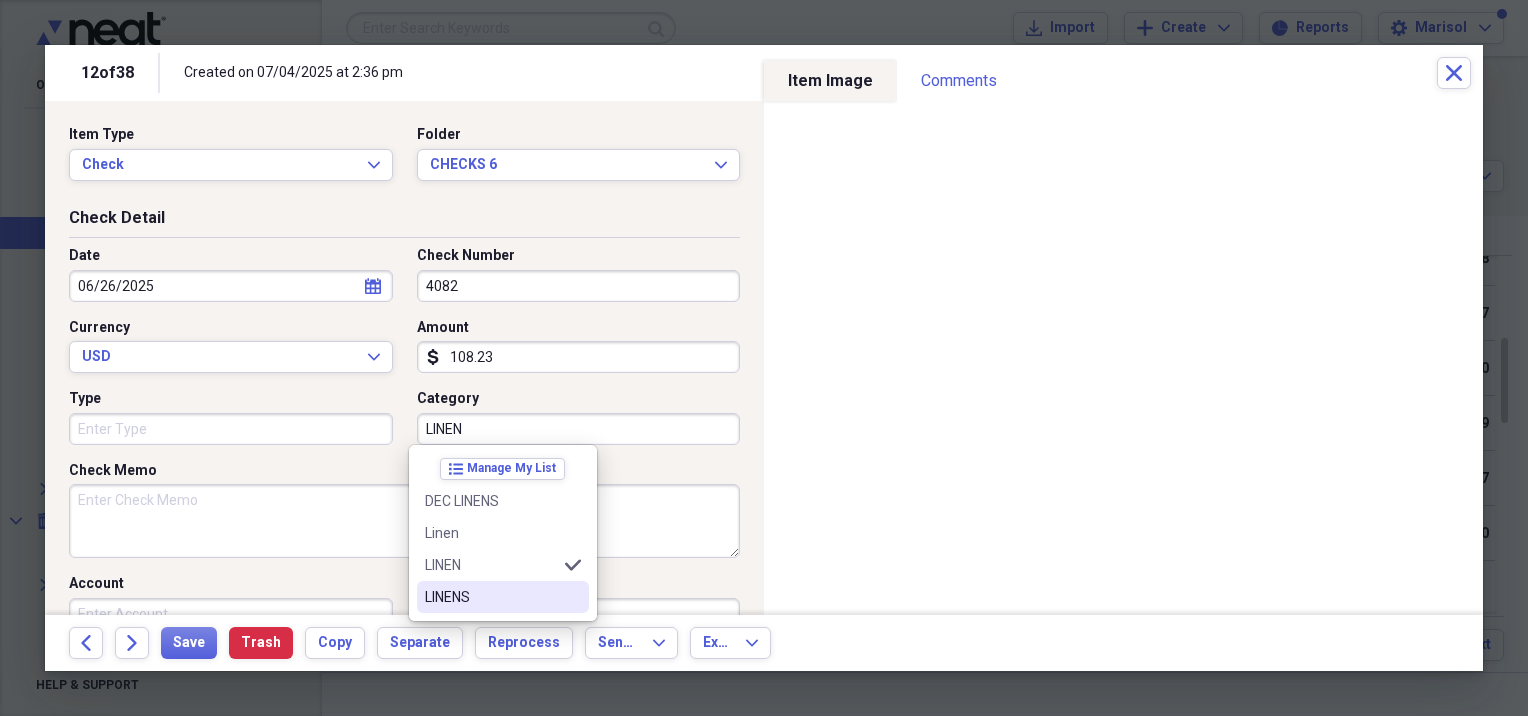 click on "list Manage My List DEC LINENS Linen LINEN selected LINENS" at bounding box center [503, 533] 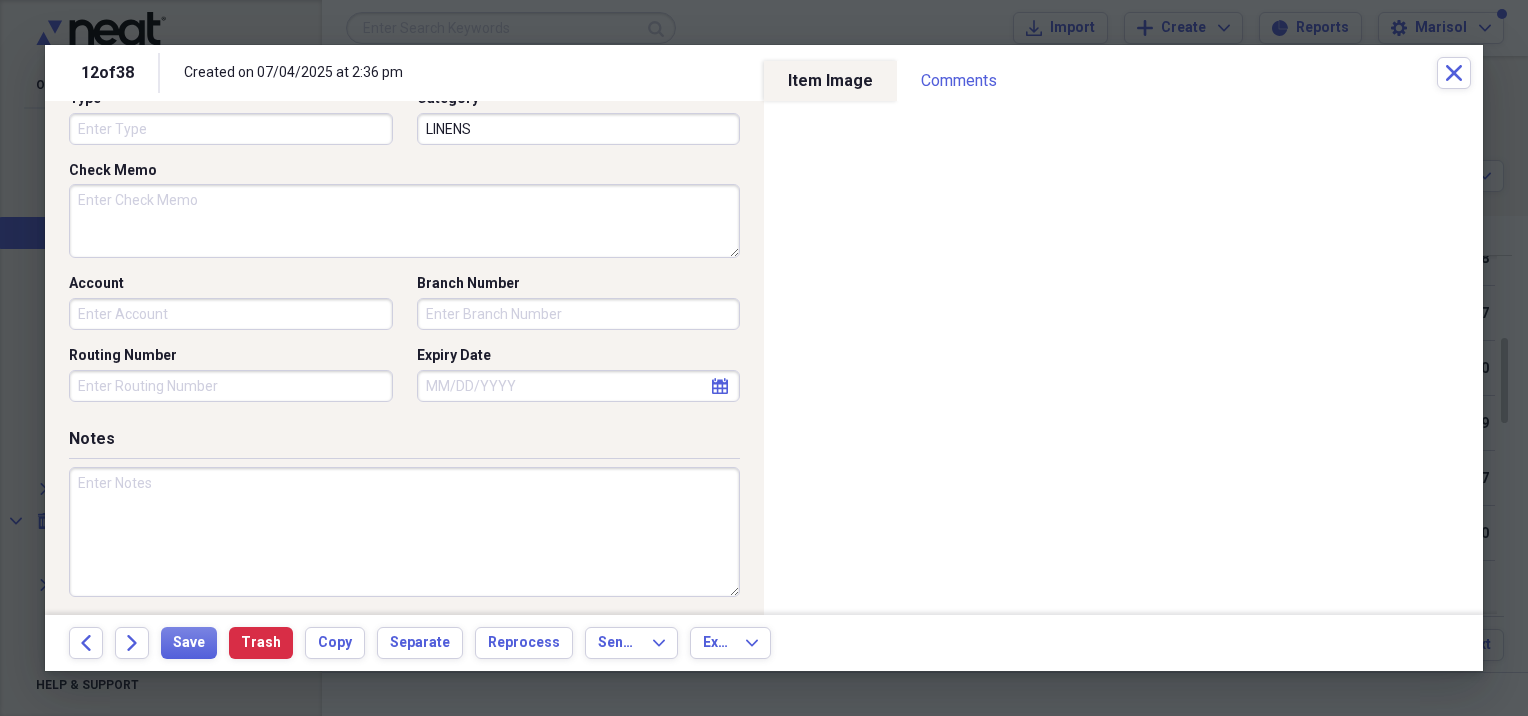 scroll, scrollTop: 454, scrollLeft: 0, axis: vertical 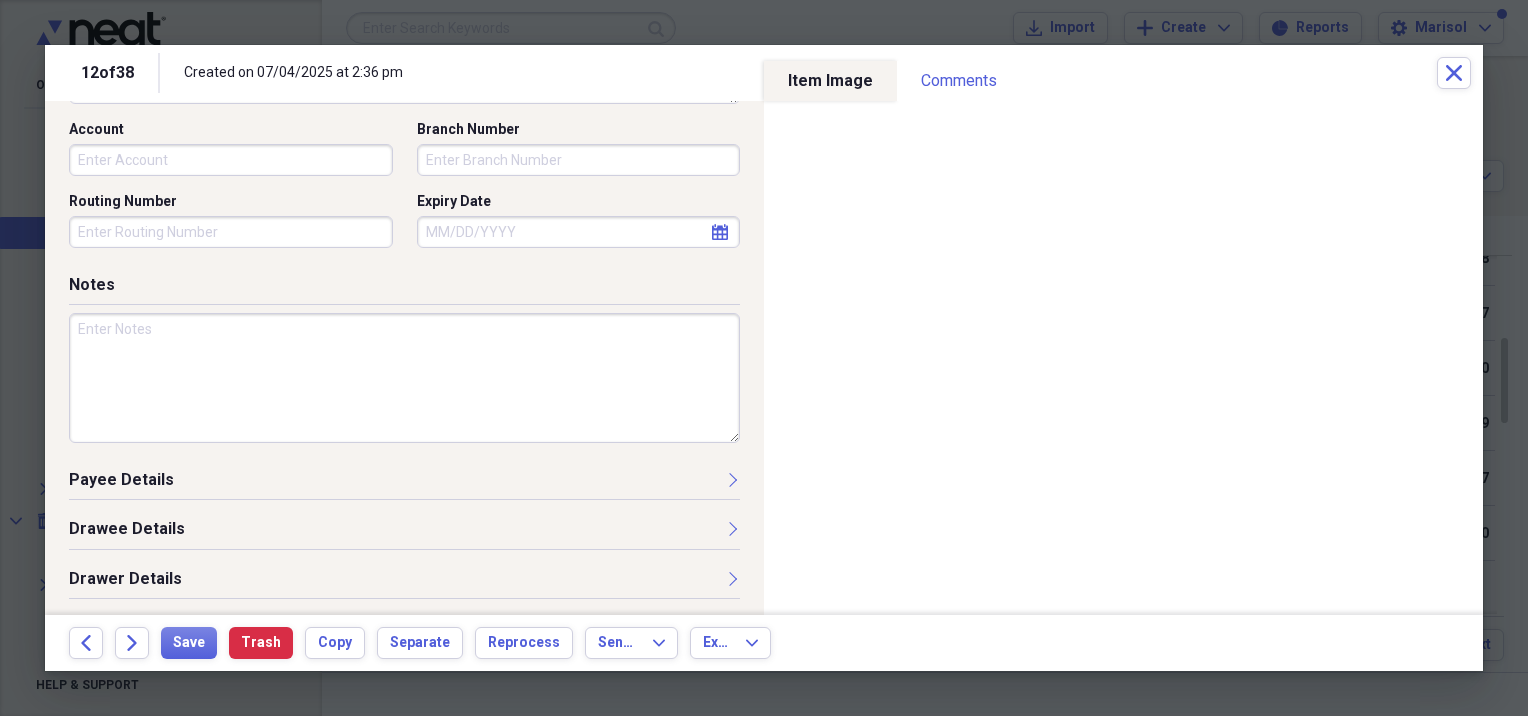 click on "Payee Details" at bounding box center (404, 484) 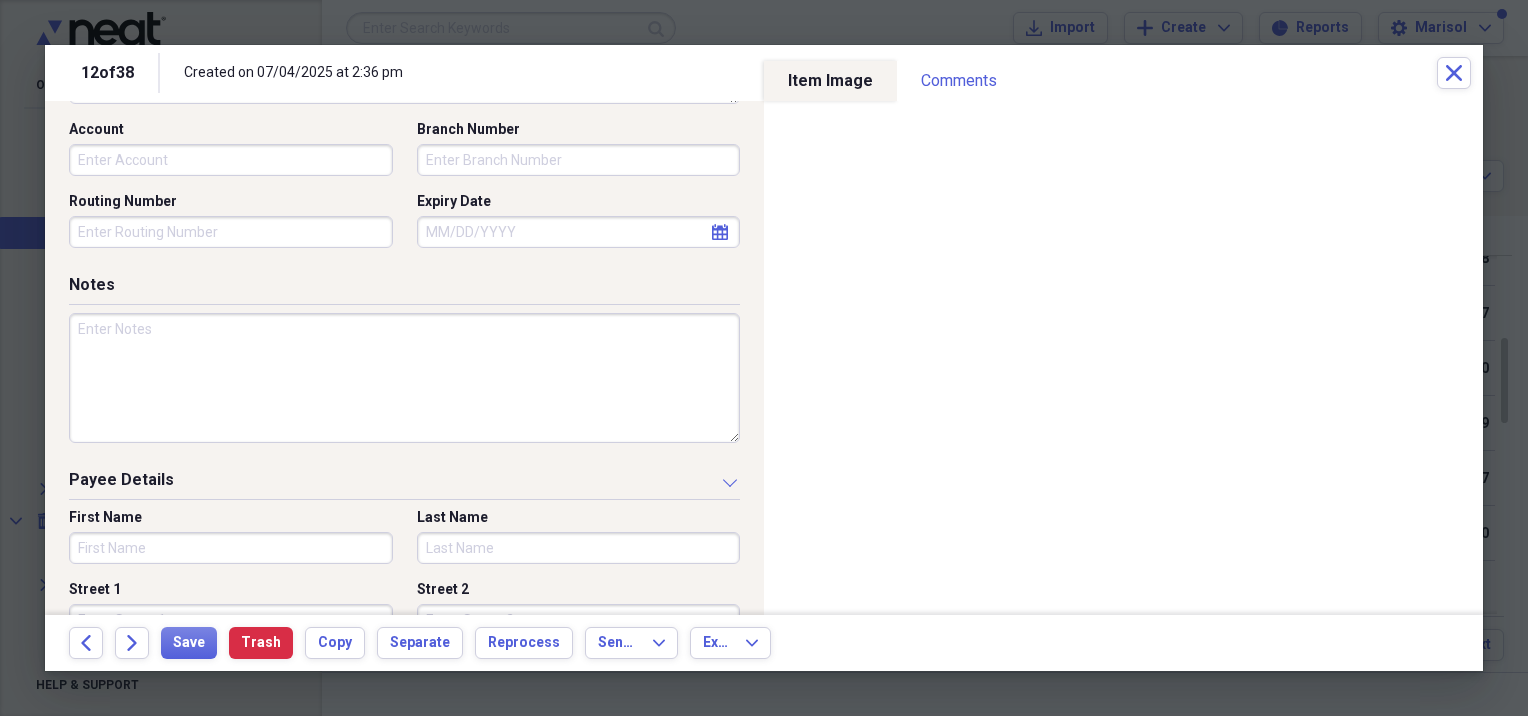 click on "First Name" at bounding box center (231, 548) 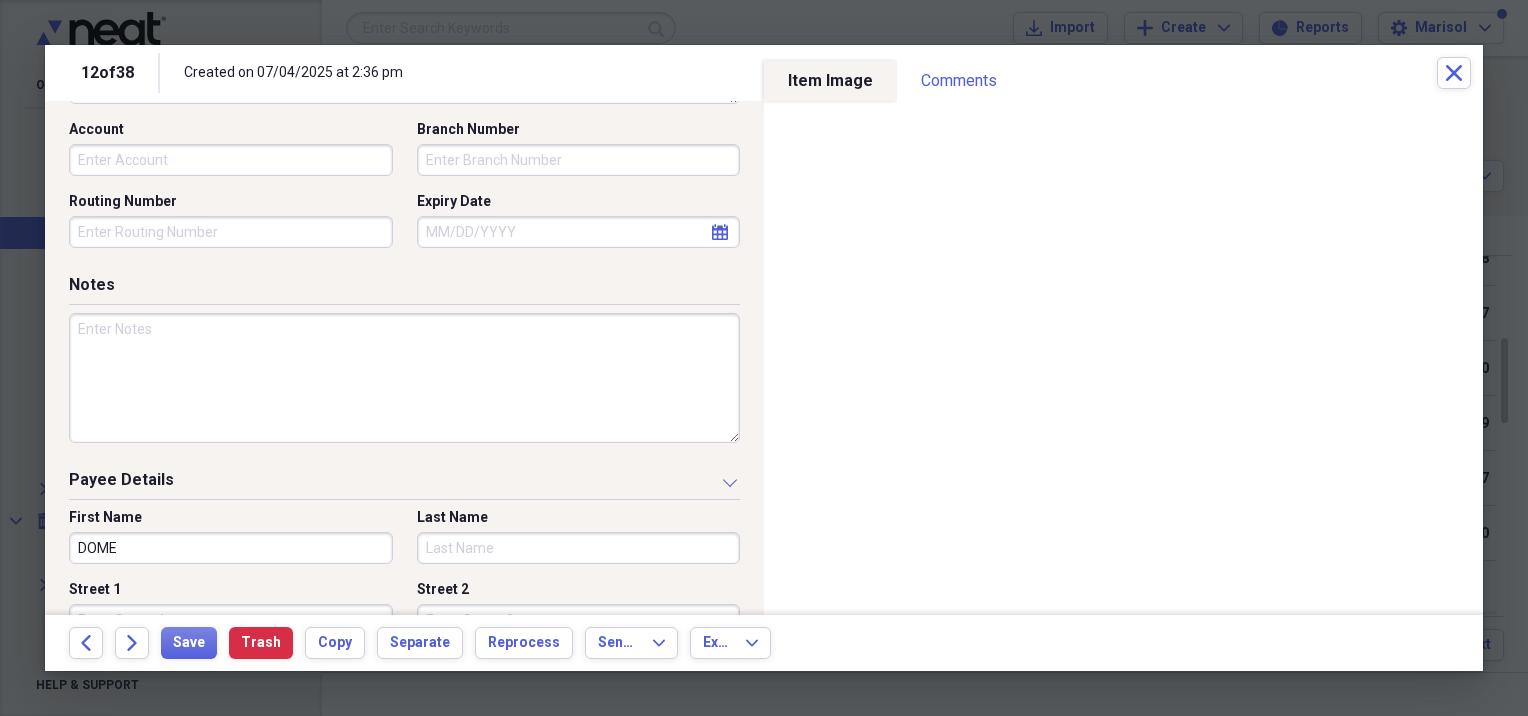 type on "DOMESTIC UNIFORM" 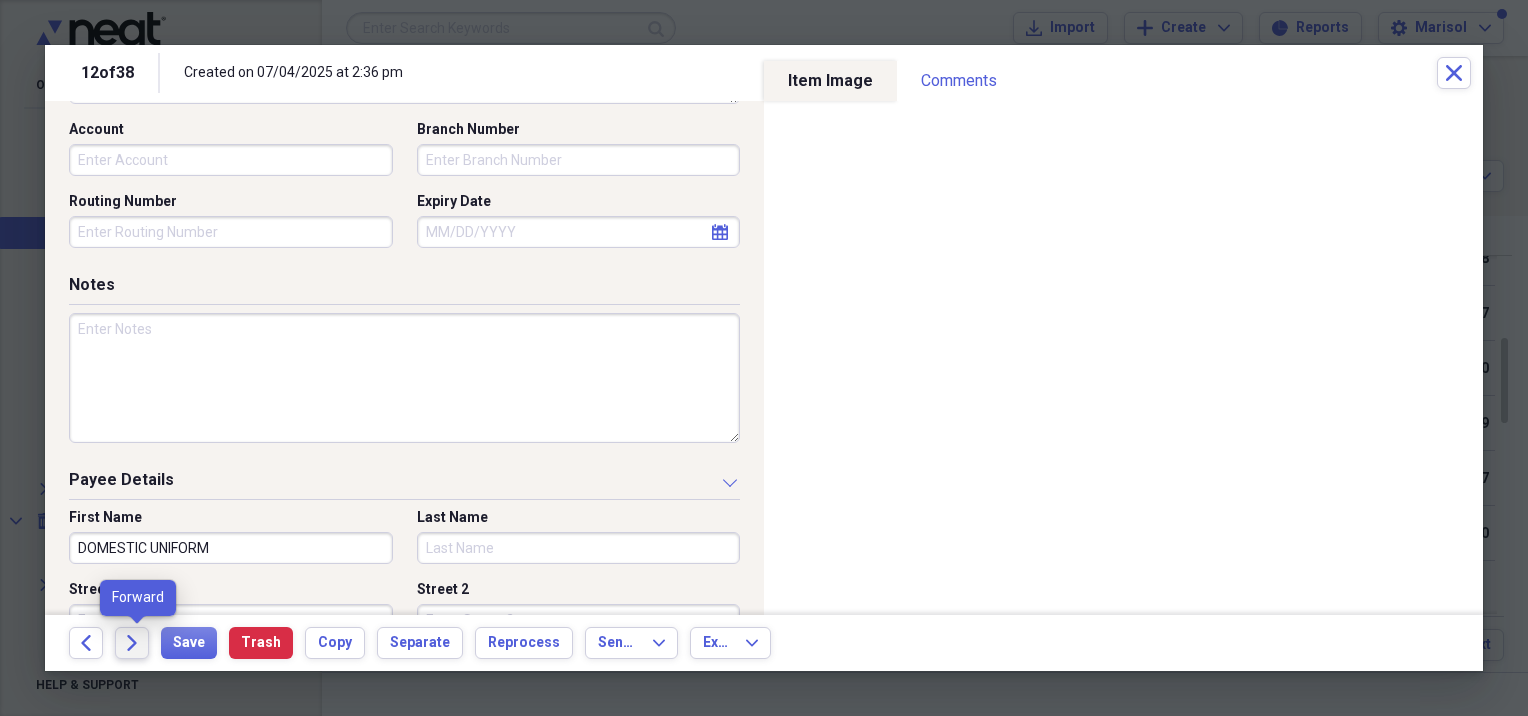 click on "Forward" at bounding box center (132, 643) 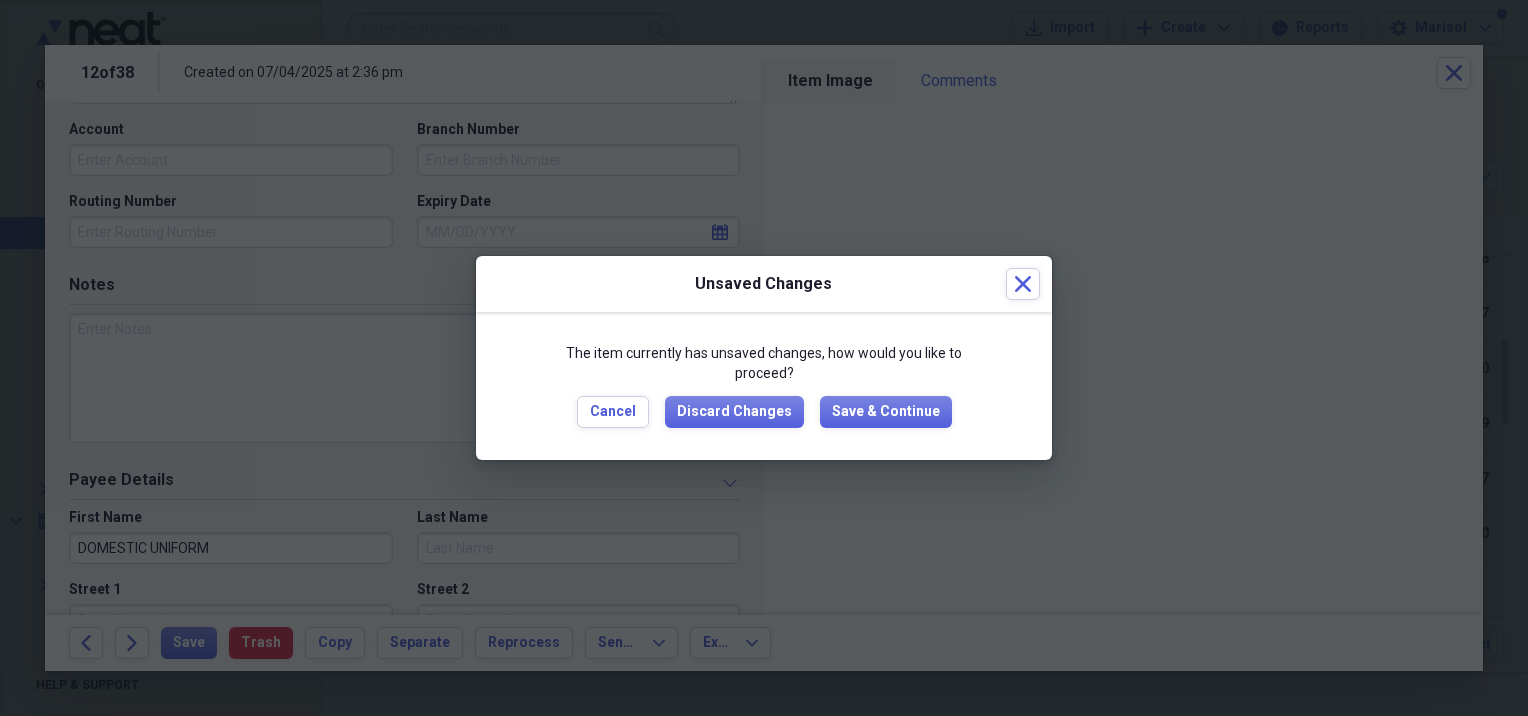 click on "The item currently has unsaved changes, how would you like to proceed? Cancel Discard Changes Save & Continue" at bounding box center [764, 385] 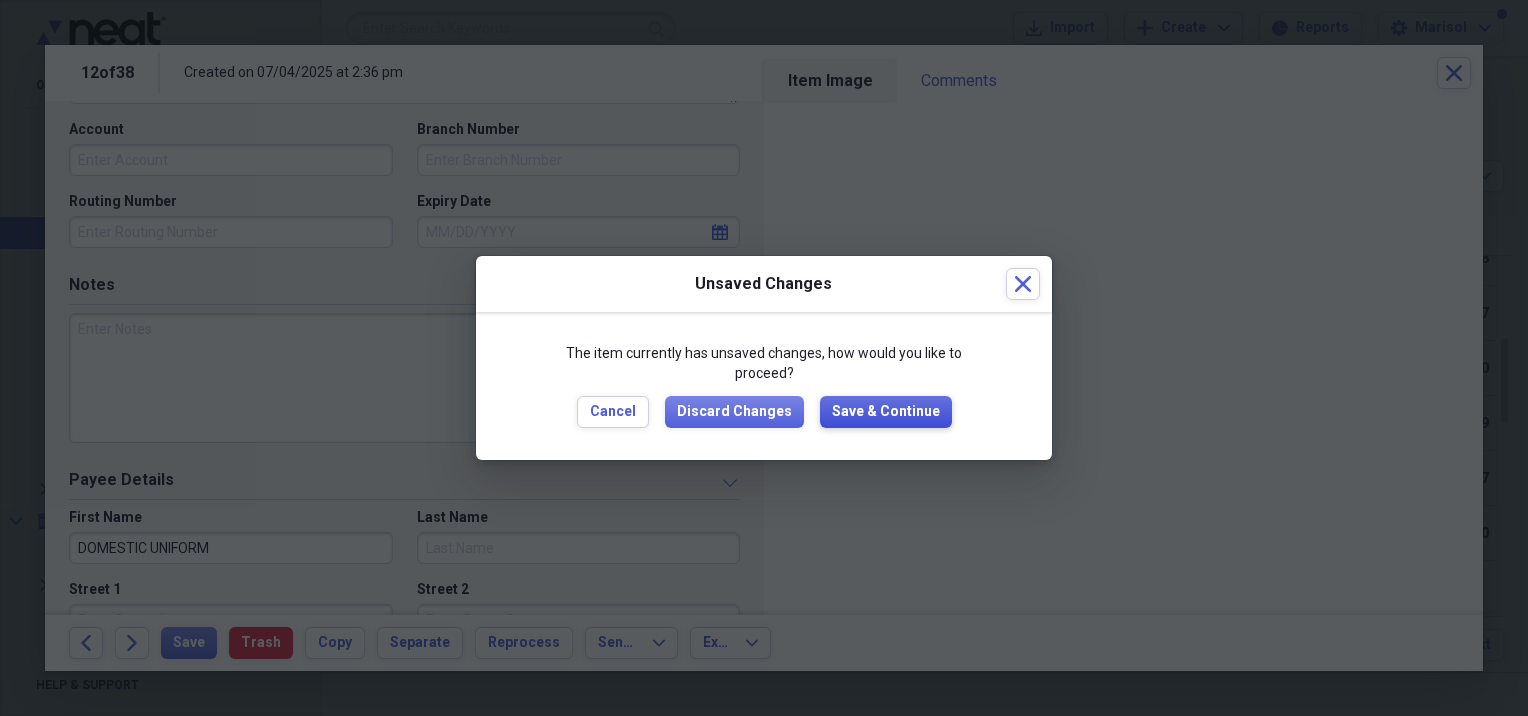 click on "Save & Continue" at bounding box center [886, 412] 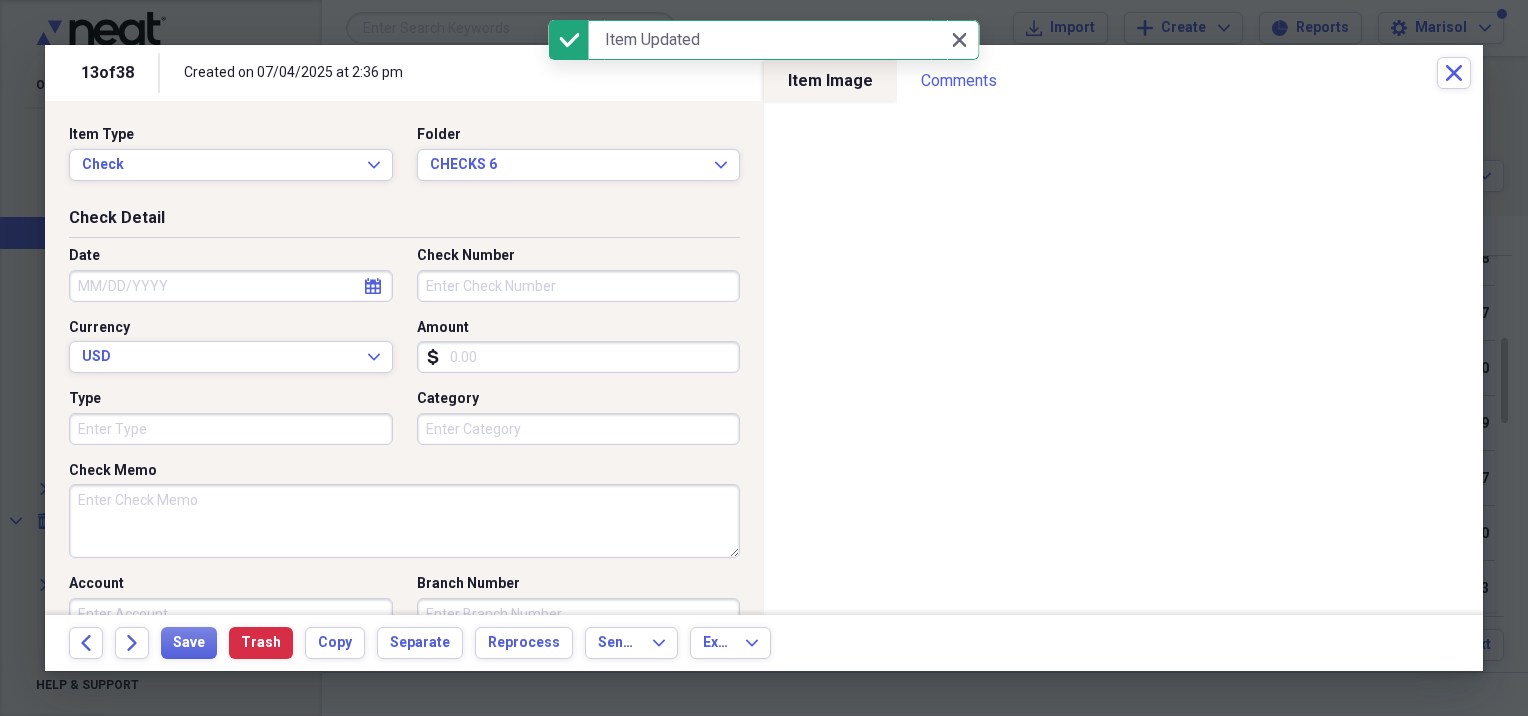 select on "7" 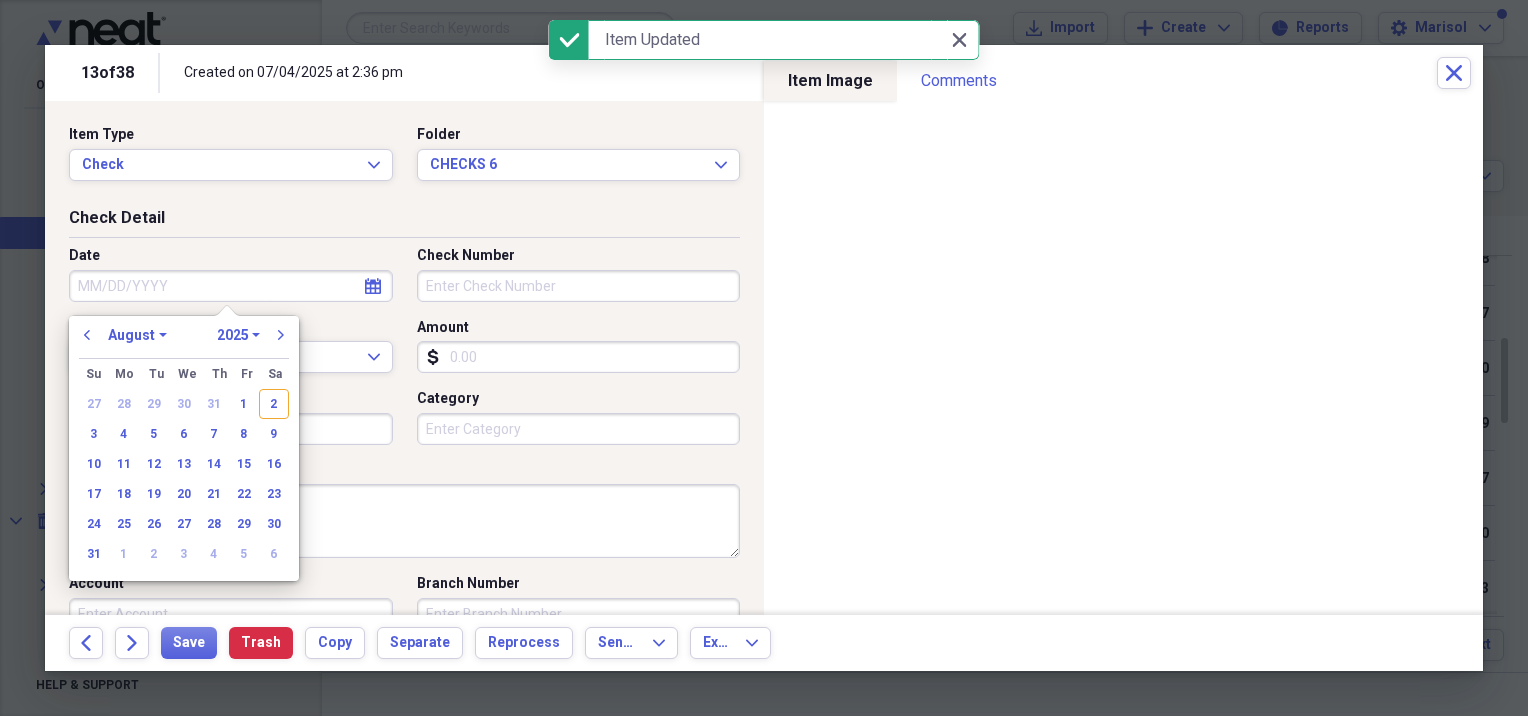 click on "Date" at bounding box center [231, 286] 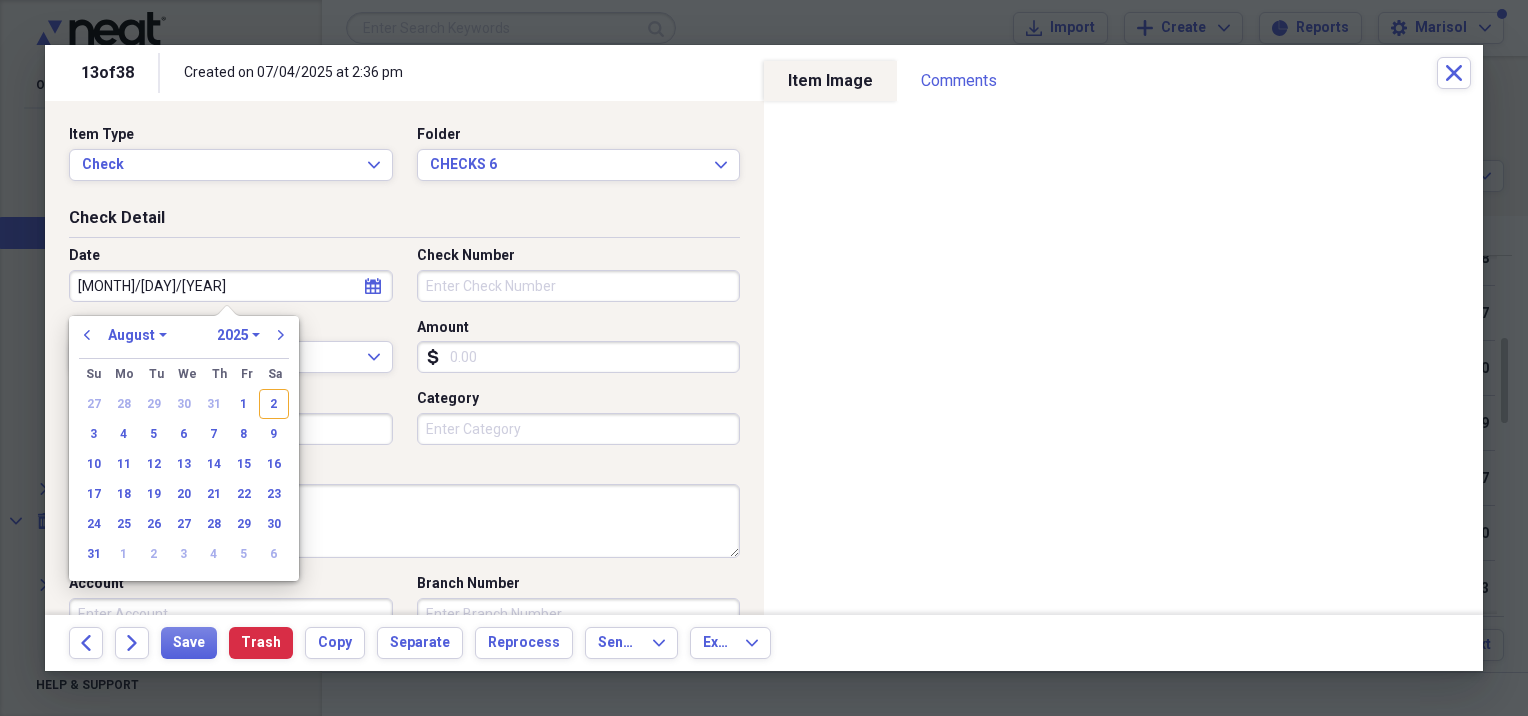 type on "6/30/25" 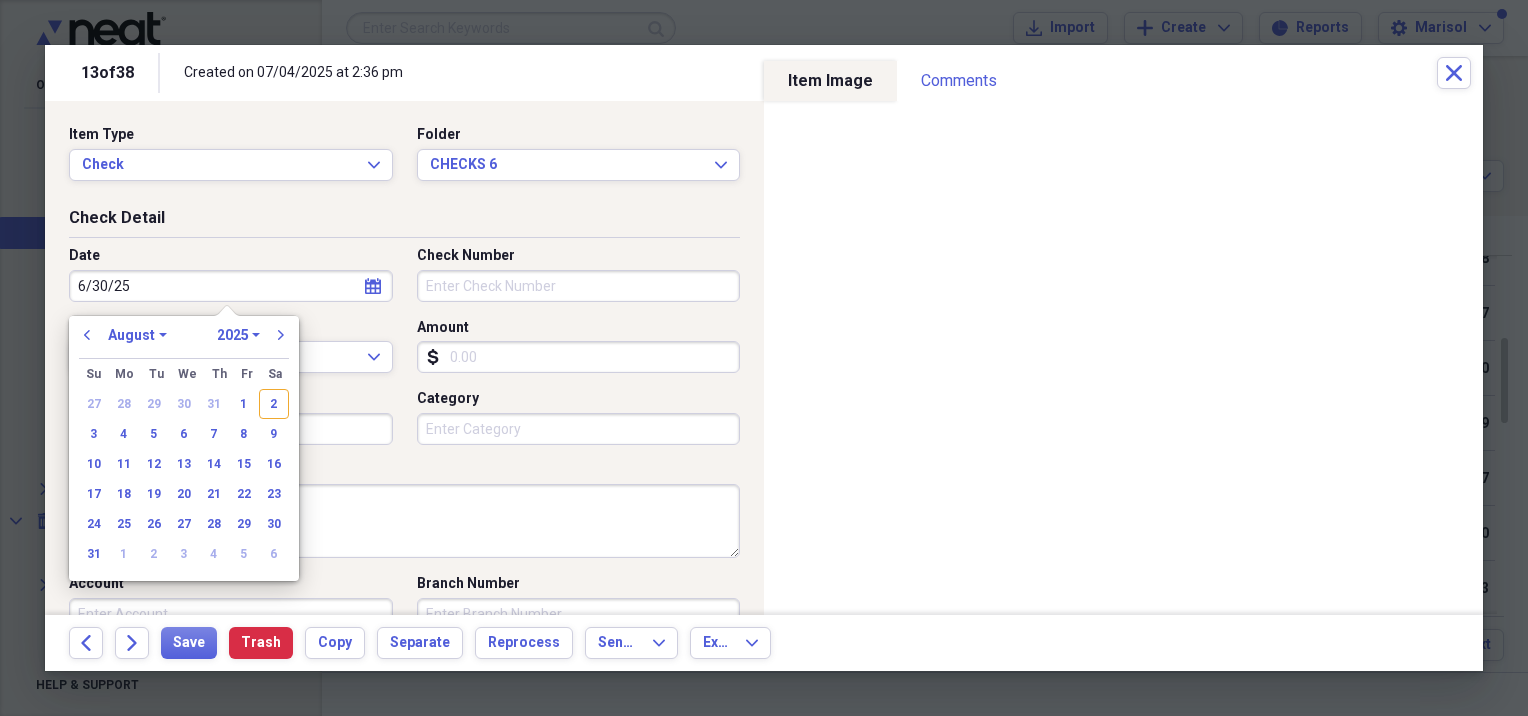 select on "5" 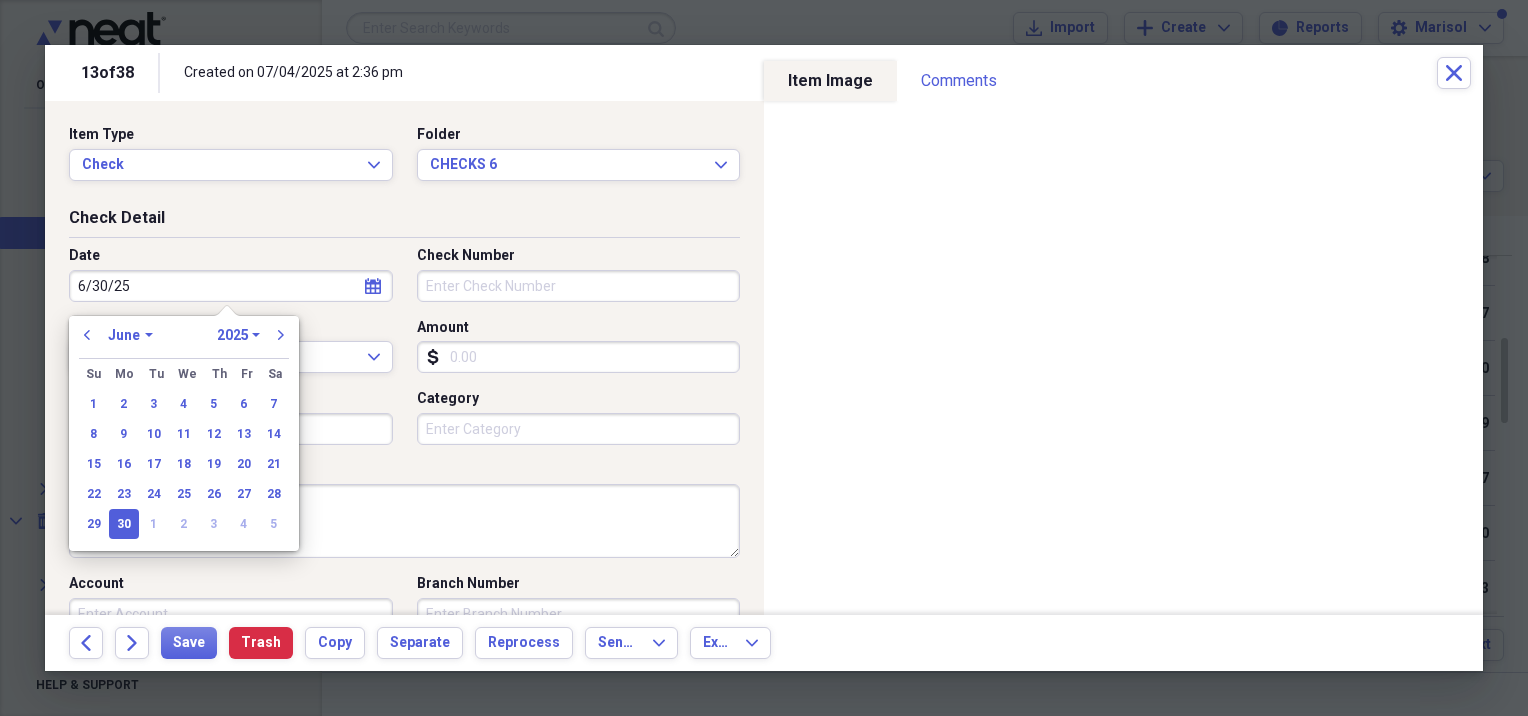 type on "06/30/2025" 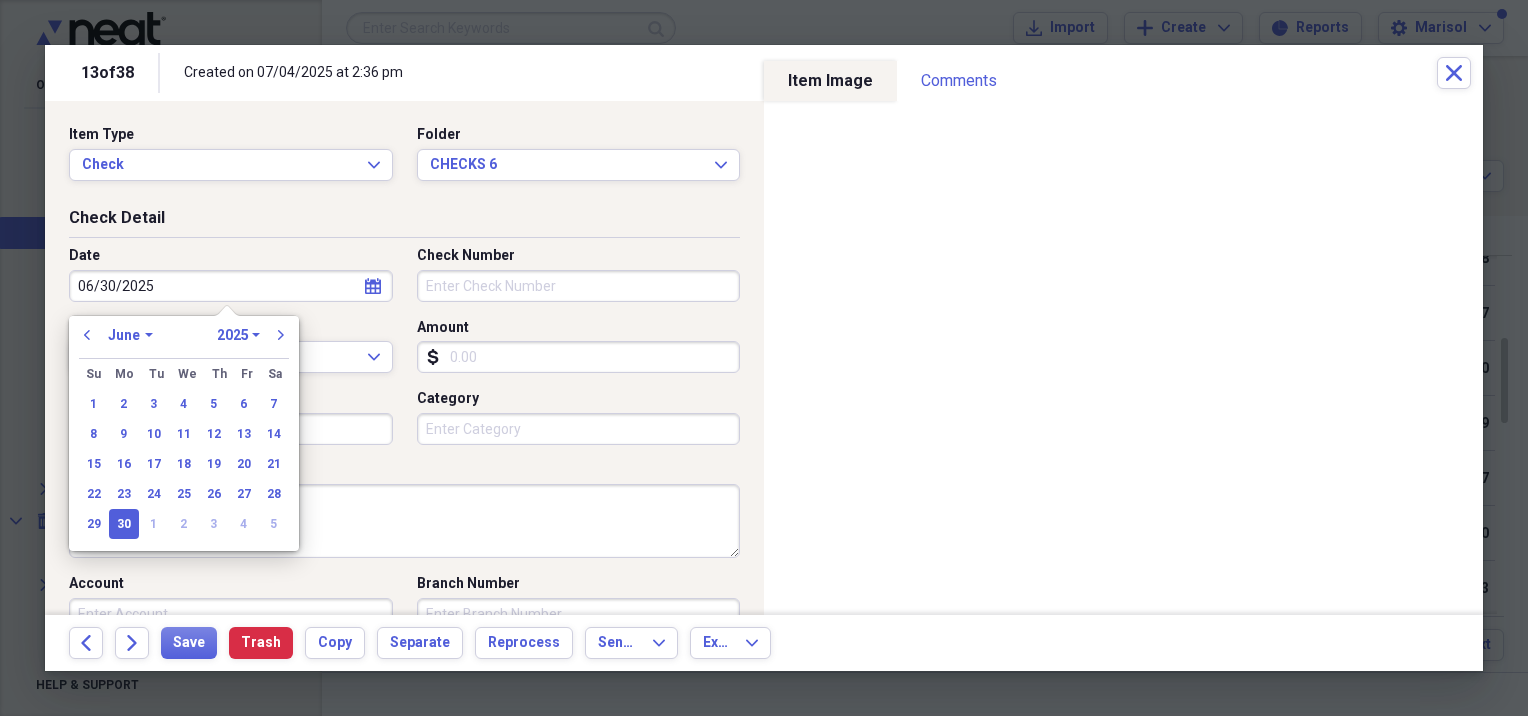 click on "Check Number" at bounding box center [579, 286] 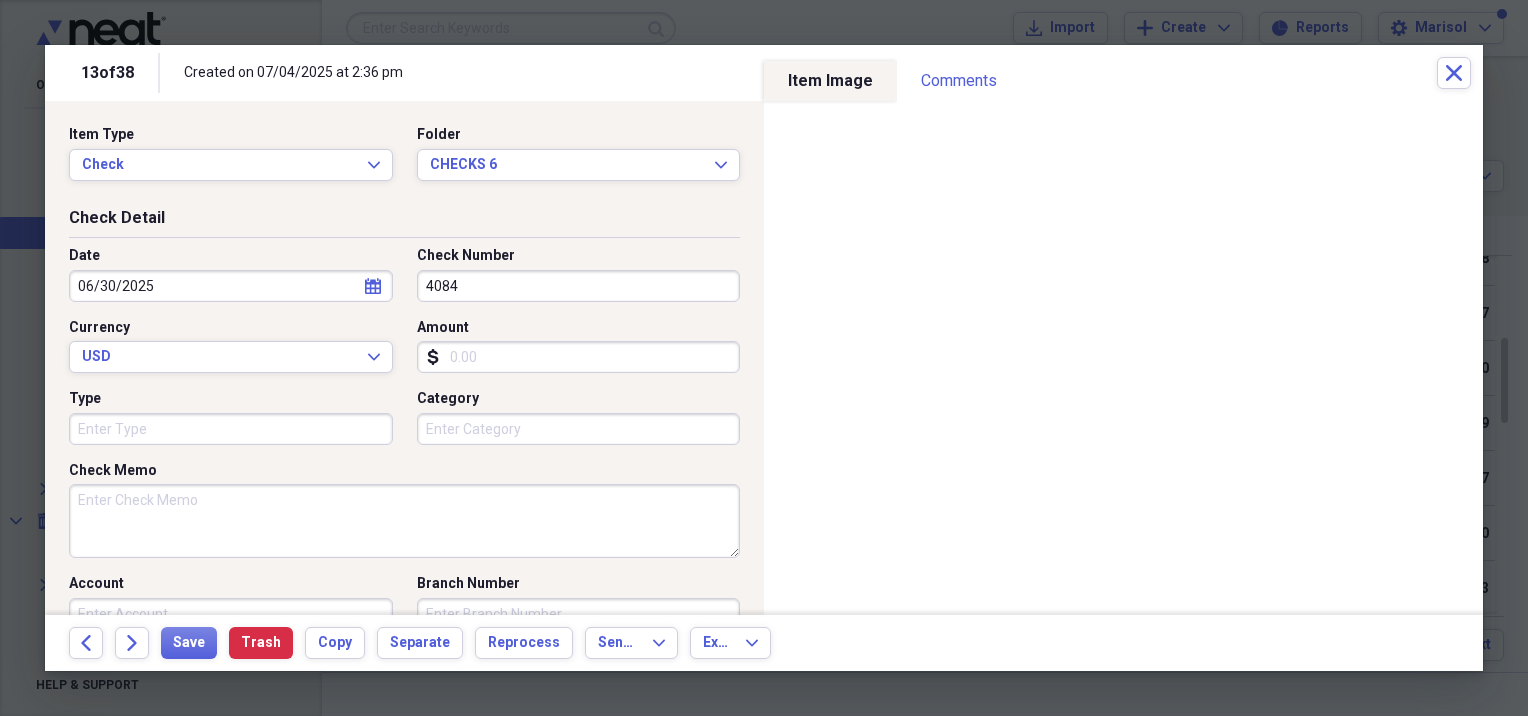 type on "4084" 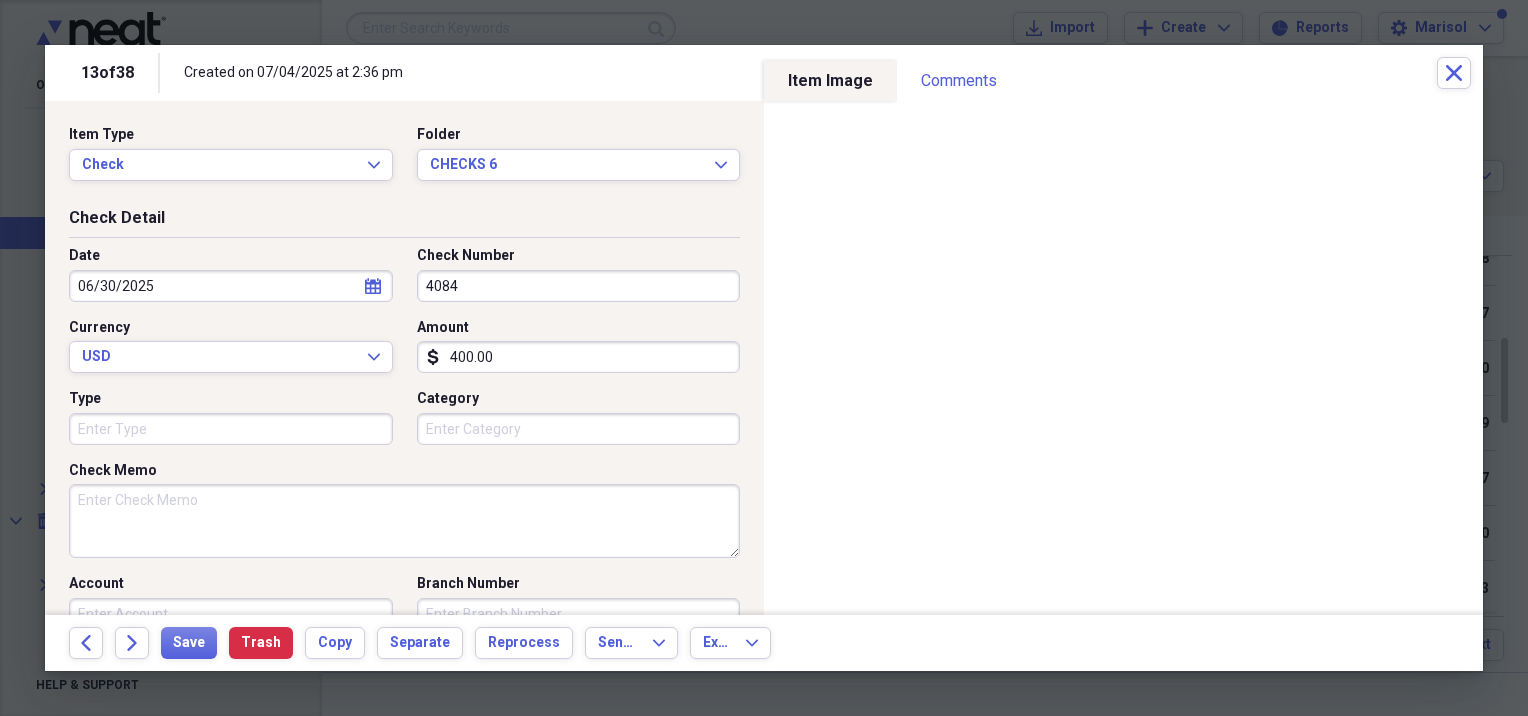 type on "400.00" 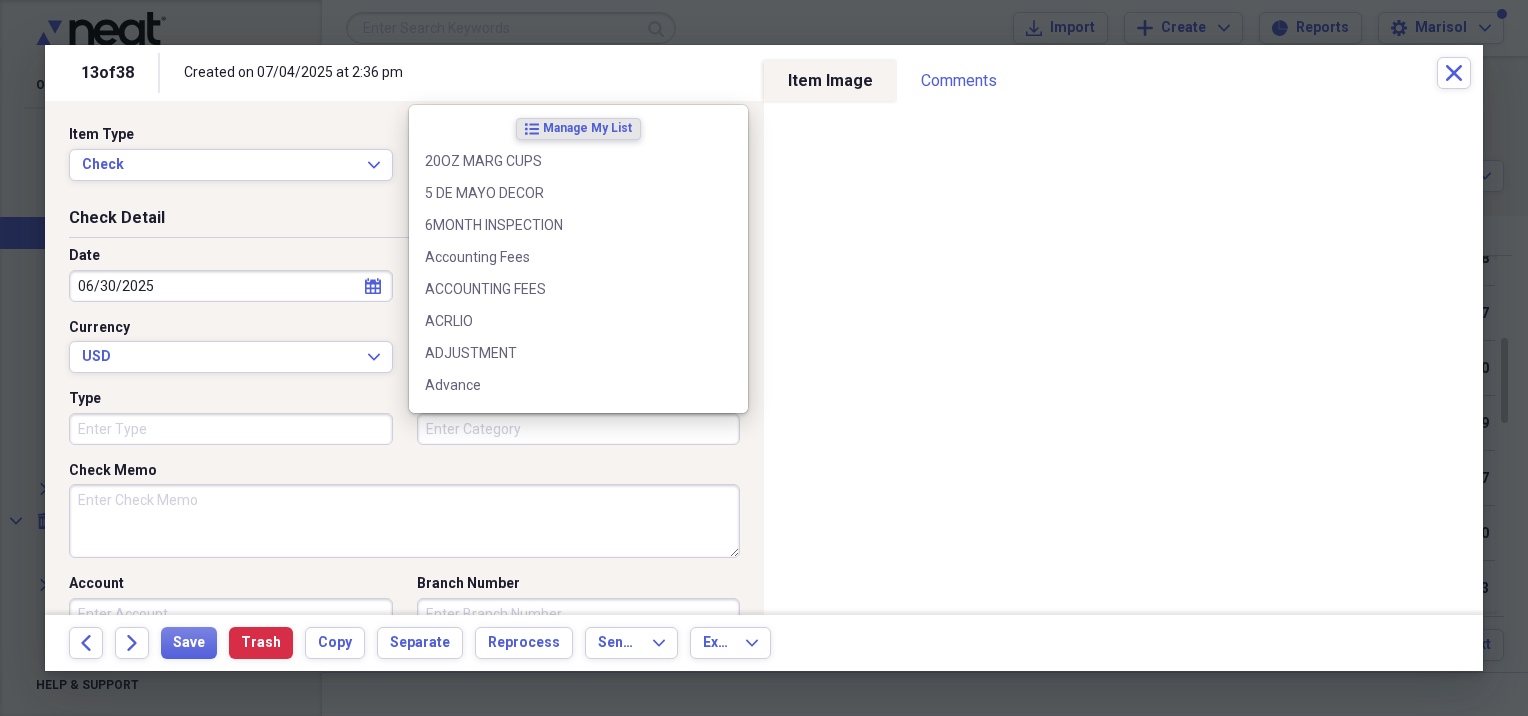 click on "Category" at bounding box center (579, 429) 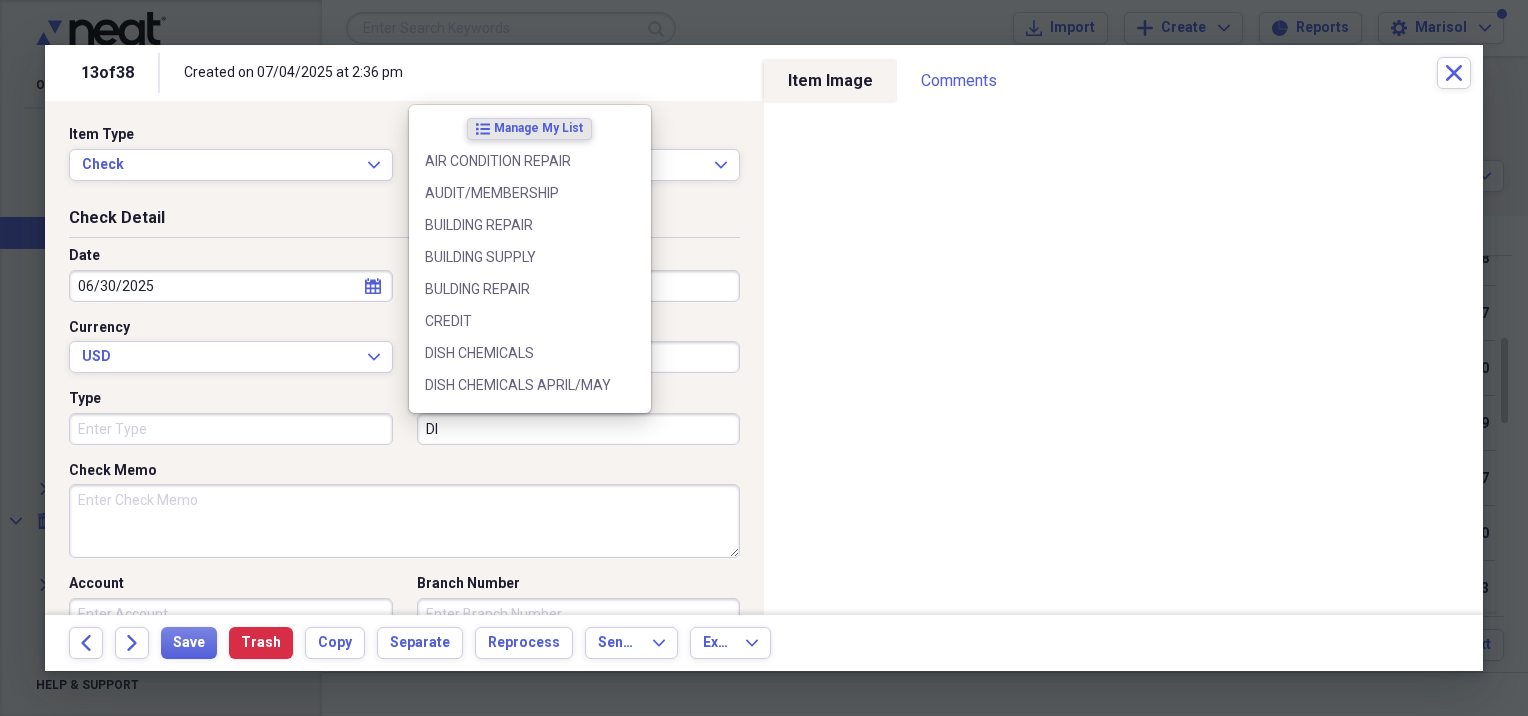 type on "D" 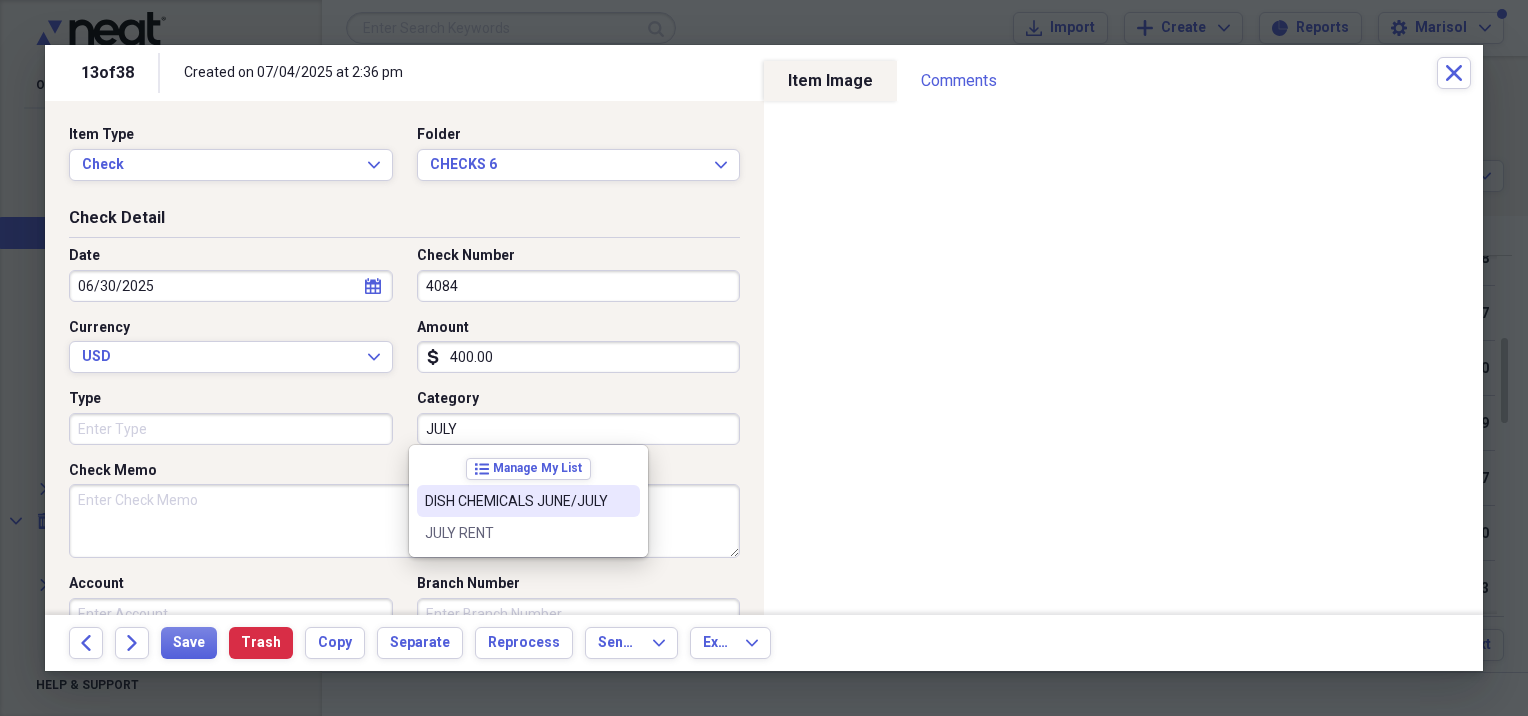 click on "DISH CHEMICALS JUNE/JULY" at bounding box center (516, 501) 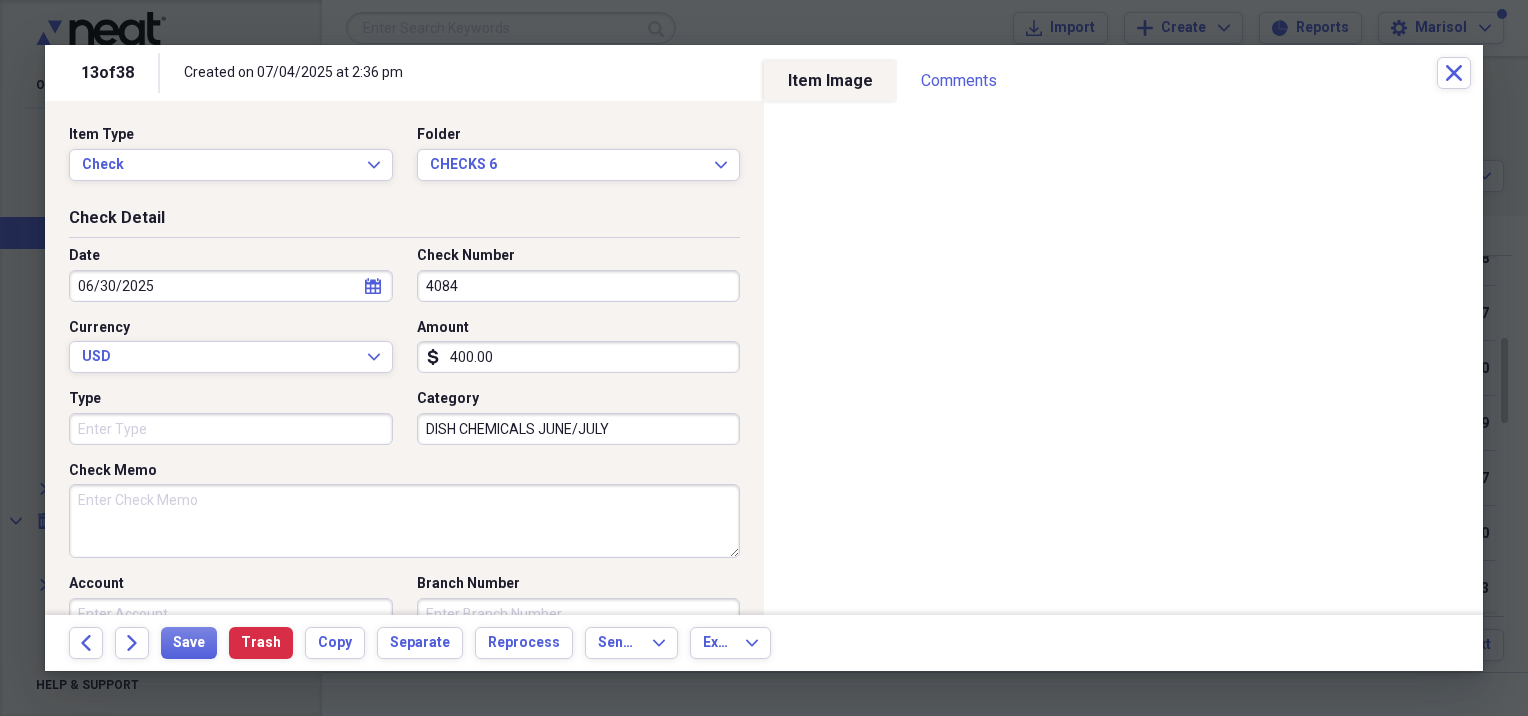 click on "DISH CHEMICALS JUNE/JULY" at bounding box center [579, 429] 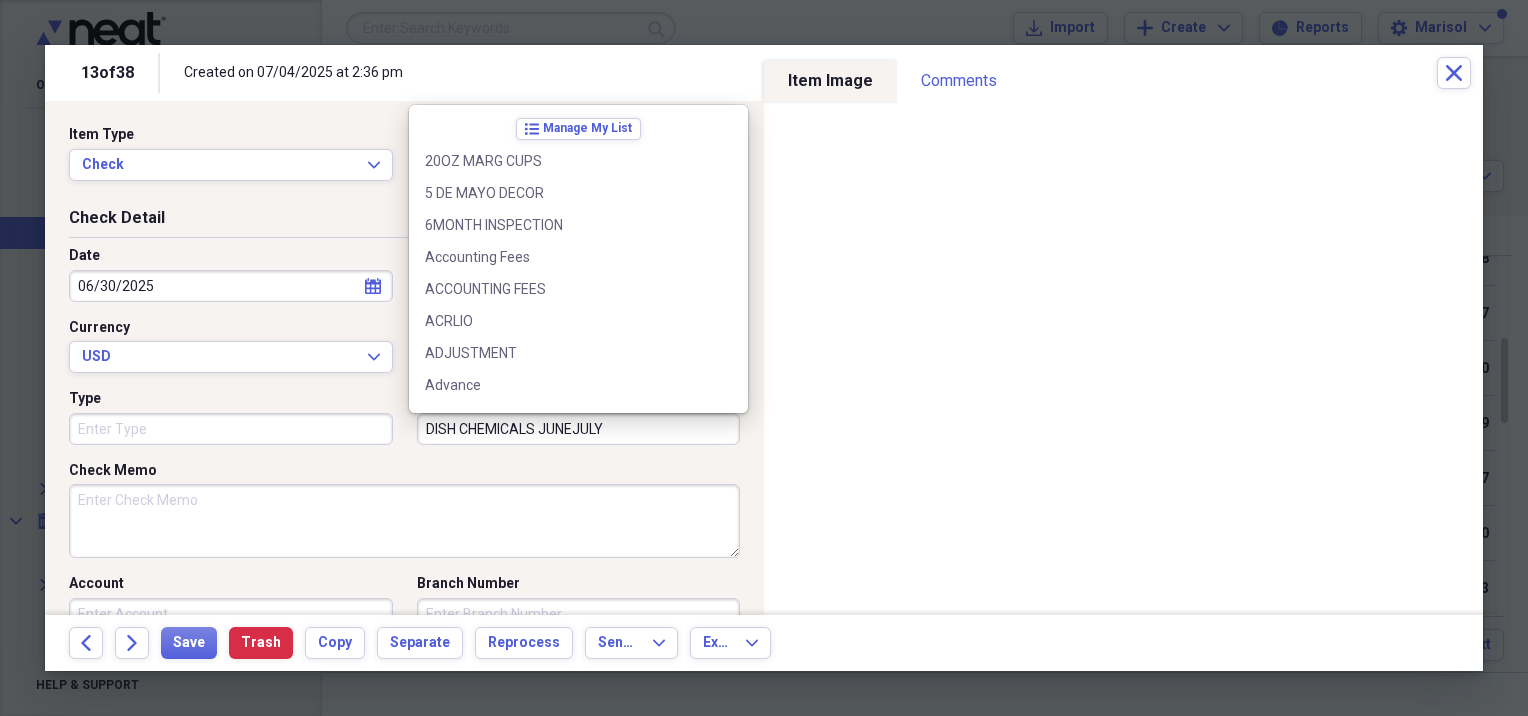 scroll, scrollTop: 0, scrollLeft: 0, axis: both 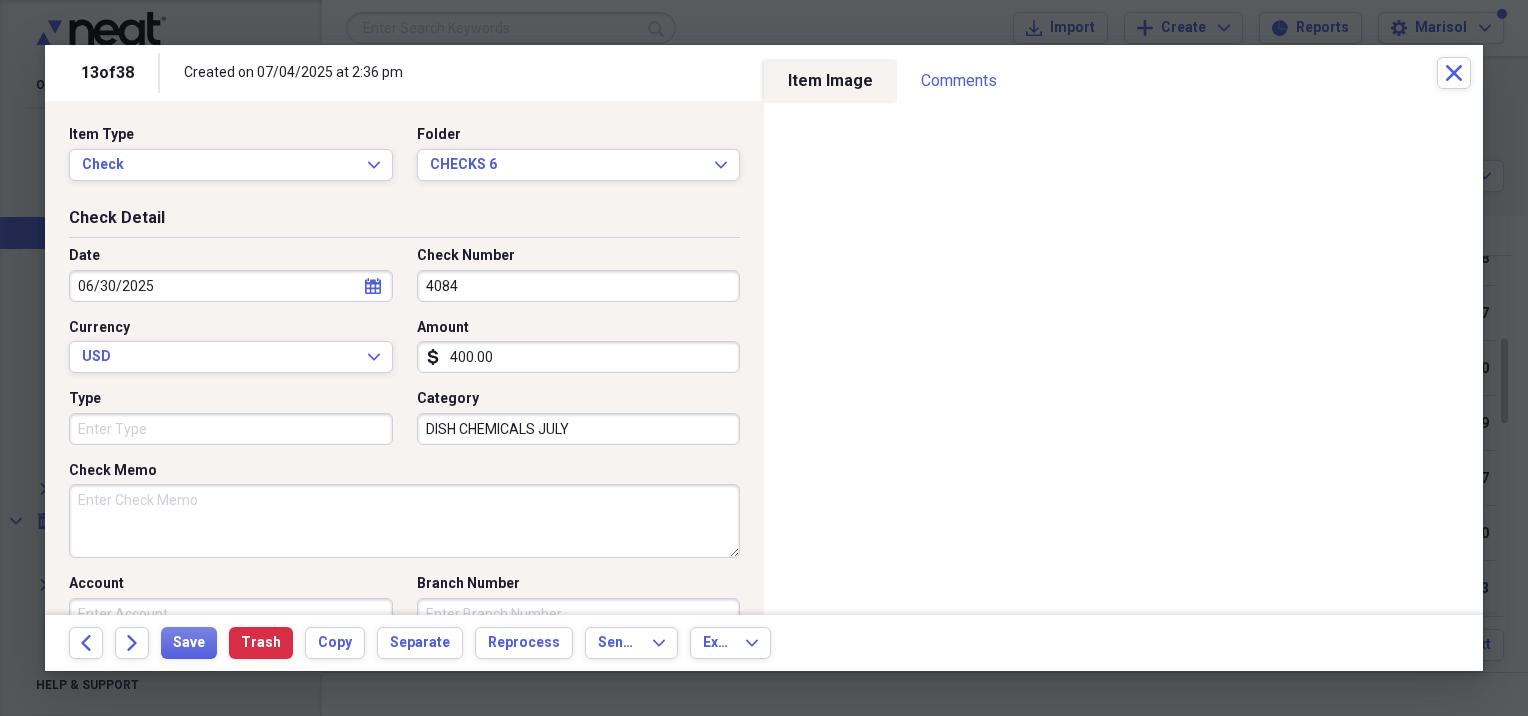 type on "DISH CHEMICALS JULY" 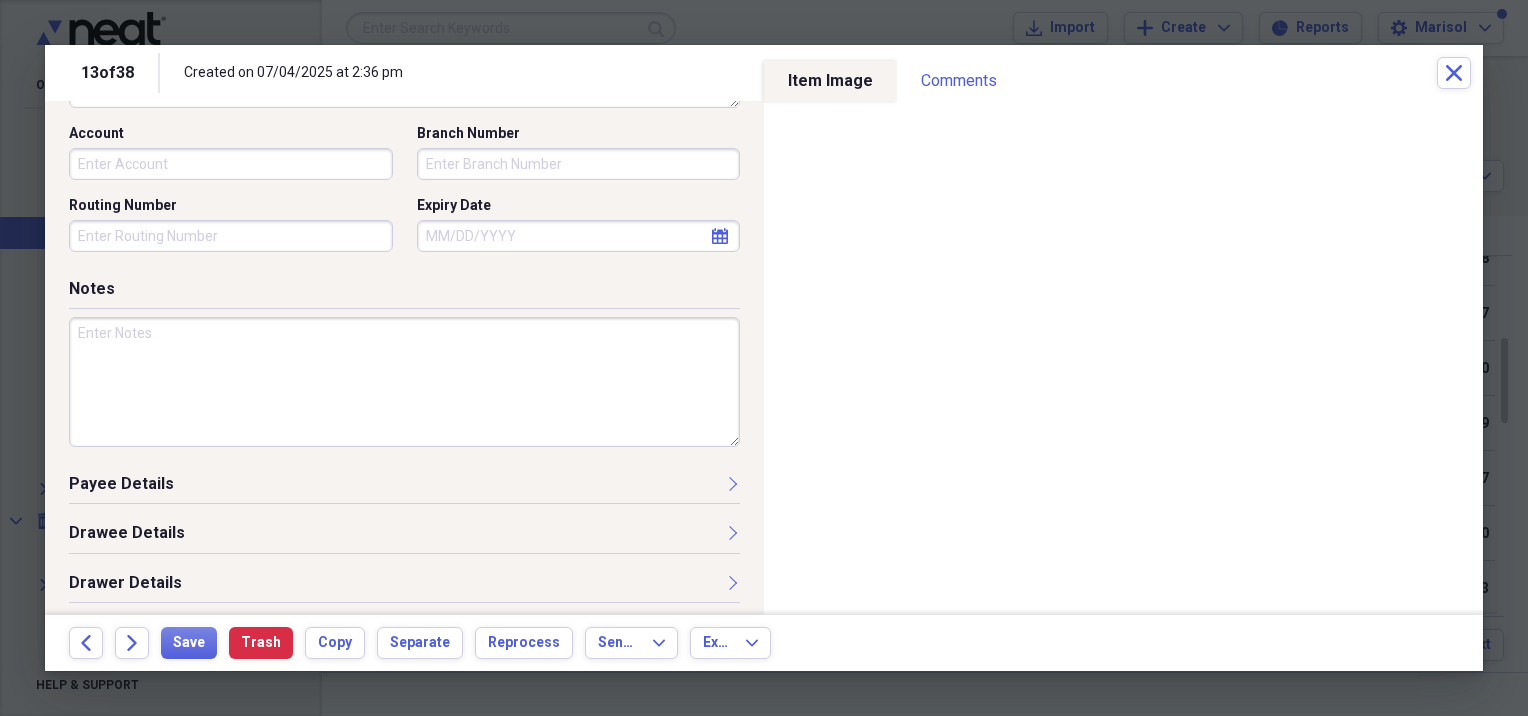 scroll, scrollTop: 454, scrollLeft: 0, axis: vertical 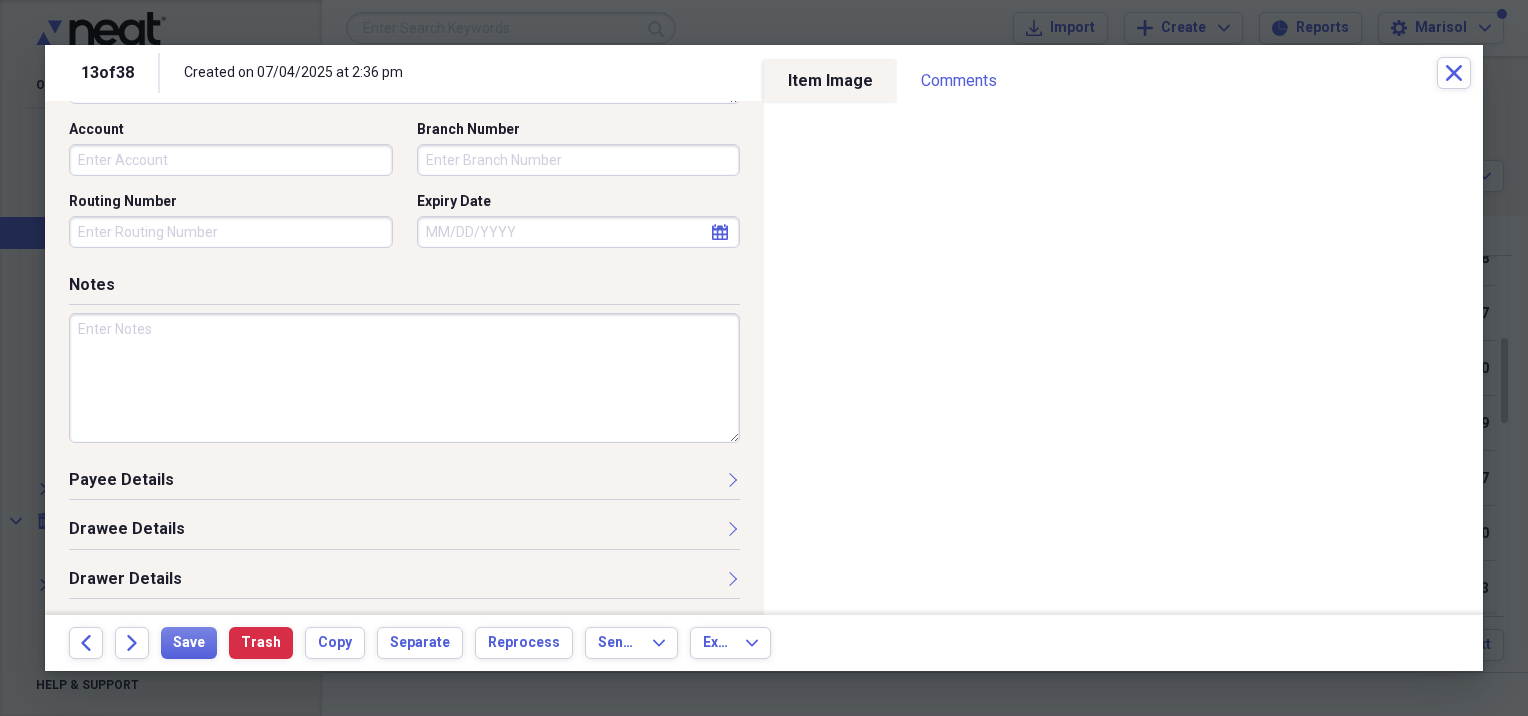 click on "Payee Details" at bounding box center [404, 484] 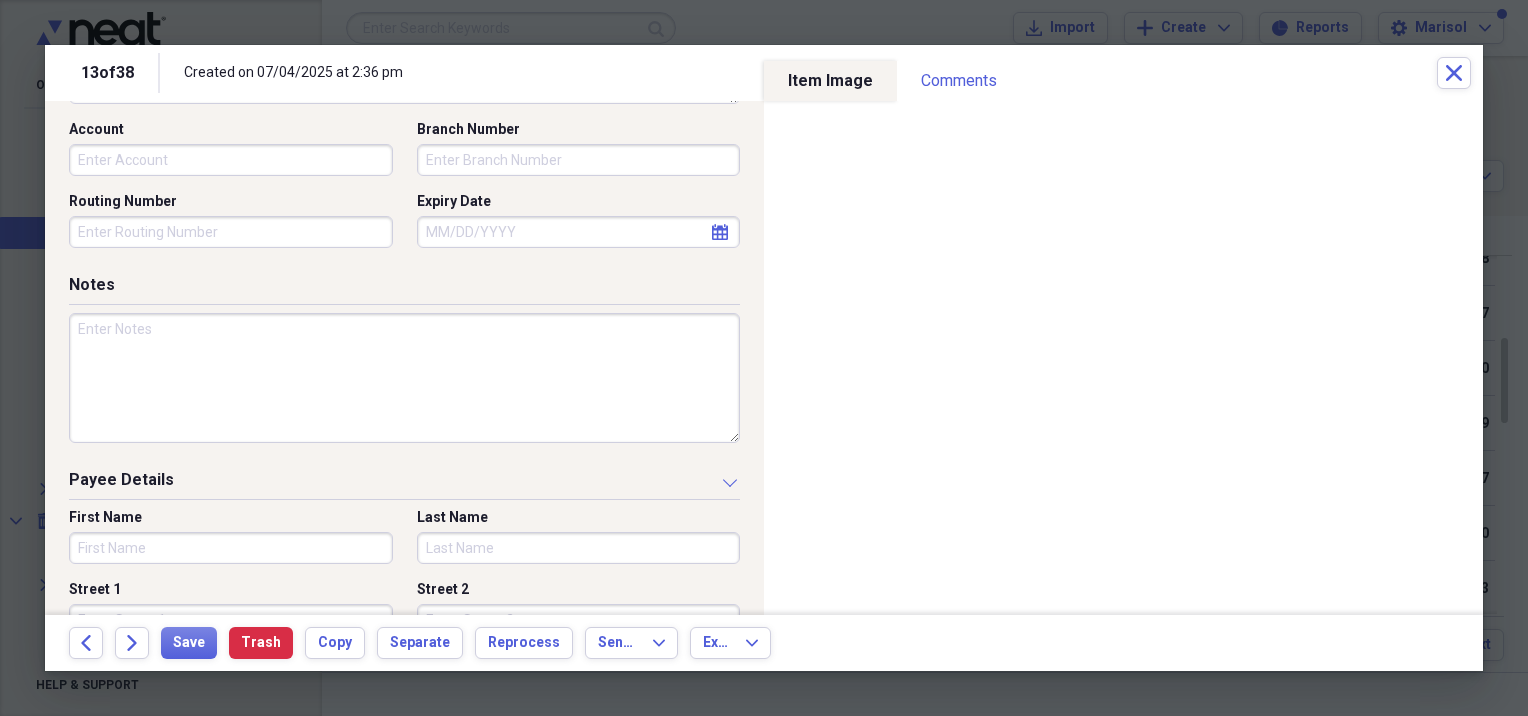 click on "First Name" at bounding box center [231, 548] 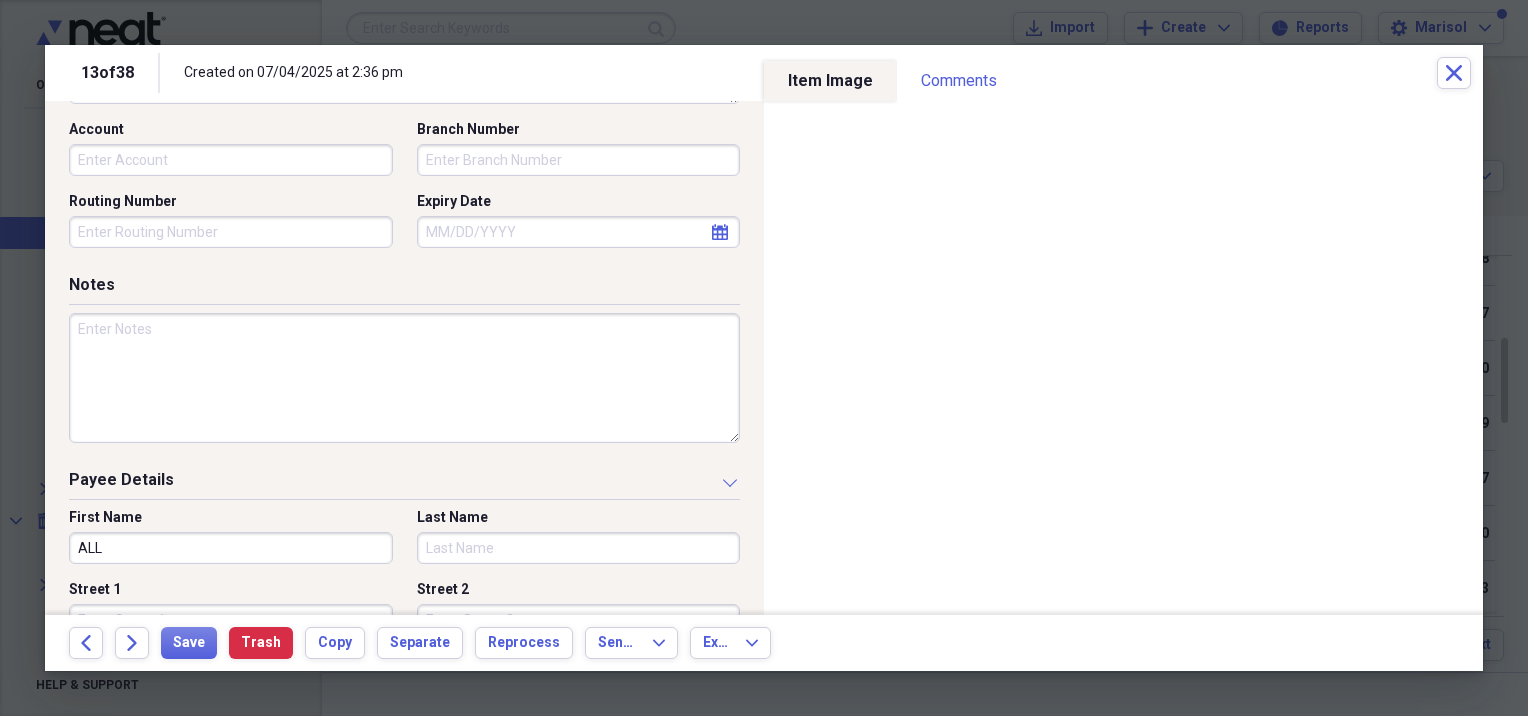 type on "ALL CHEM" 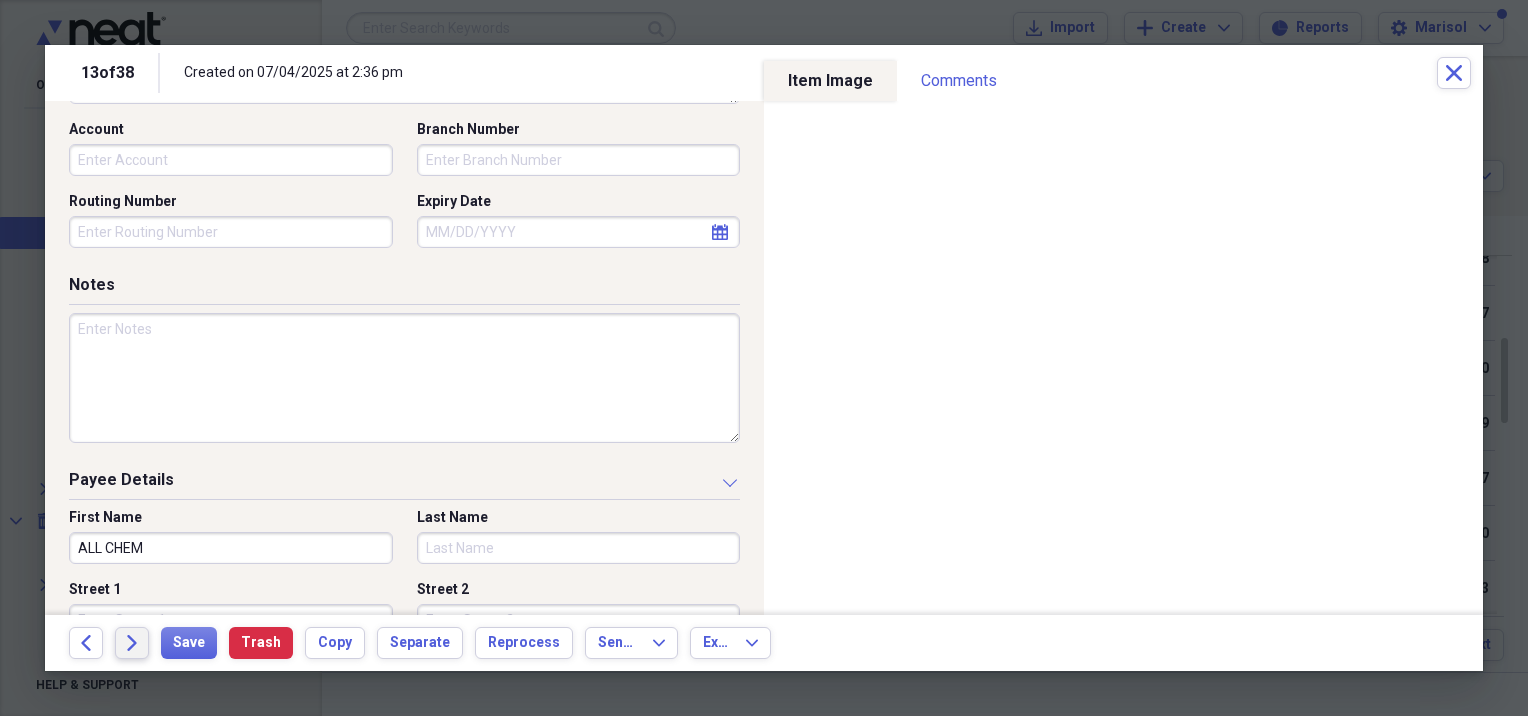 click on "Forward" 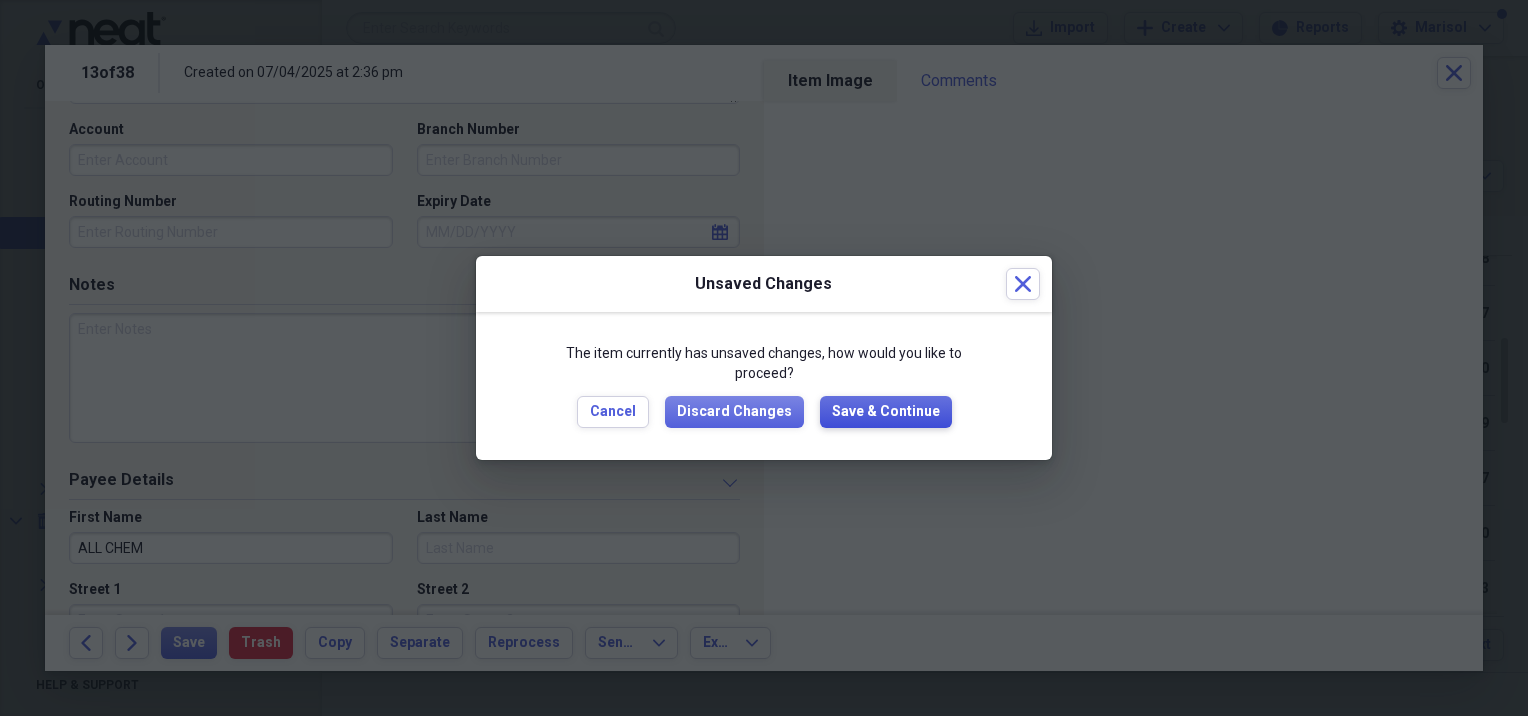 click on "Save & Continue" at bounding box center (886, 412) 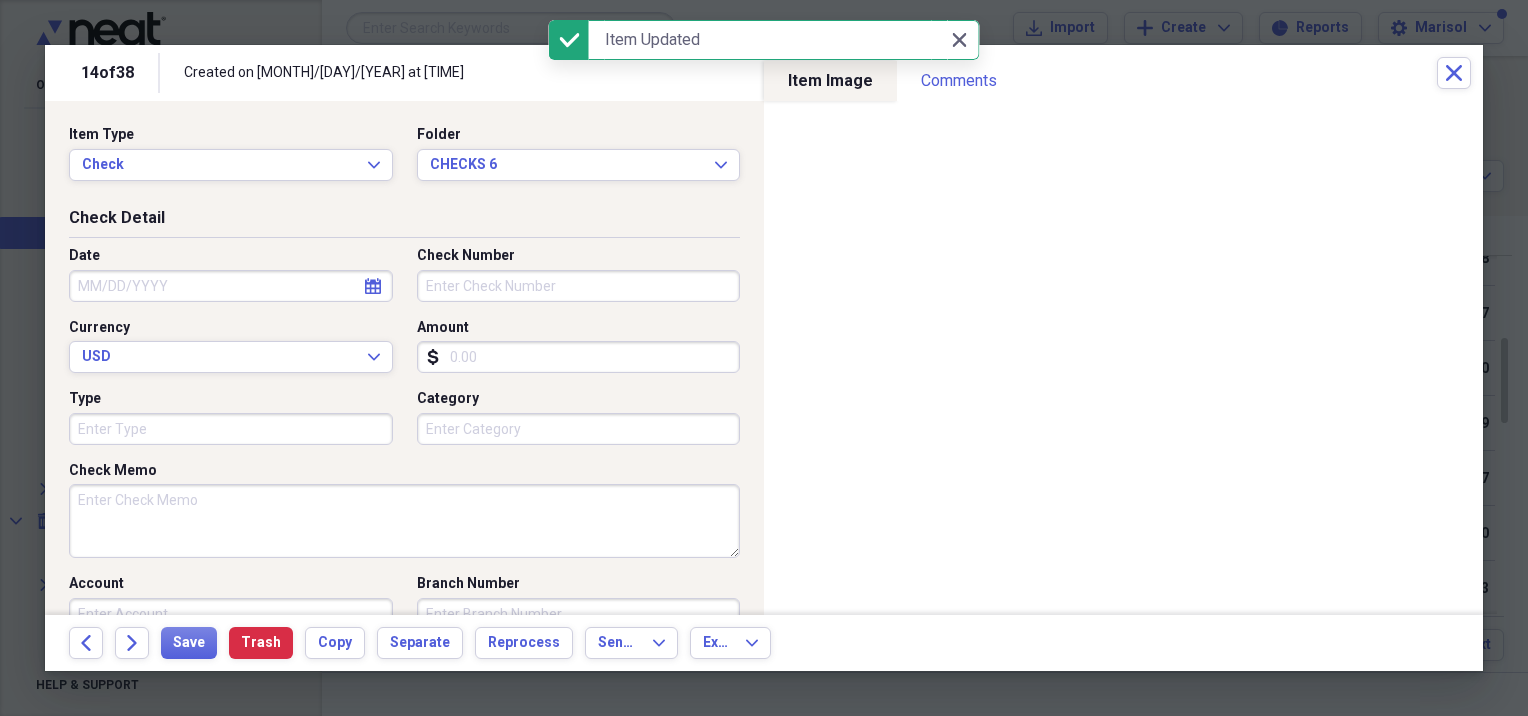 click on "Date" at bounding box center [231, 286] 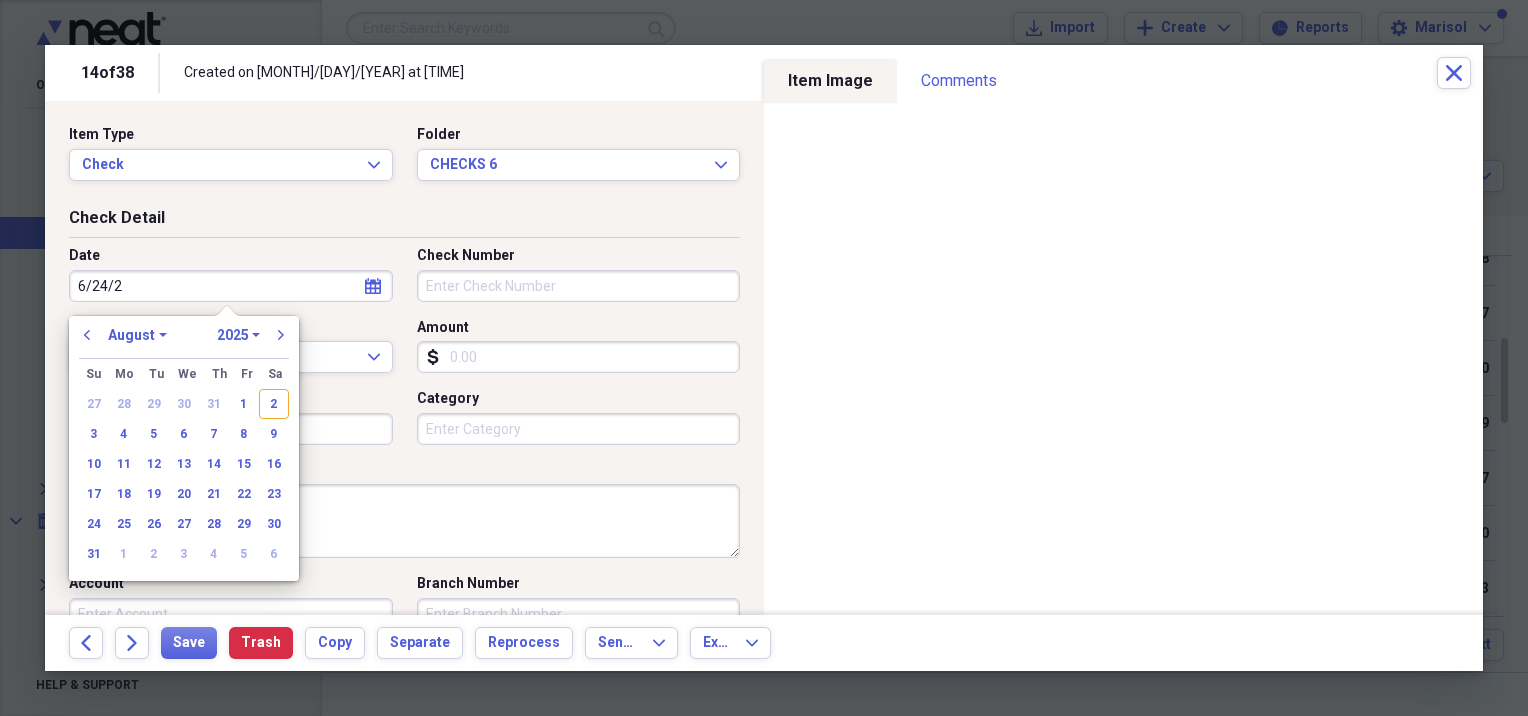 type on "6/24/25" 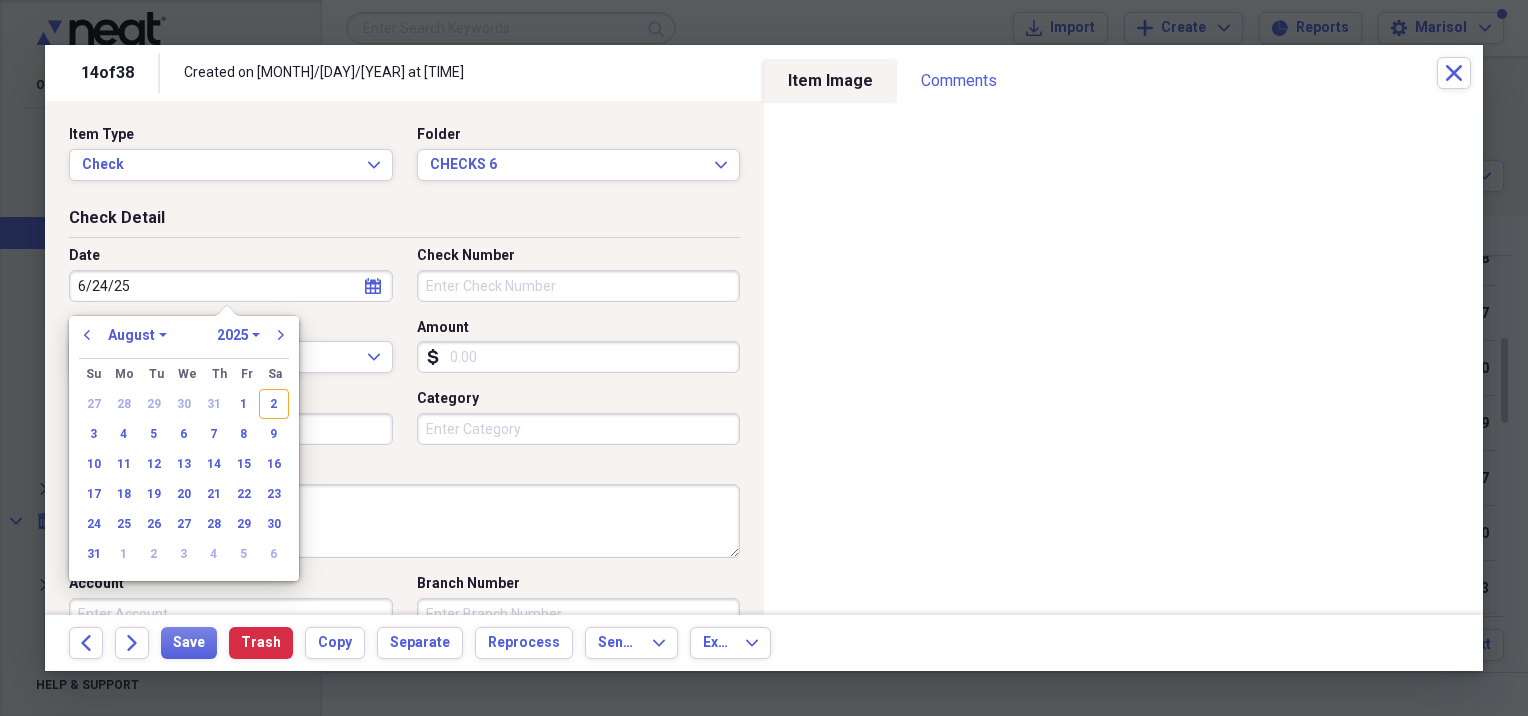 select on "5" 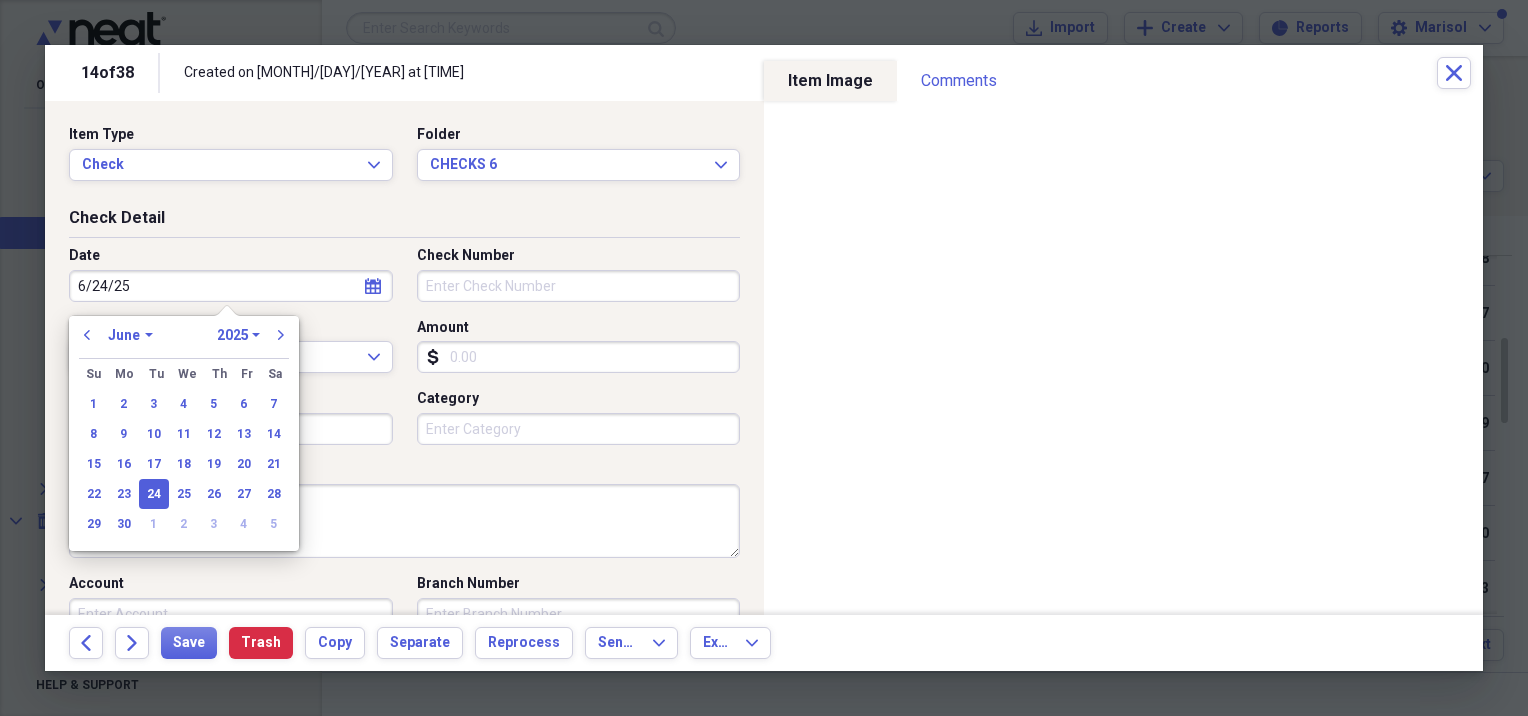 type on "06/24/2025" 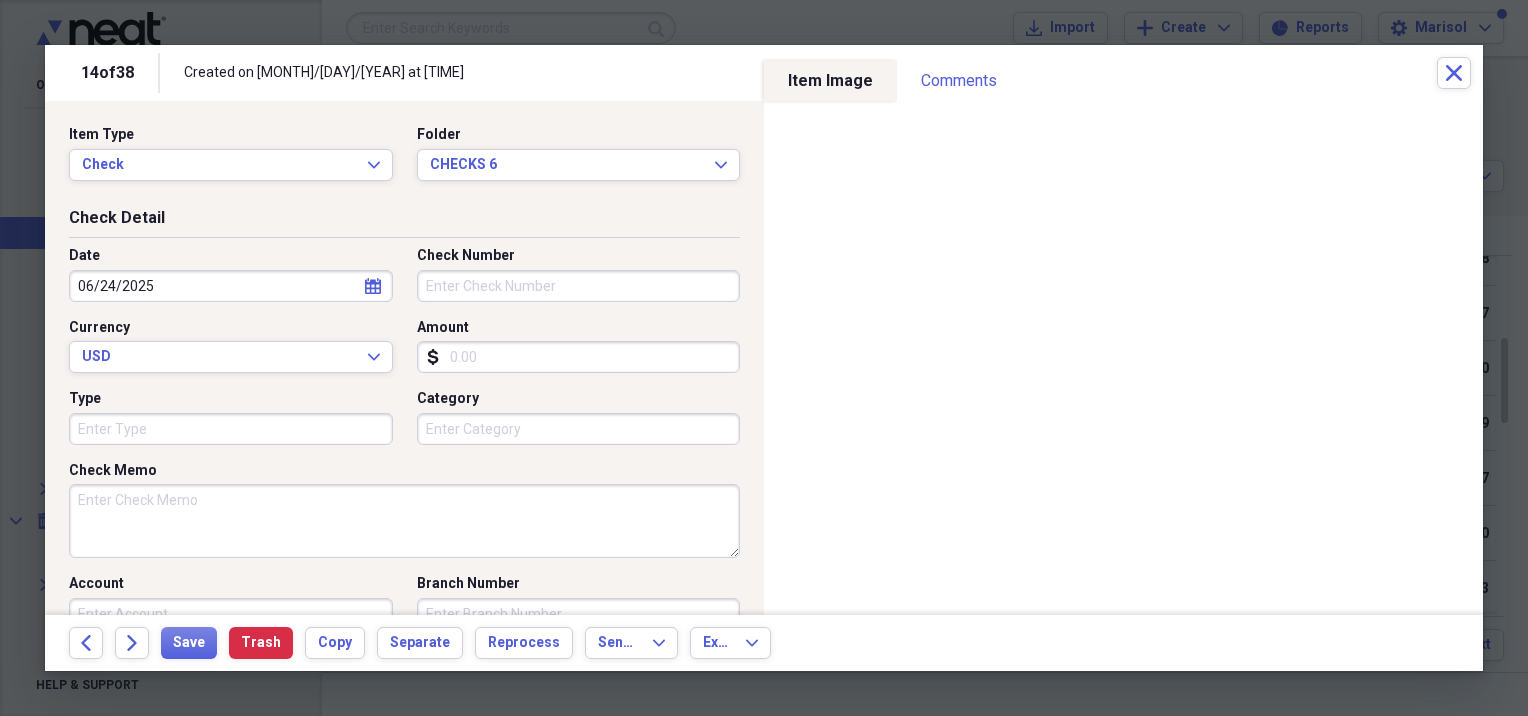 click on "Check Number" at bounding box center [579, 286] 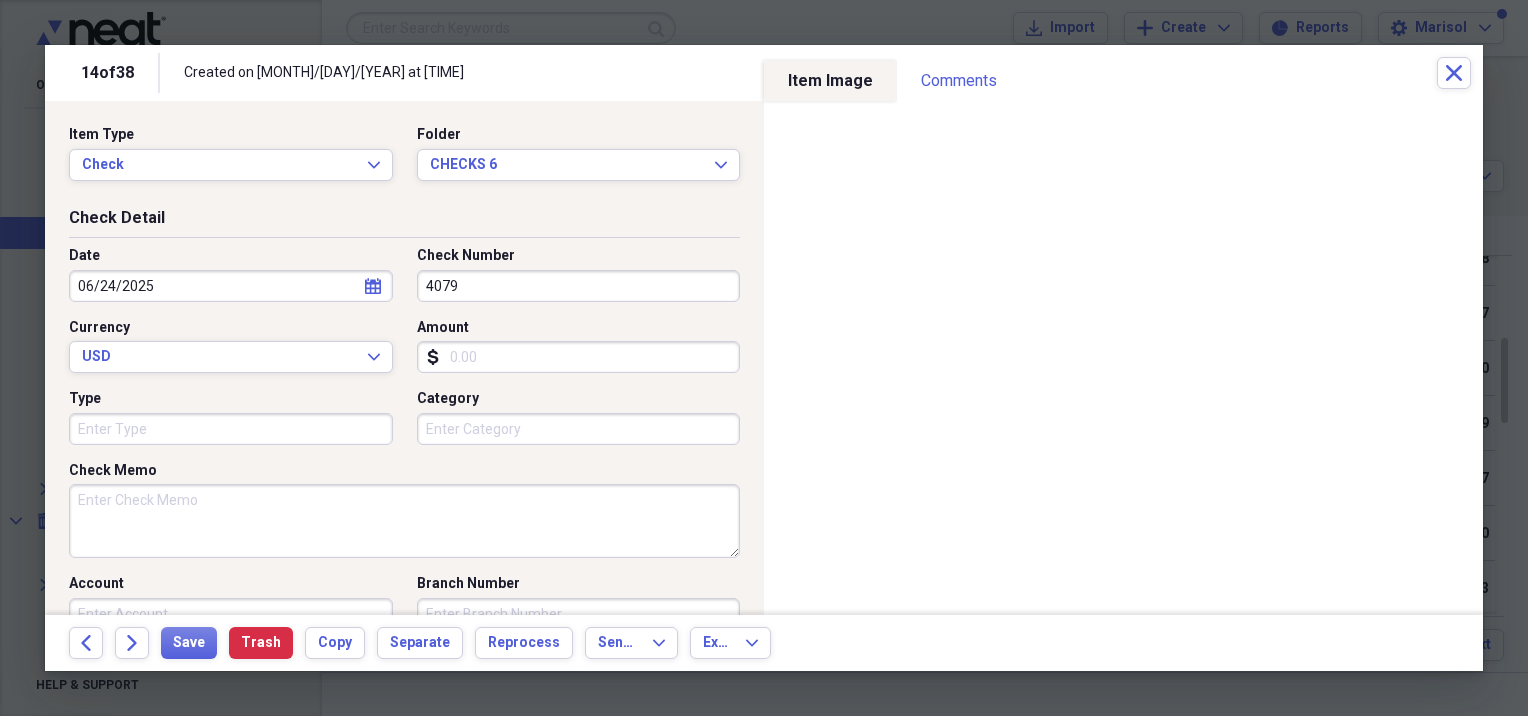 type on "4079" 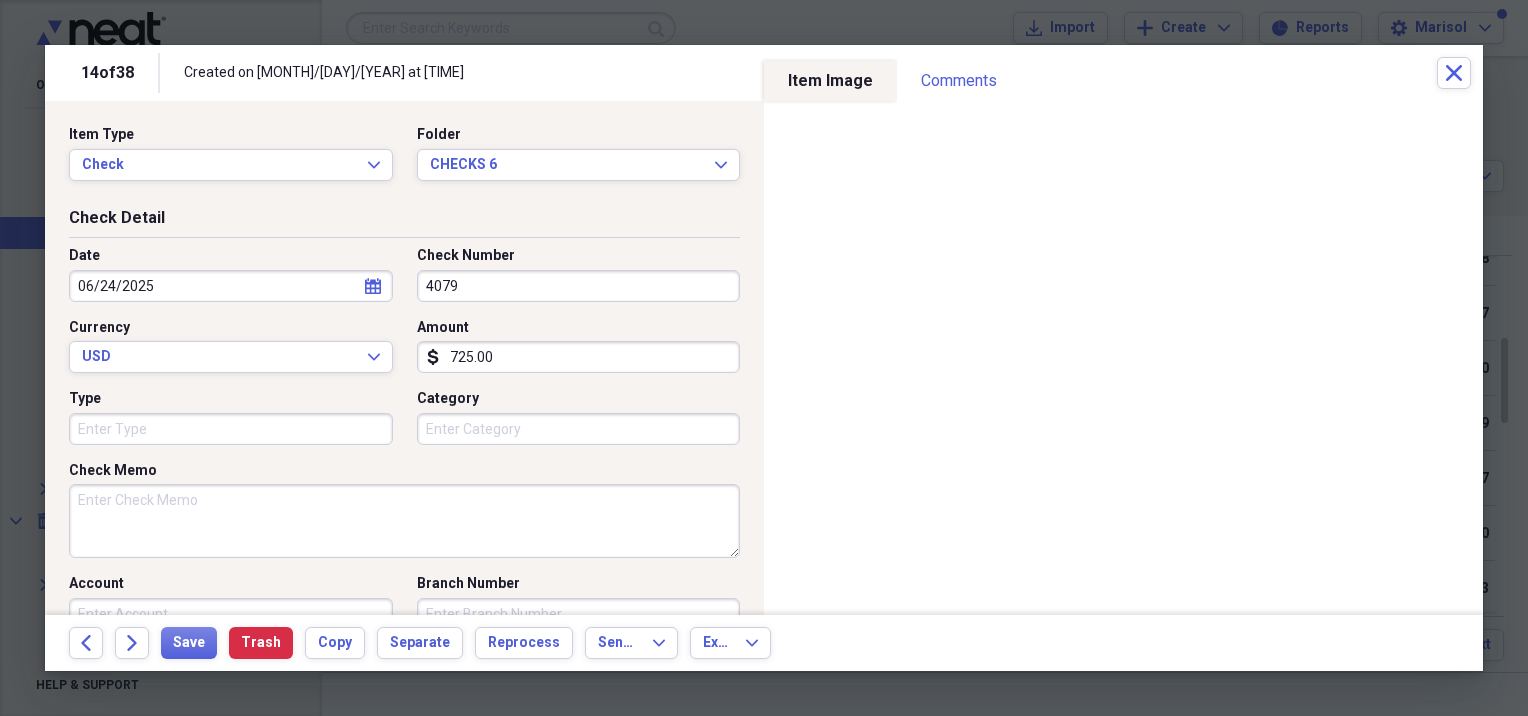 type on "725.00" 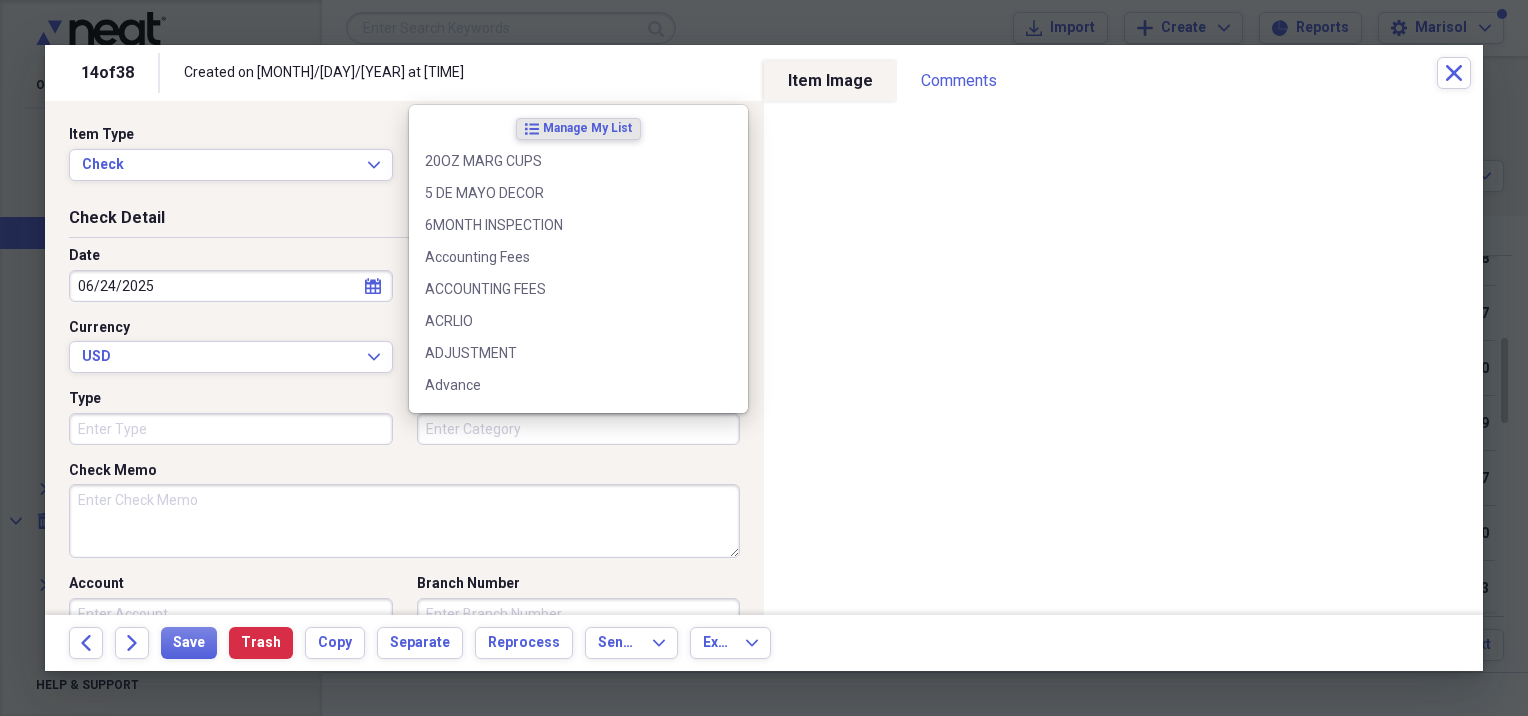click on "Category" at bounding box center (579, 429) 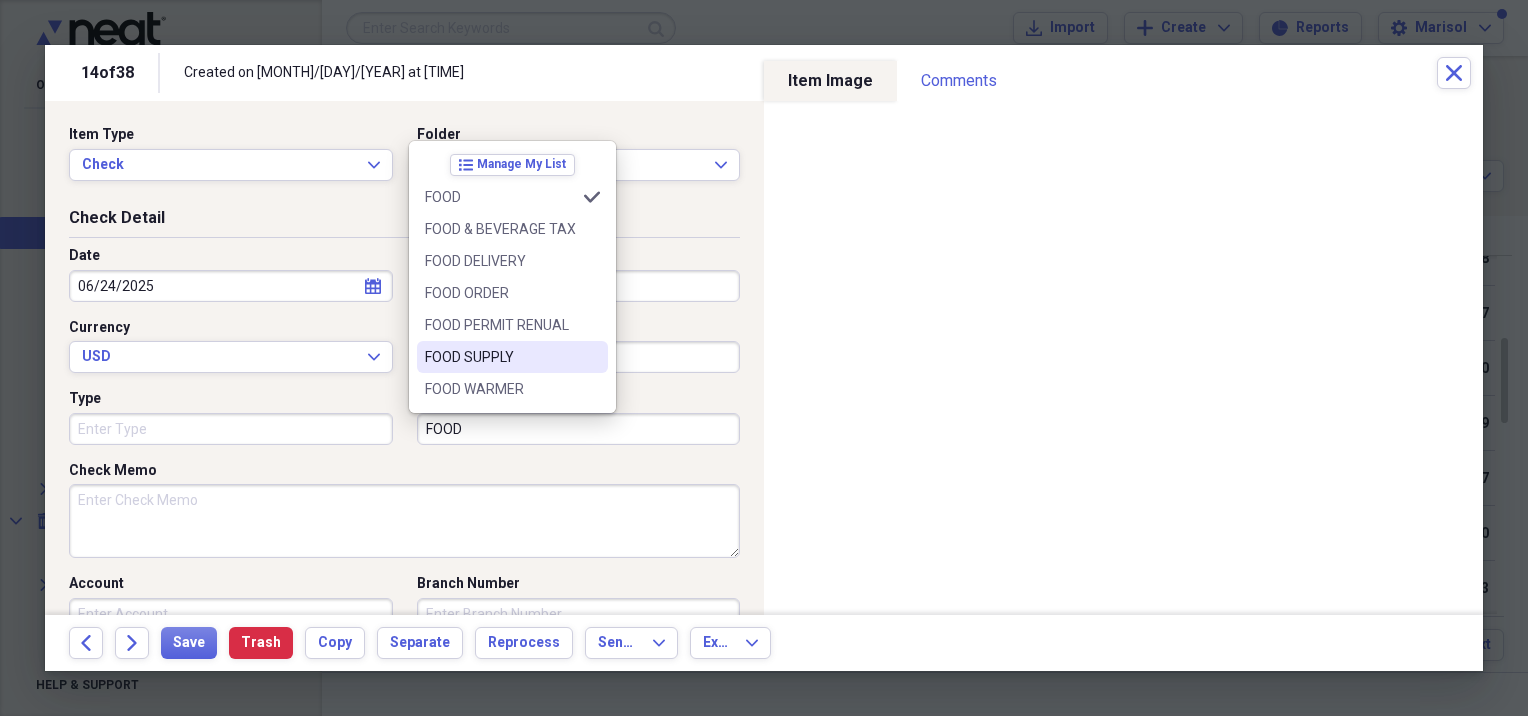 click on "FOOD SUPPLY" at bounding box center [500, 357] 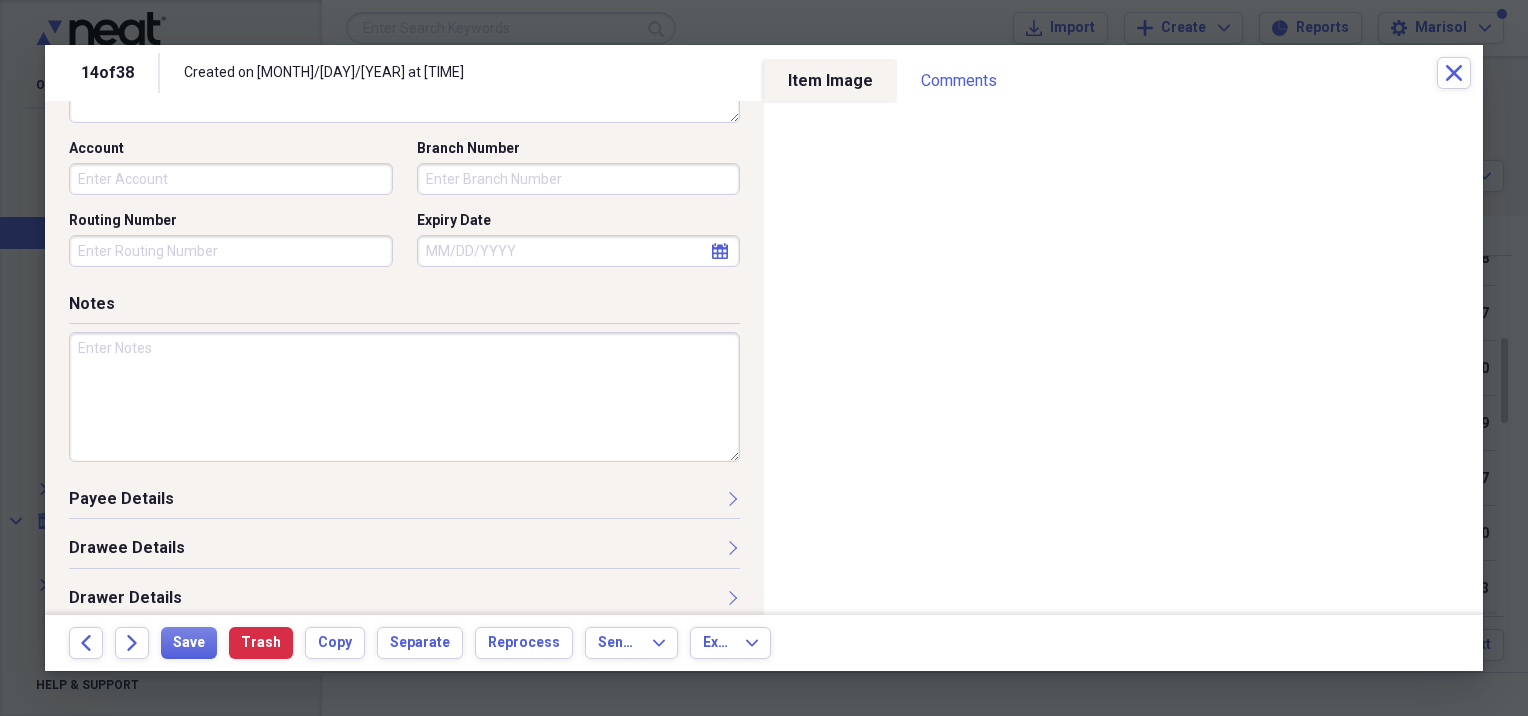 scroll, scrollTop: 454, scrollLeft: 0, axis: vertical 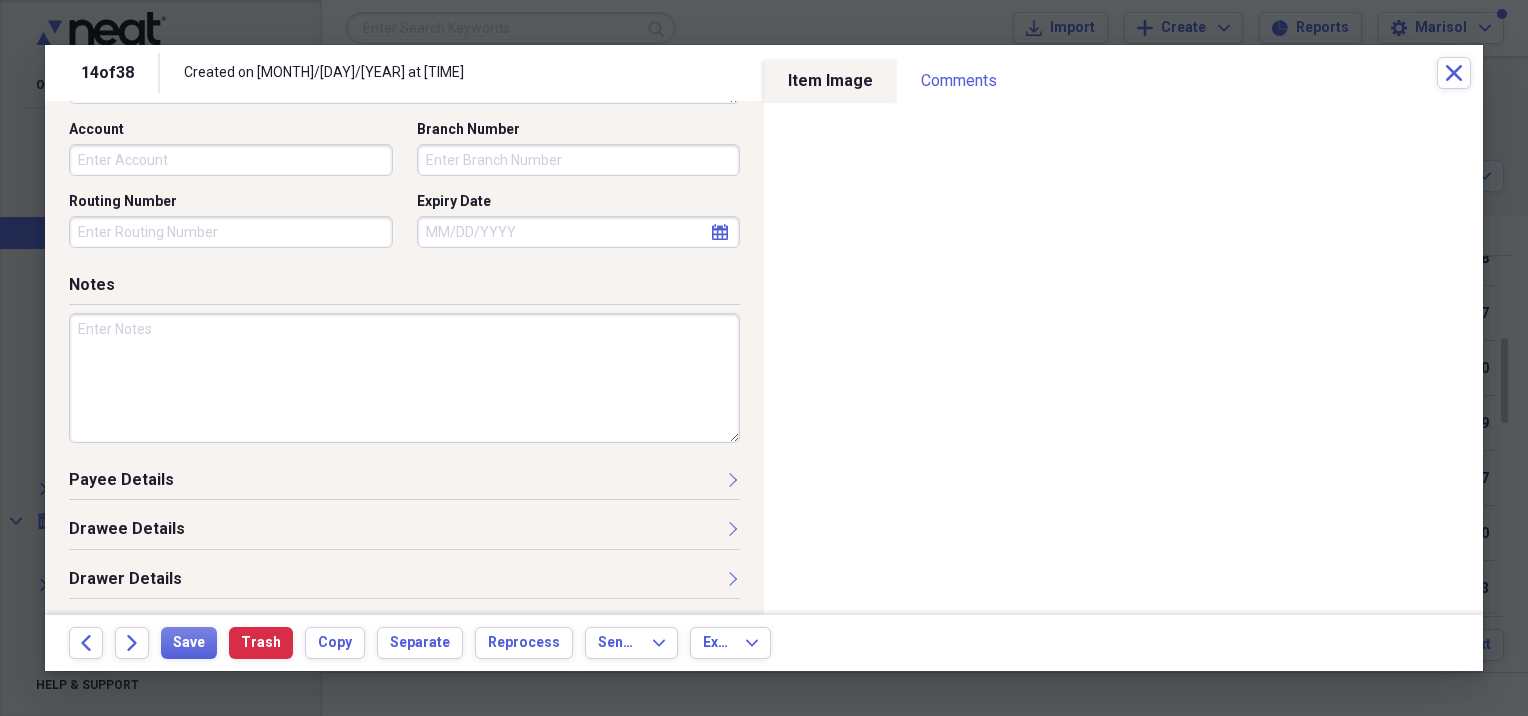 click on "Notes" at bounding box center [404, 371] 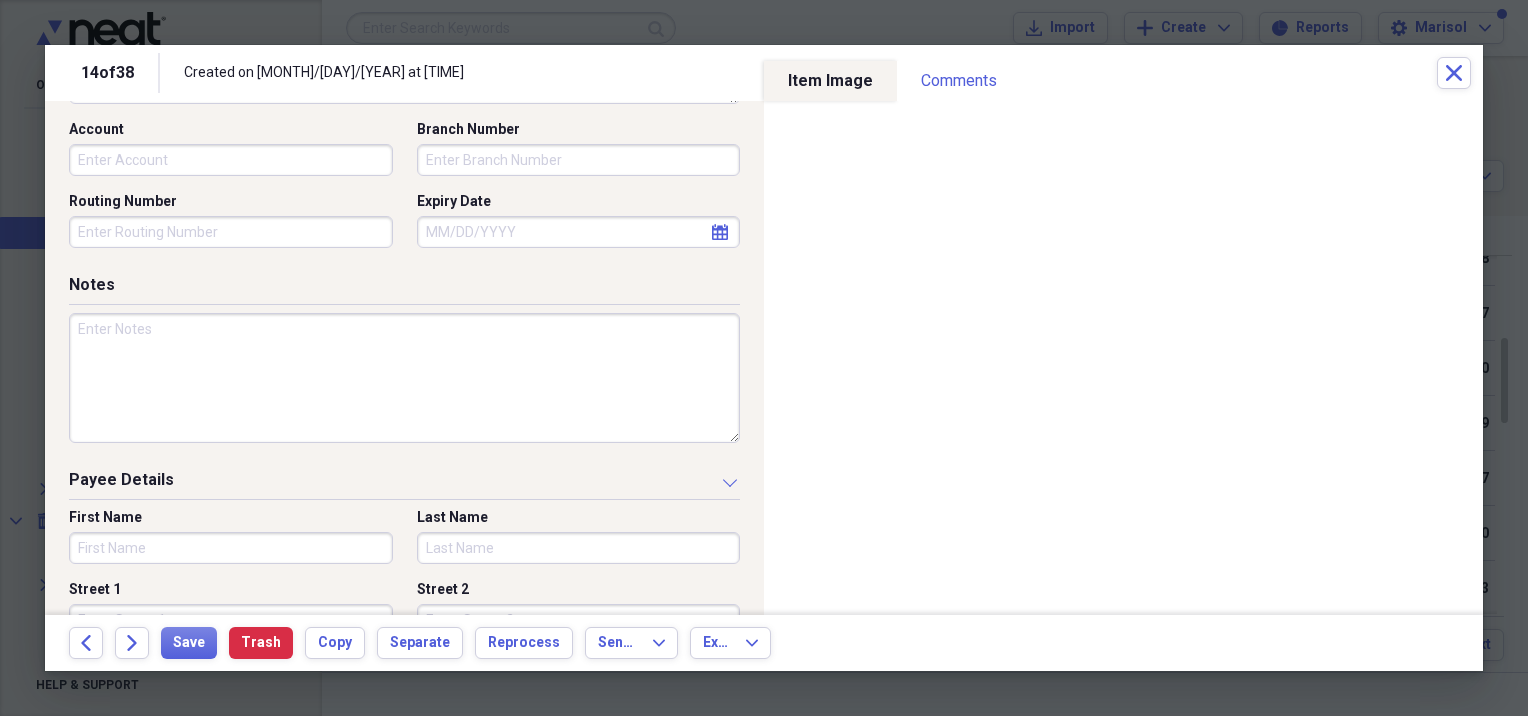 click on "First Name" at bounding box center (231, 548) 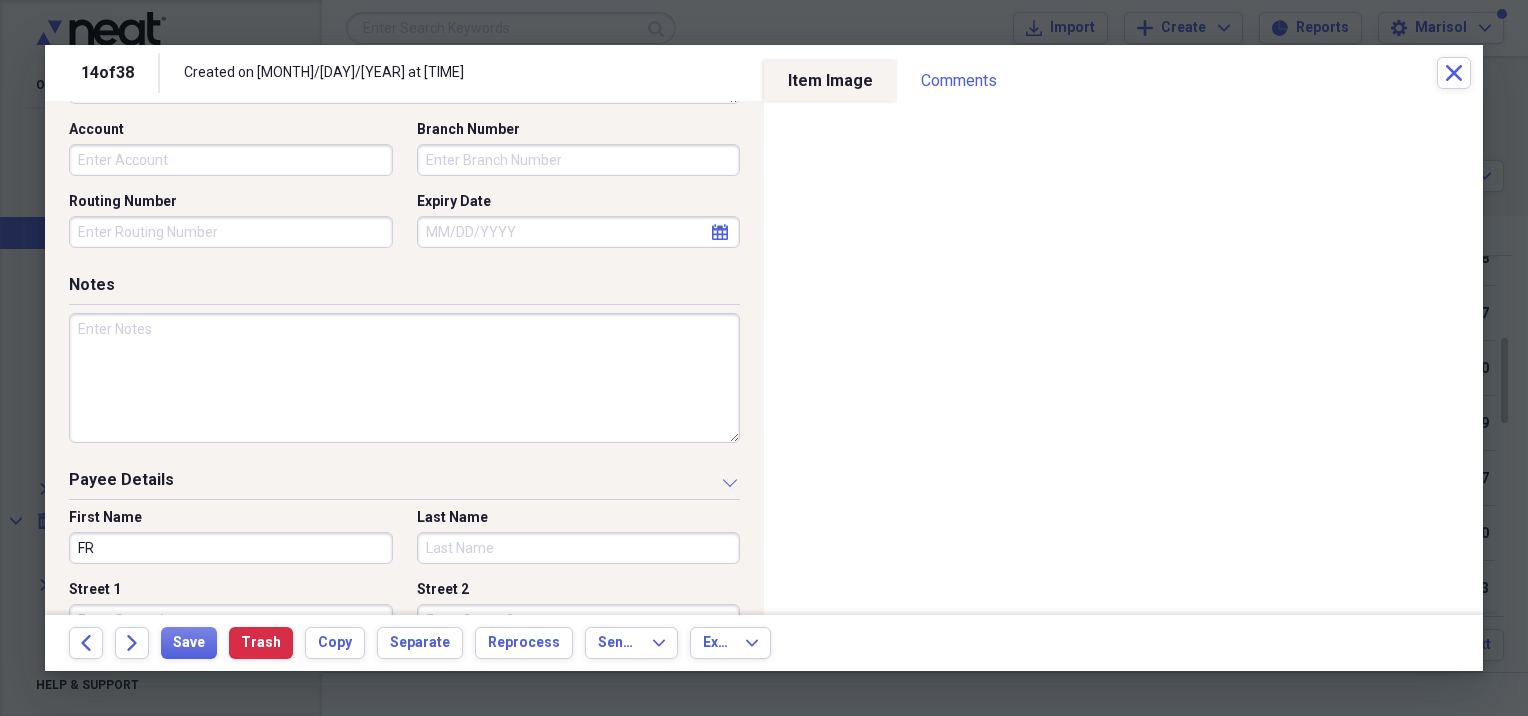 type on "[STATE] SERVICES" 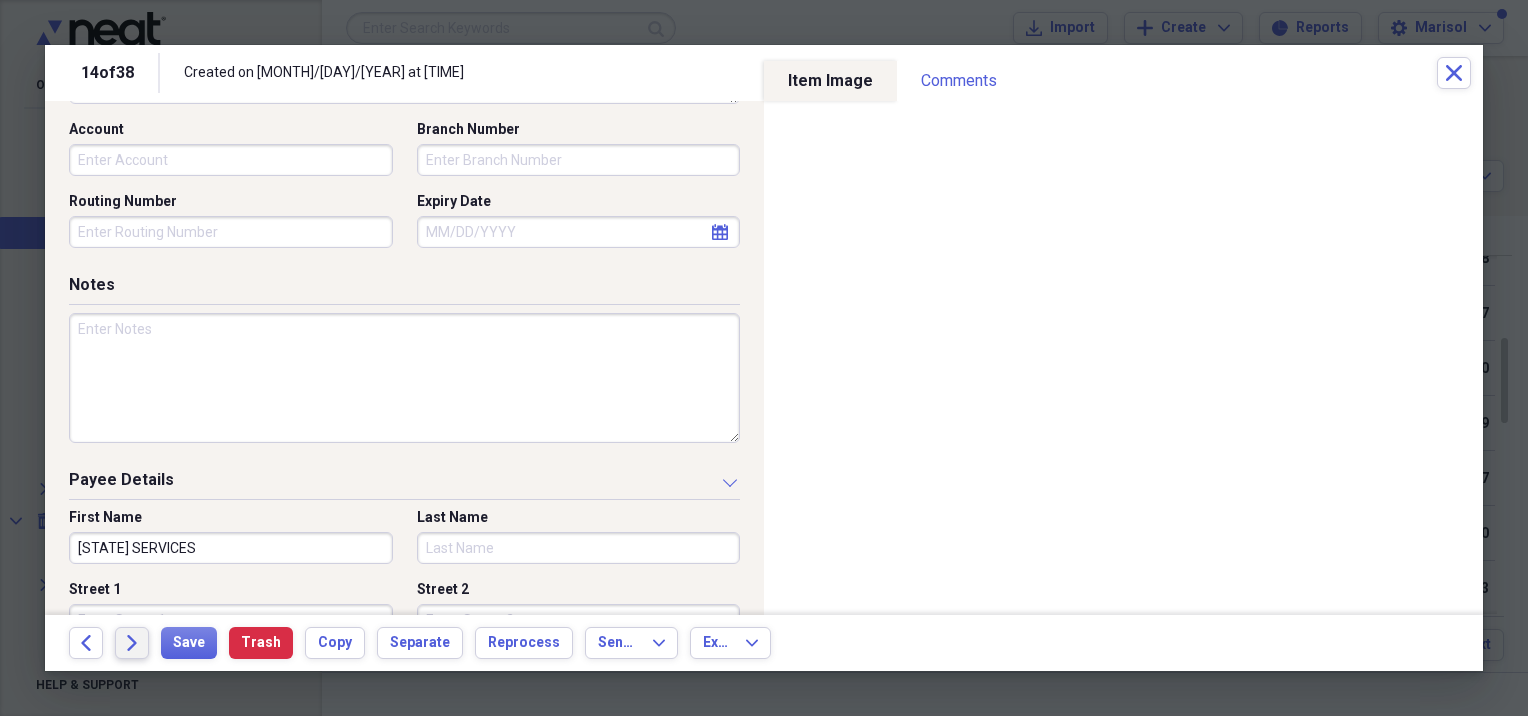 click on "Forward" at bounding box center (132, 643) 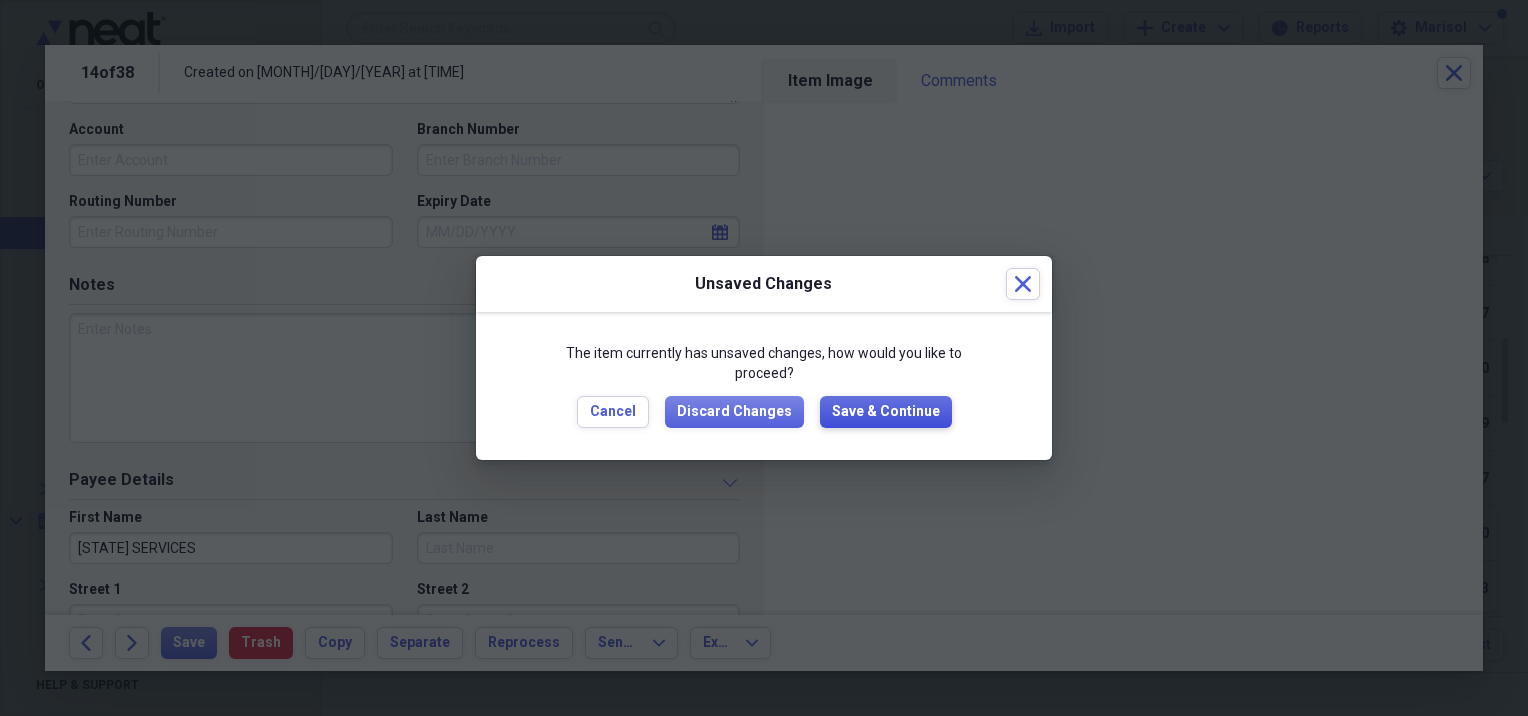 click on "Save & Continue" at bounding box center [886, 412] 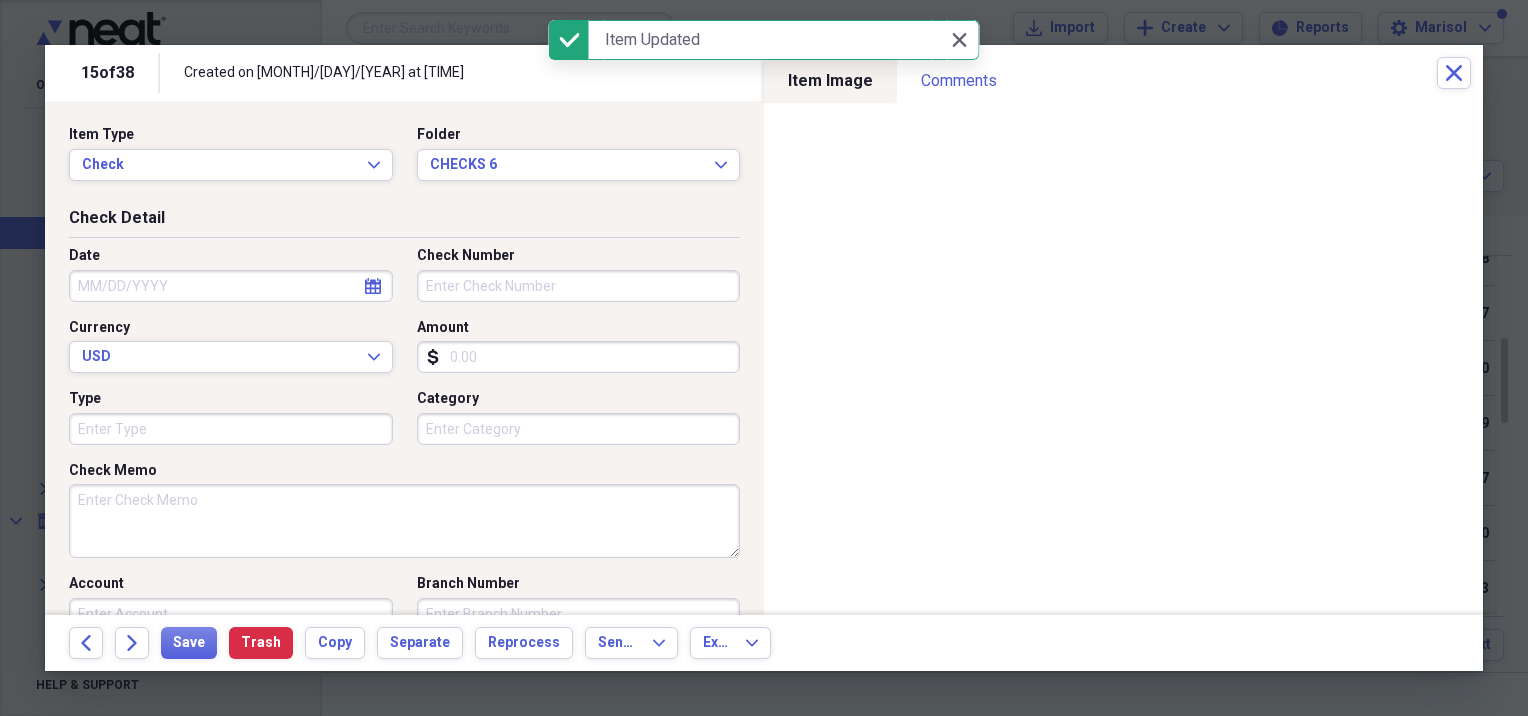 click on "Date" at bounding box center (231, 286) 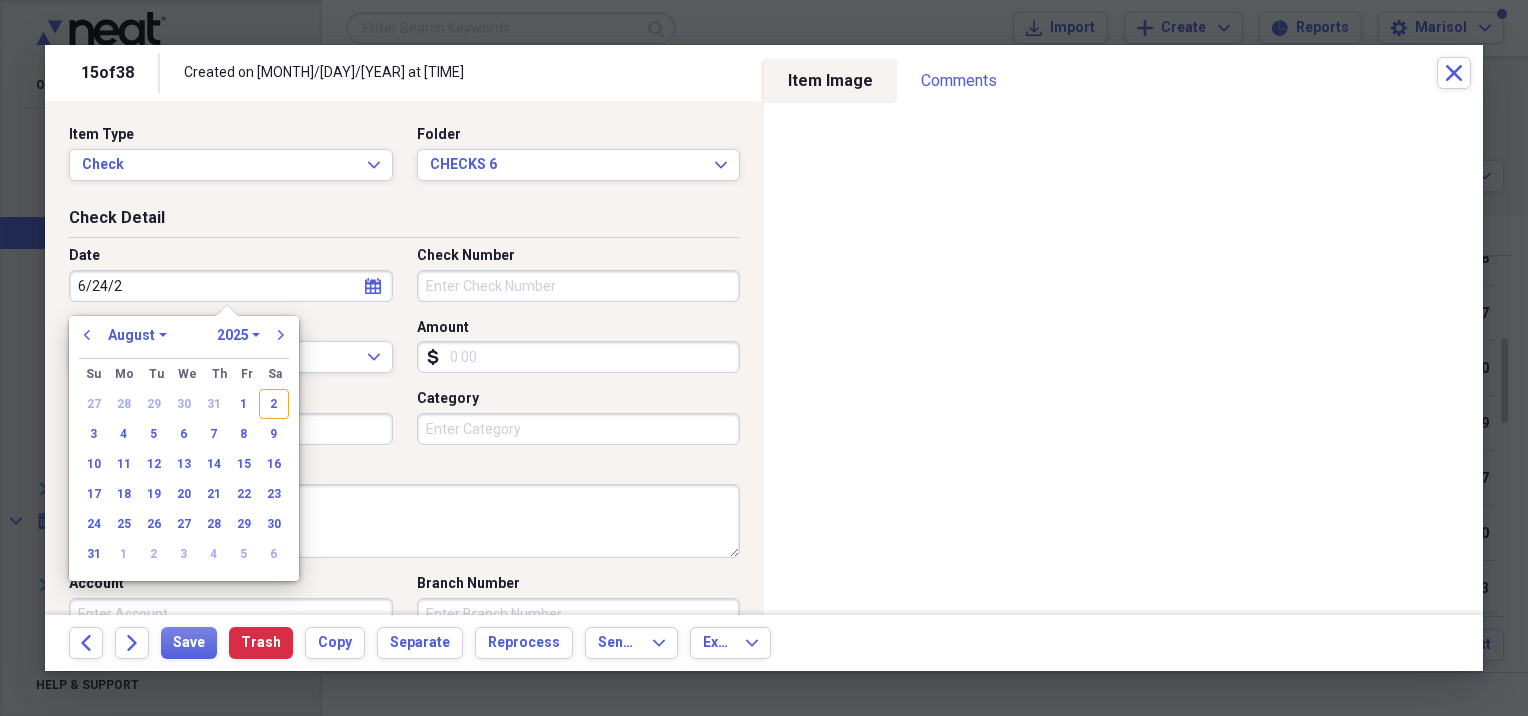 type on "6/24/25" 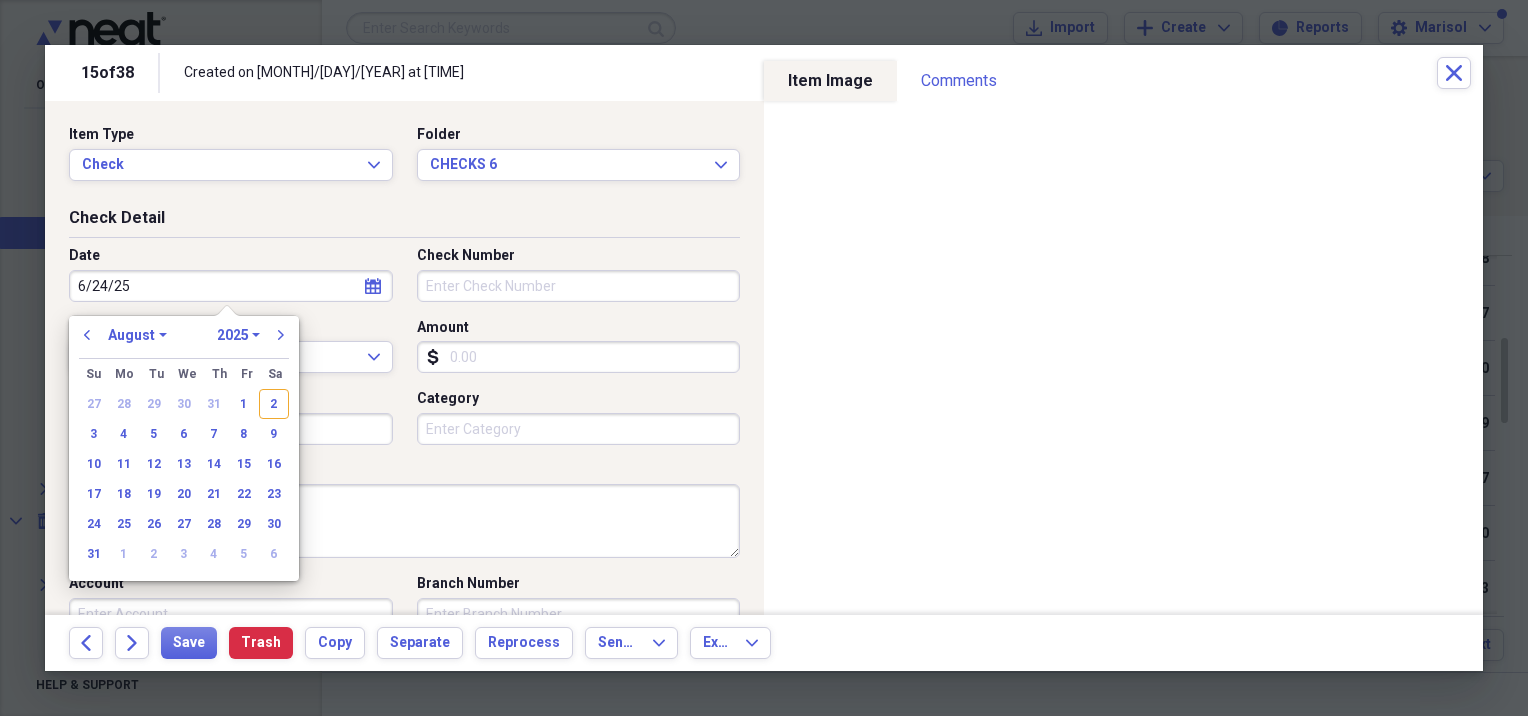 select on "5" 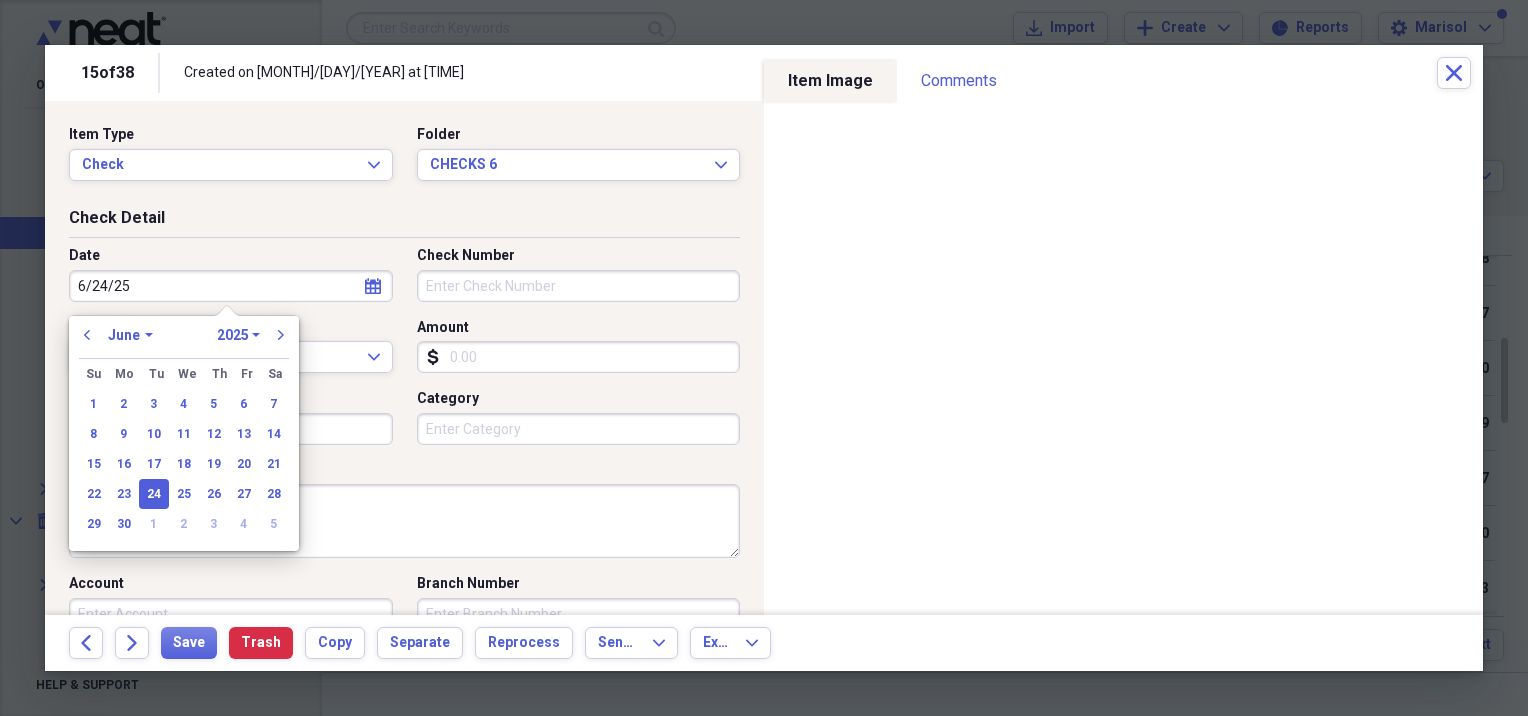 type on "06/24/2025" 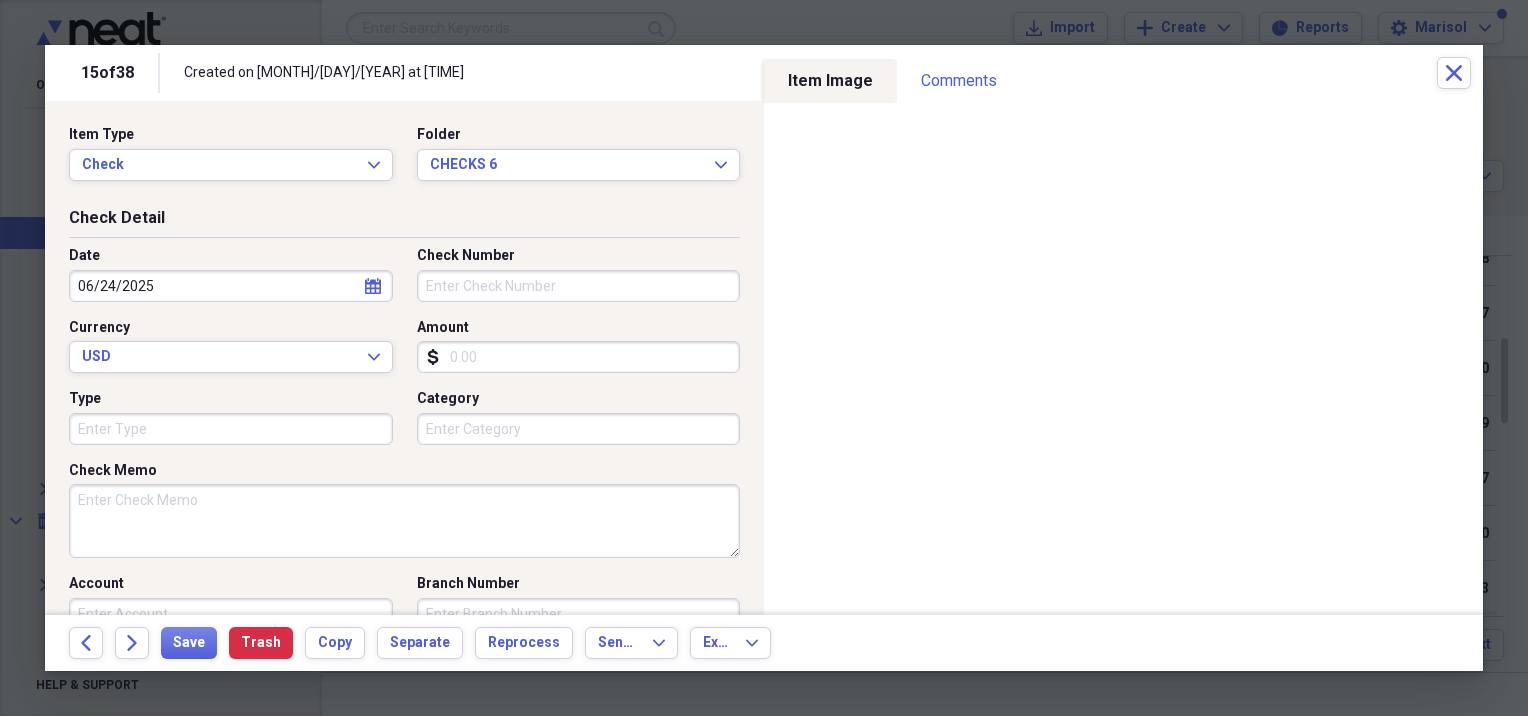 click on "Check Number" at bounding box center (579, 286) 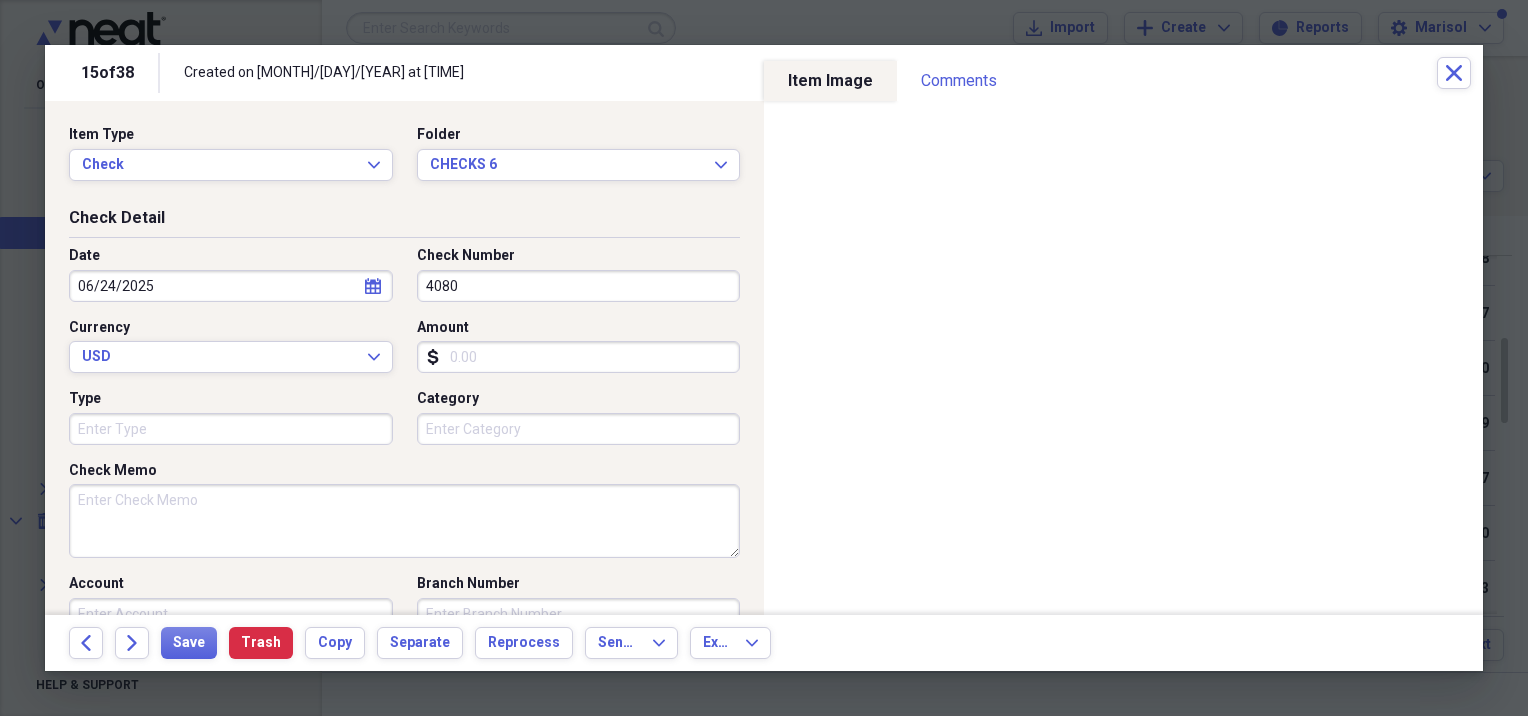 type on "4080" 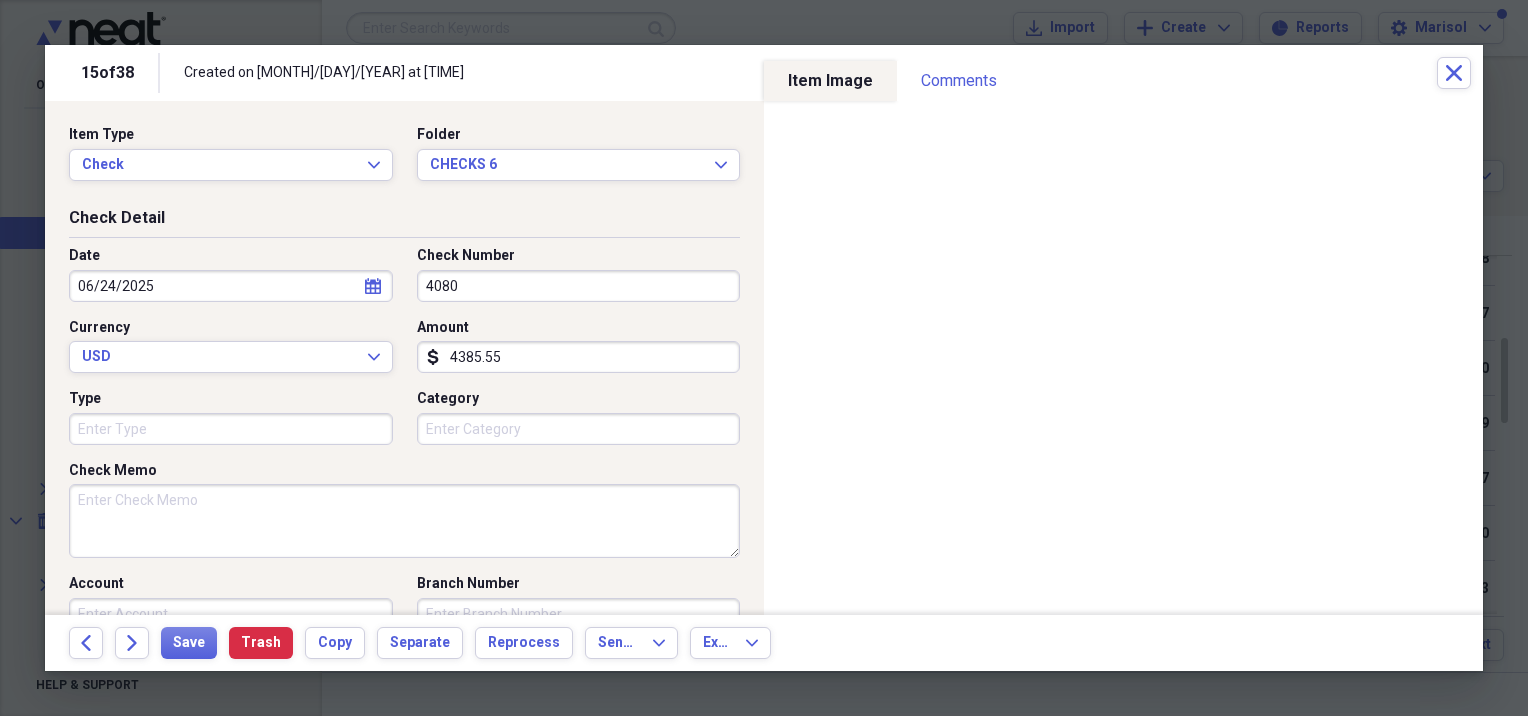 type on "4385.55" 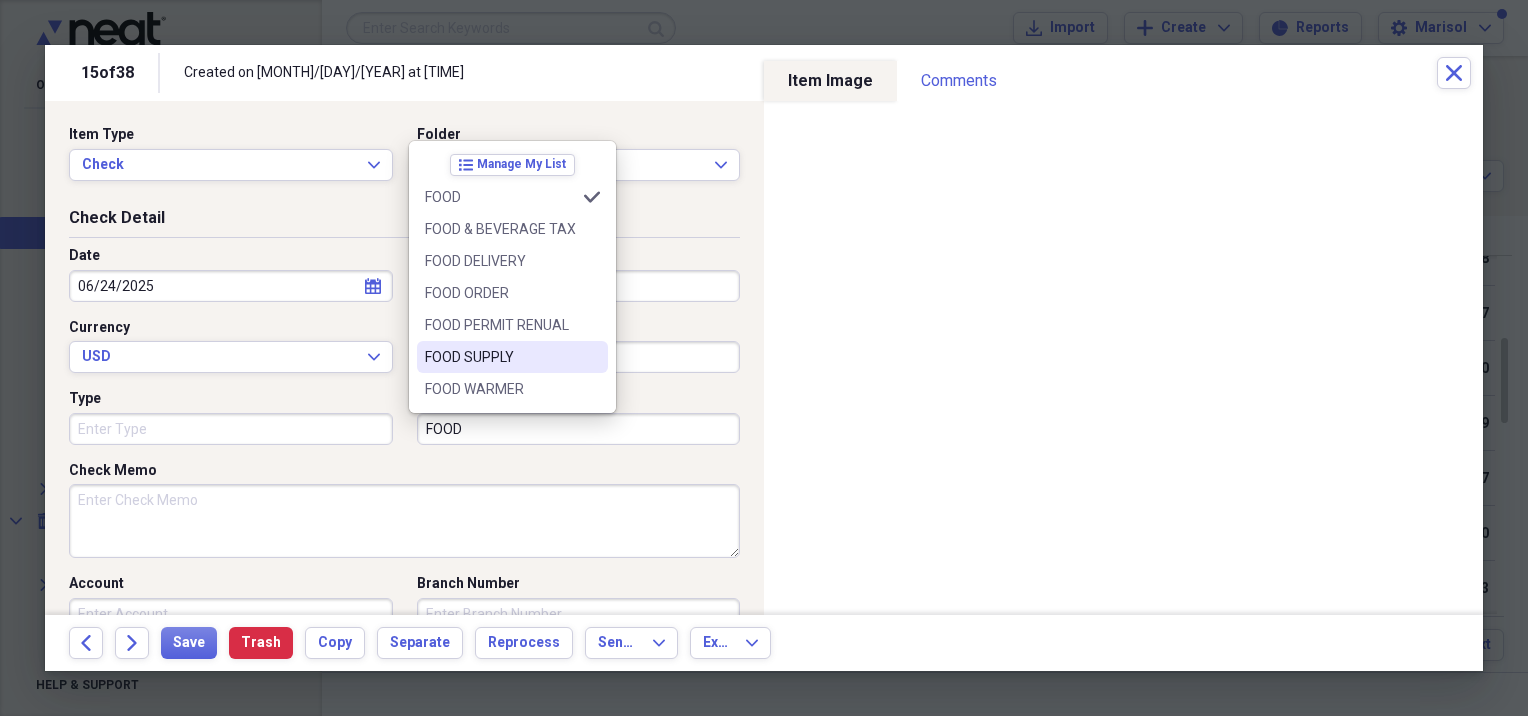 click on "FOOD SUPPLY" at bounding box center (500, 357) 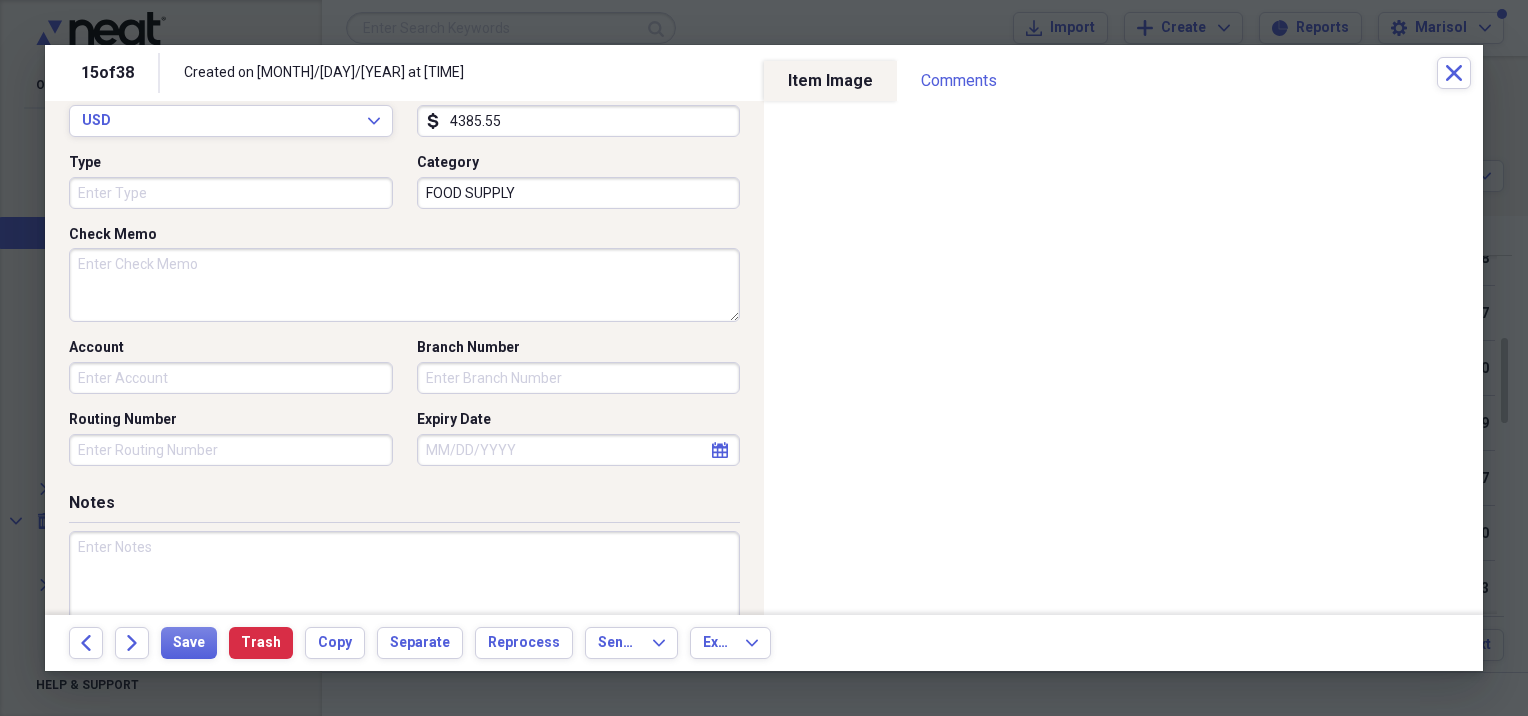 scroll, scrollTop: 454, scrollLeft: 0, axis: vertical 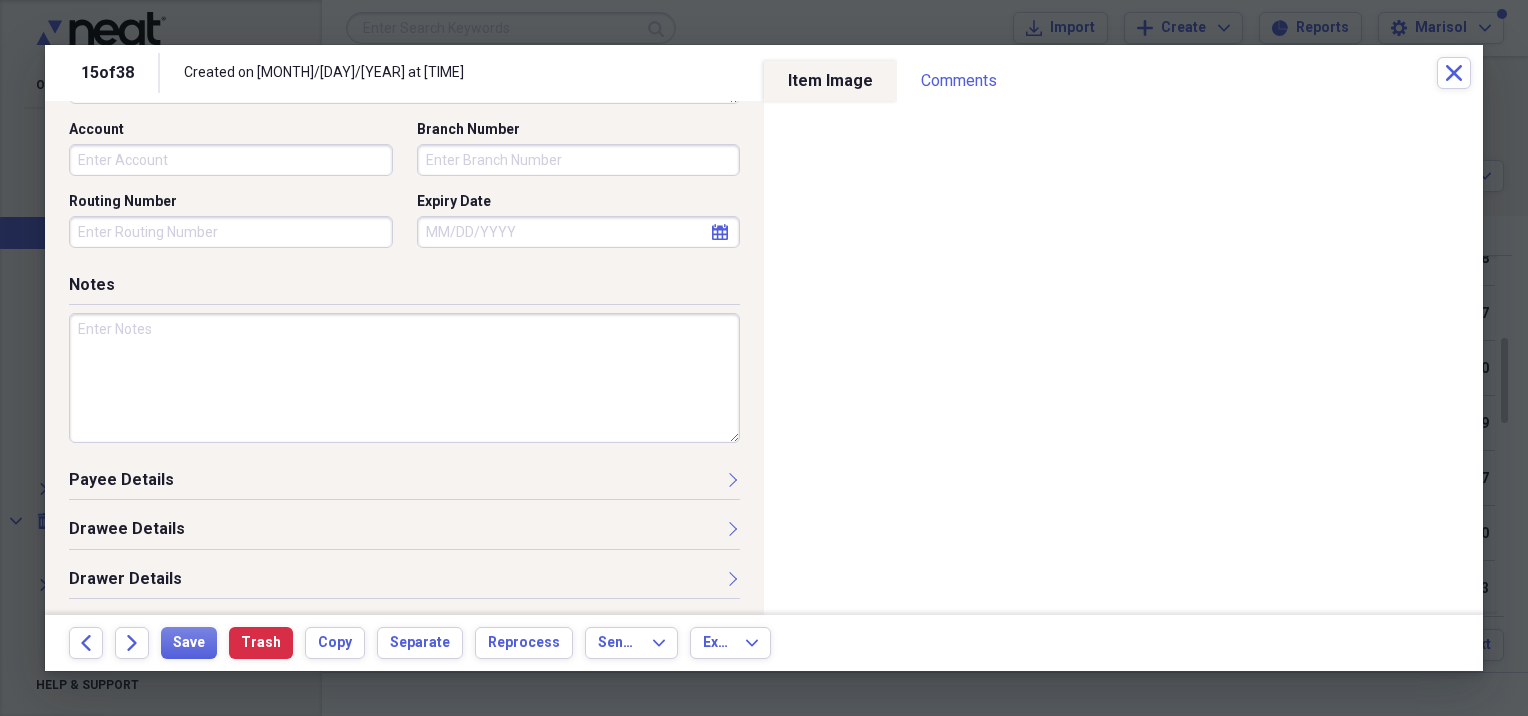 click on "Payee Details" at bounding box center [404, 484] 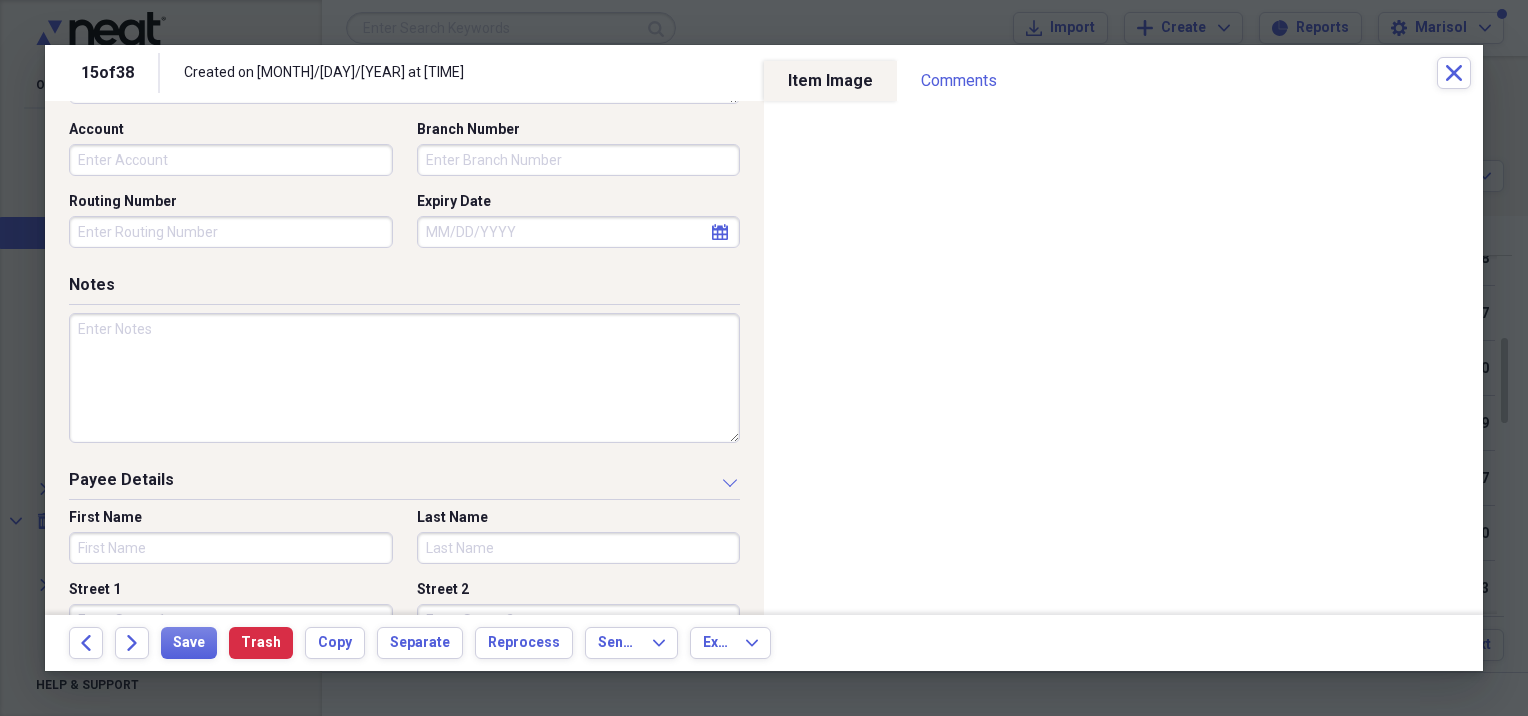 click on "First Name" at bounding box center [231, 548] 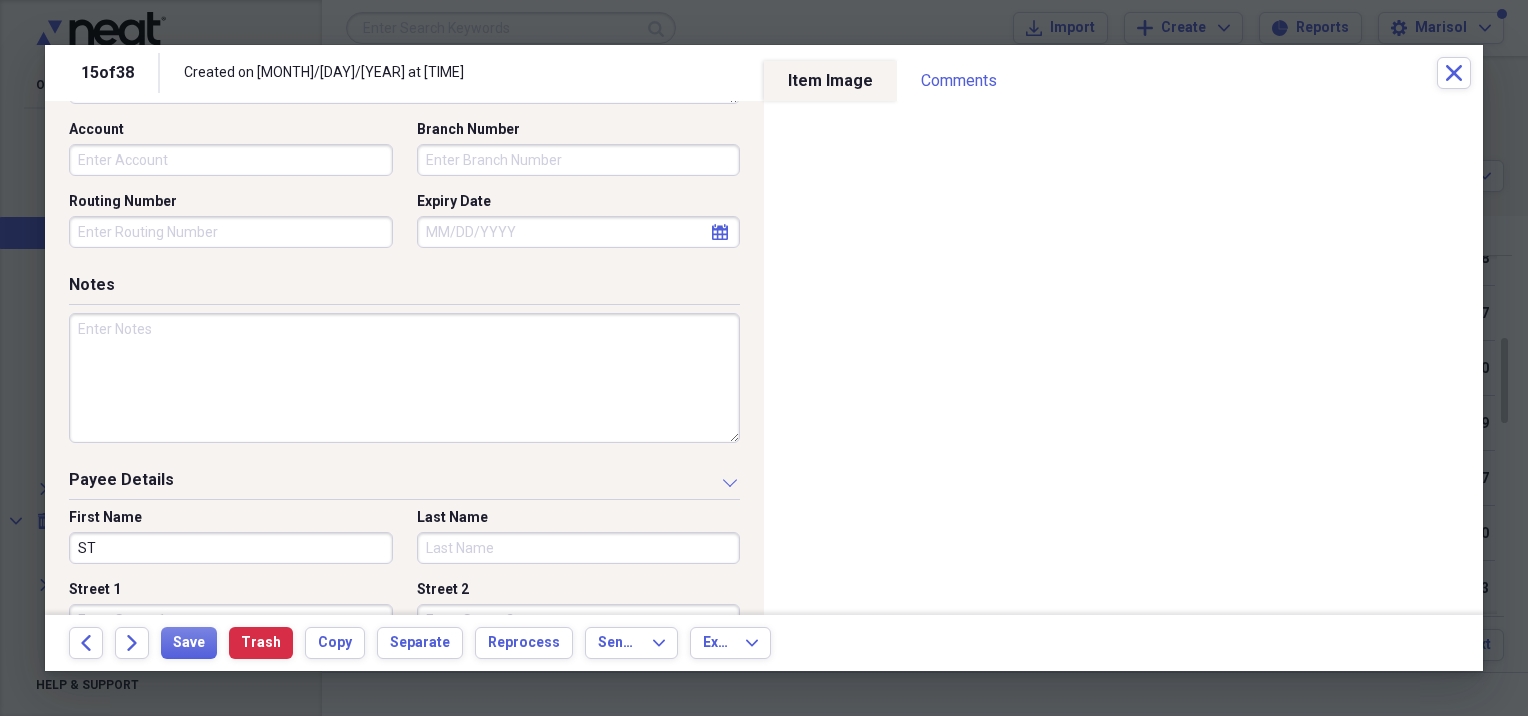 type on "STANZ" 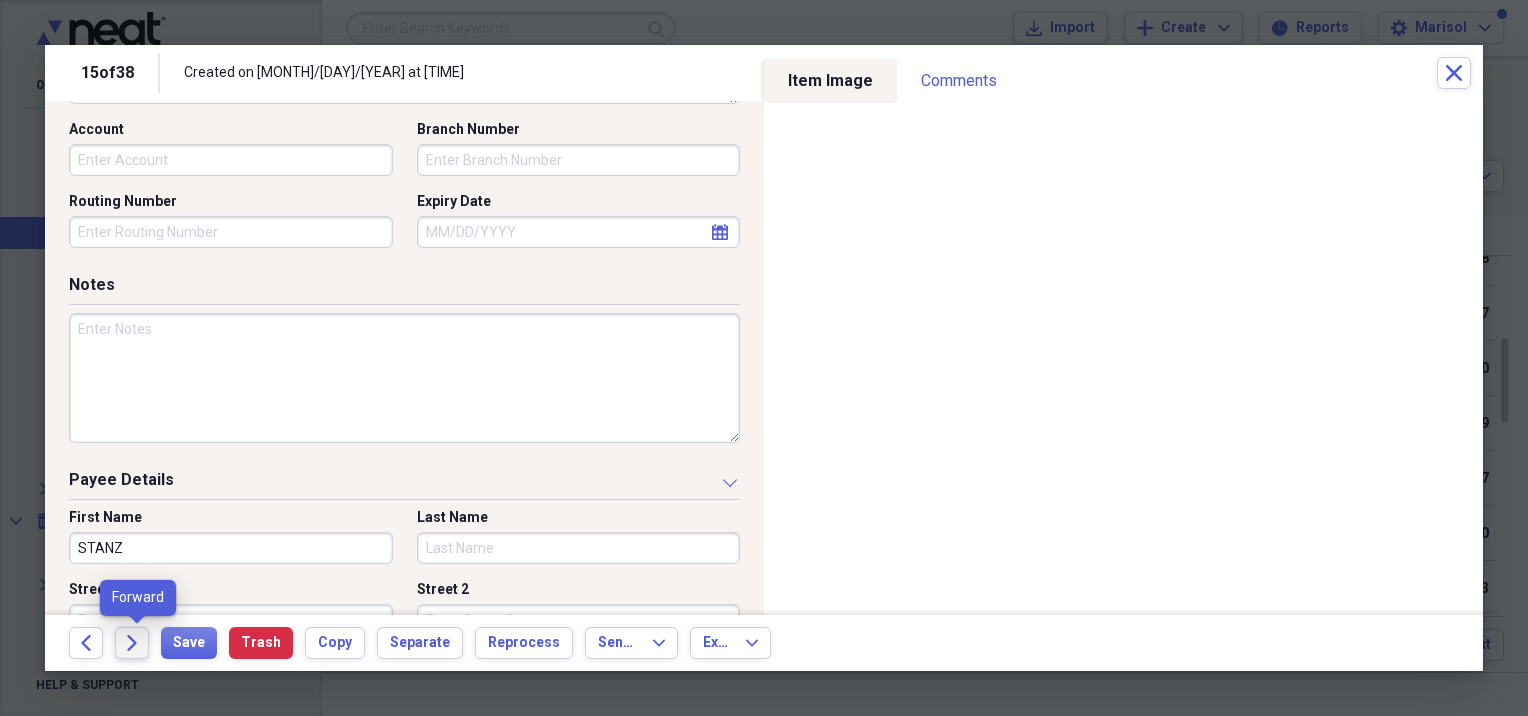 click 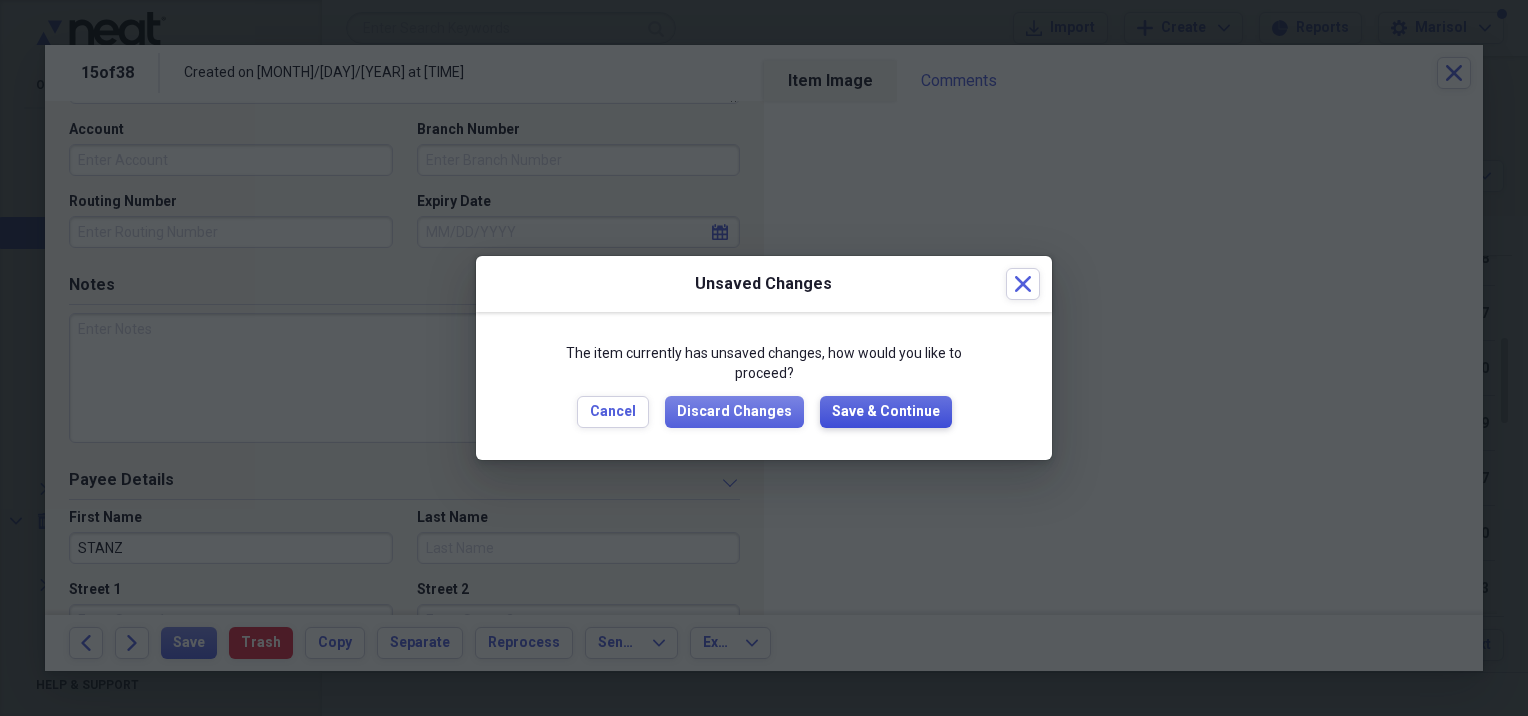 click on "Save & Continue" at bounding box center [886, 412] 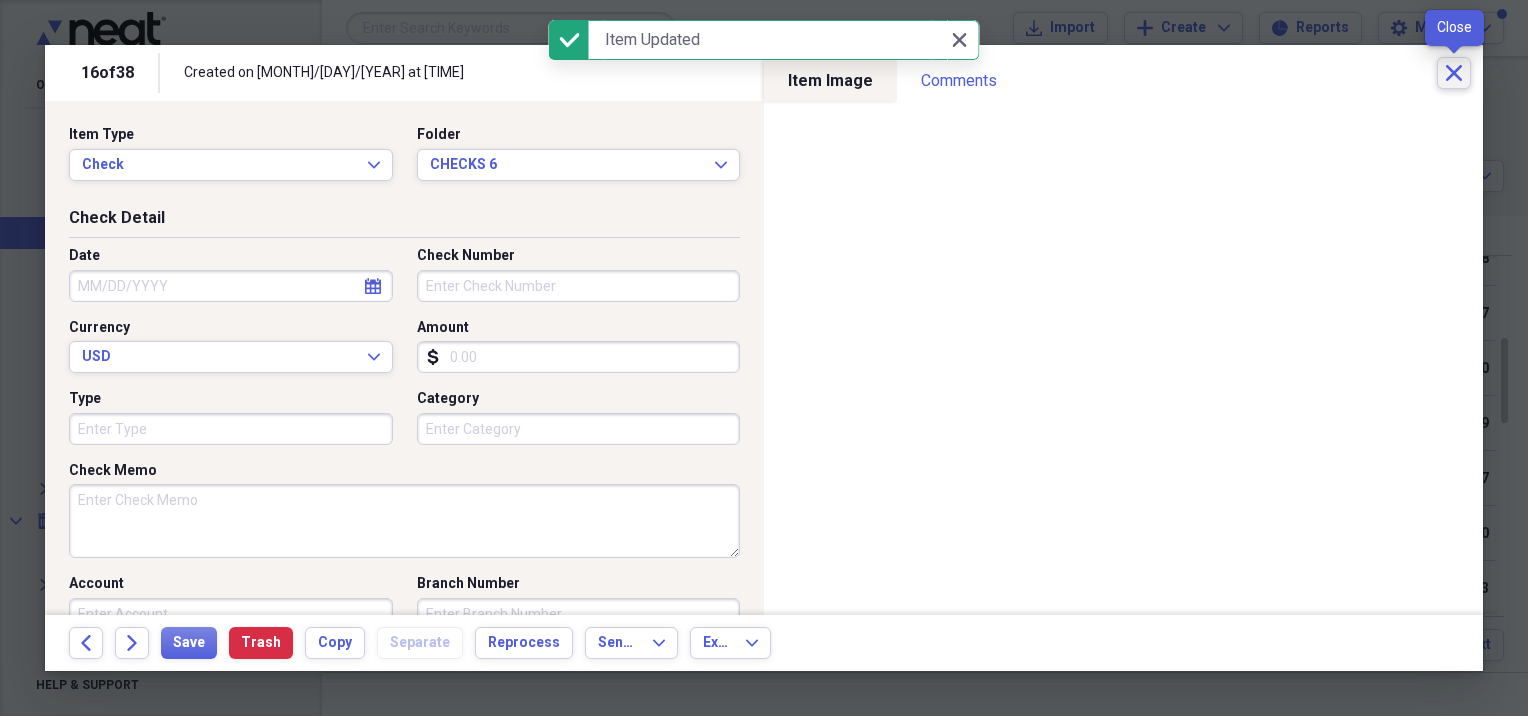 click on "Close" at bounding box center (1454, 73) 